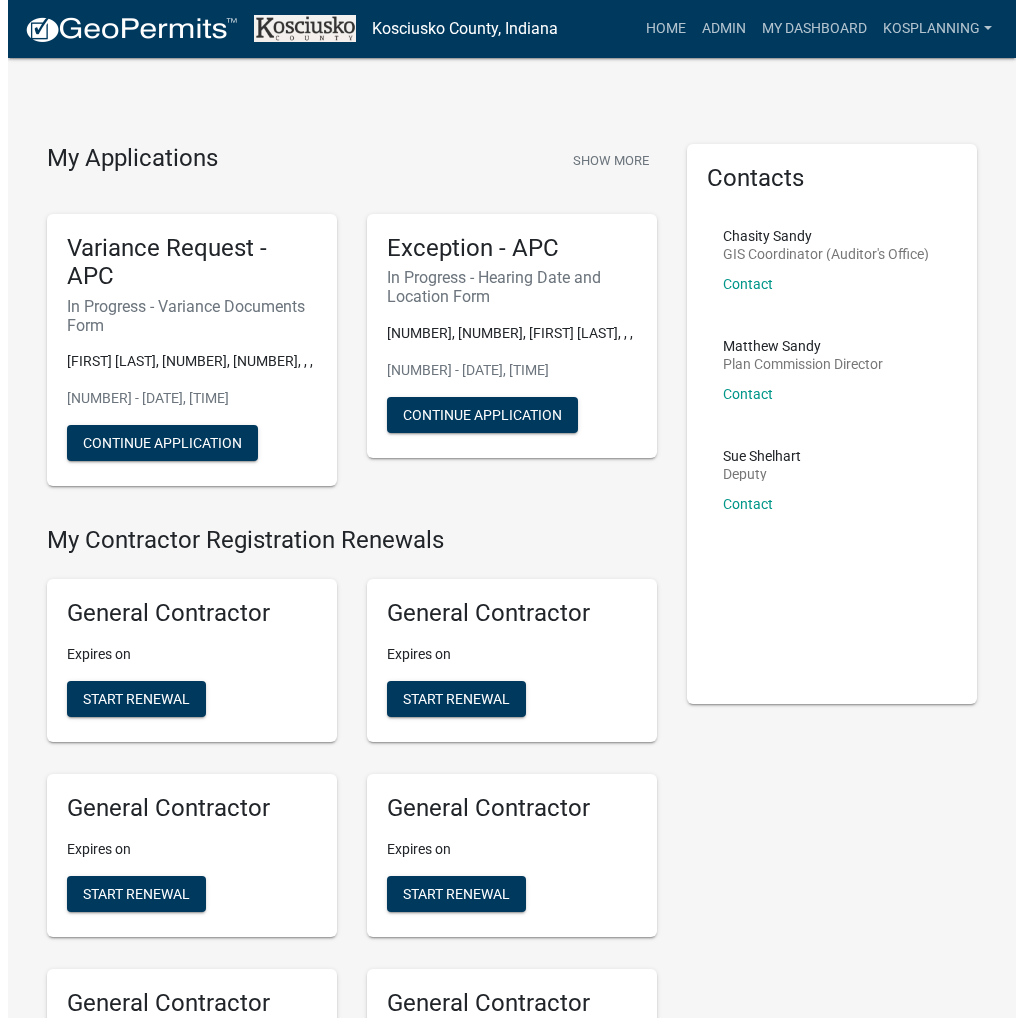 scroll, scrollTop: 0, scrollLeft: 0, axis: both 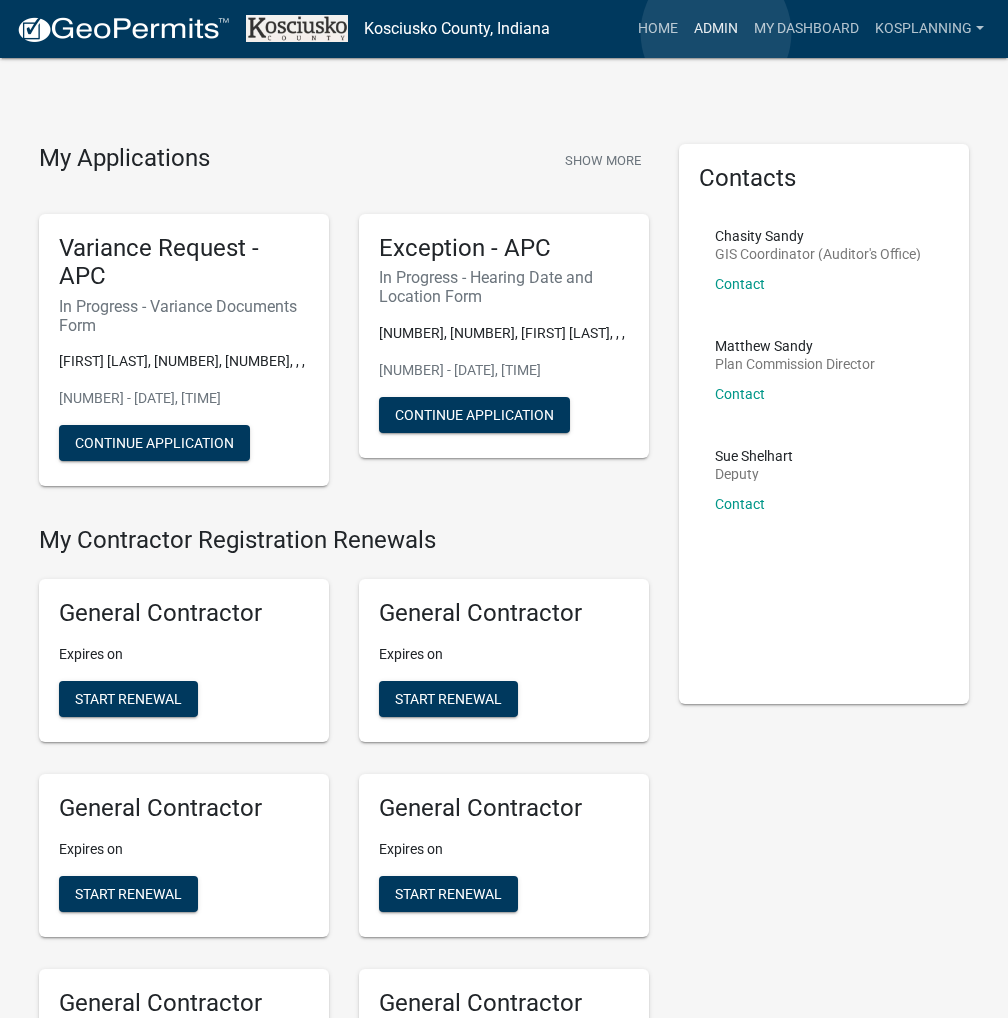 click on "Admin" at bounding box center [716, 29] 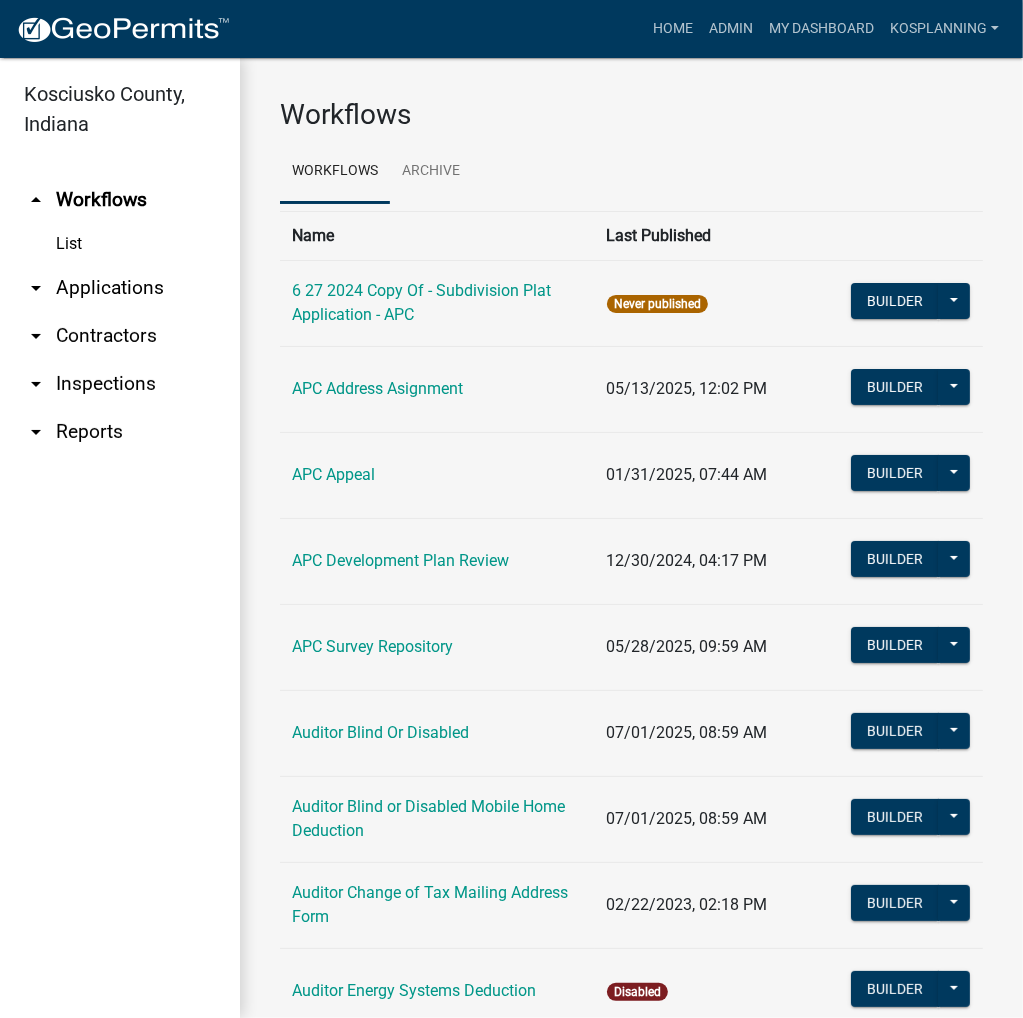 click on "arrow_drop_down   Applications" at bounding box center (120, 288) 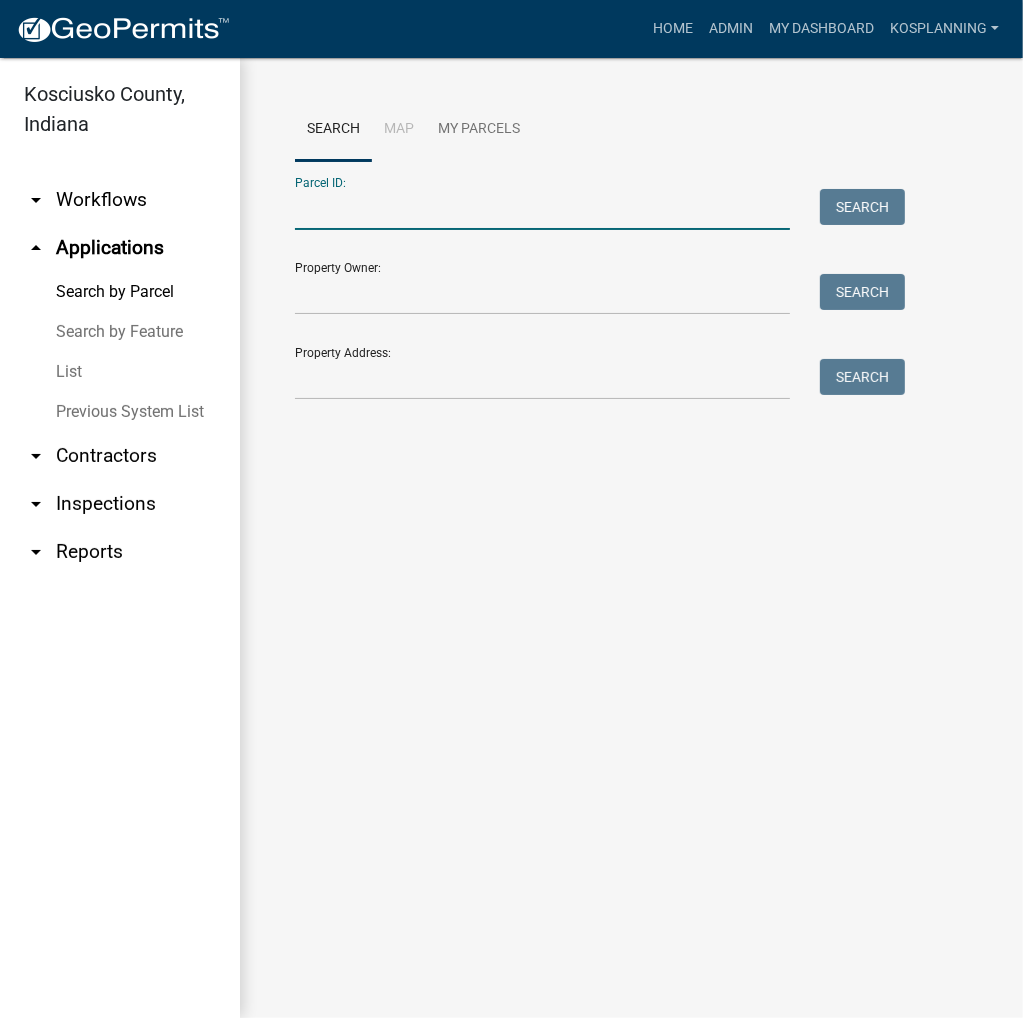 click on "Parcel ID:" at bounding box center [542, 209] 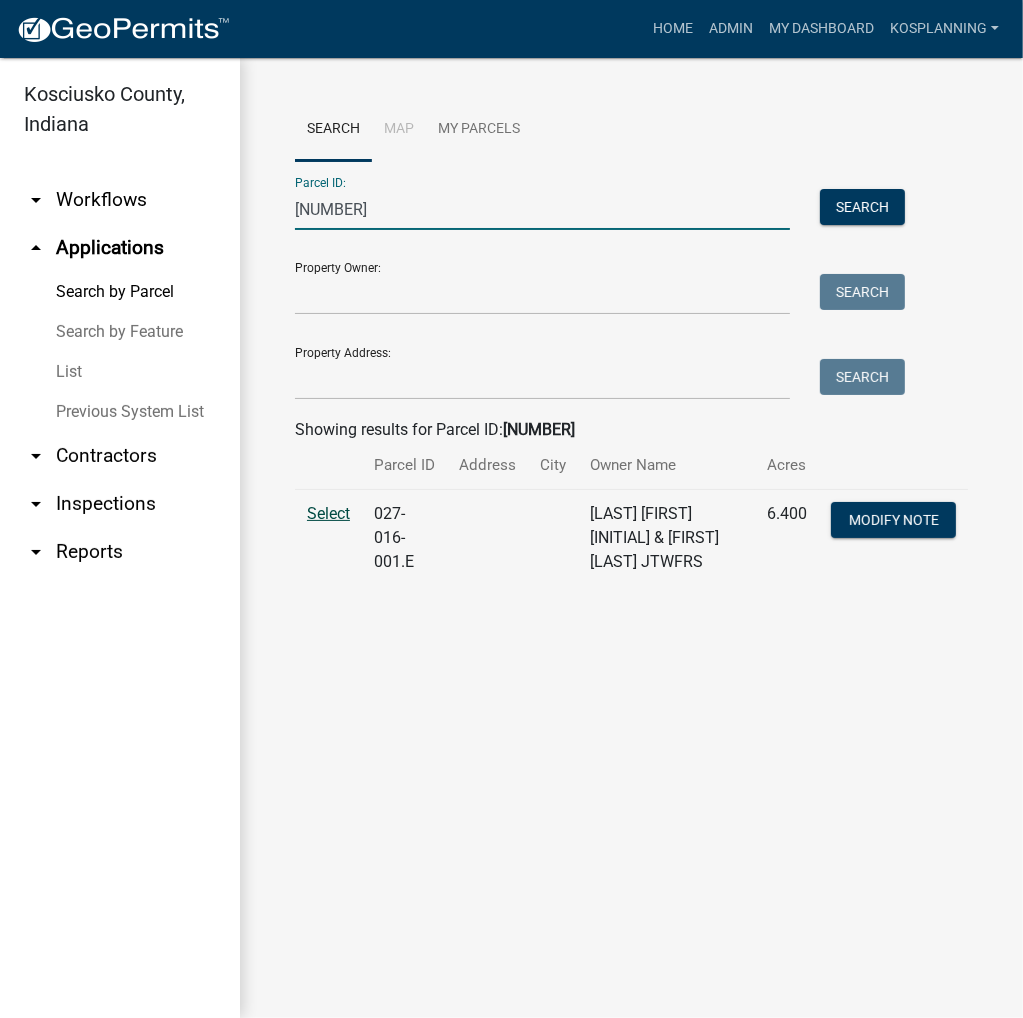 type on "[NUMBER]" 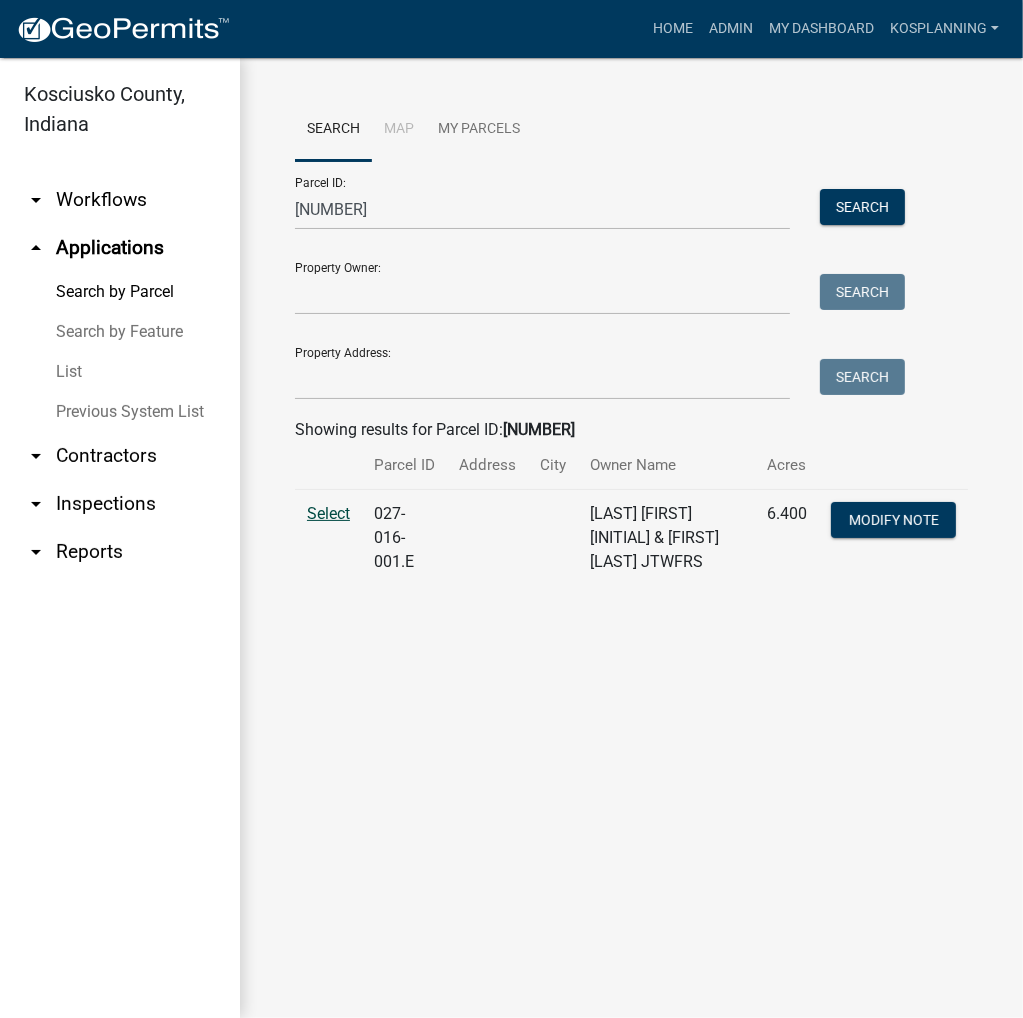 click on "Select" at bounding box center [328, 513] 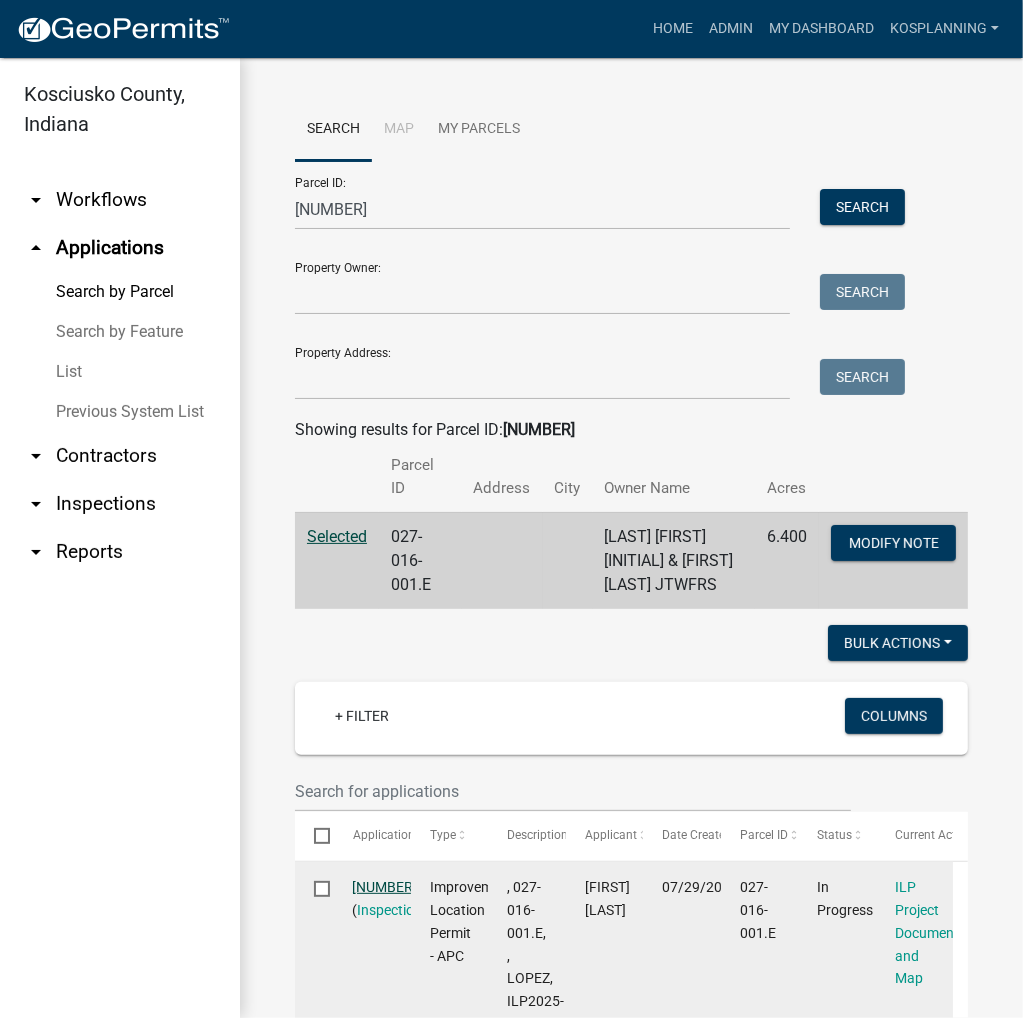 click on "[NUMBER]" 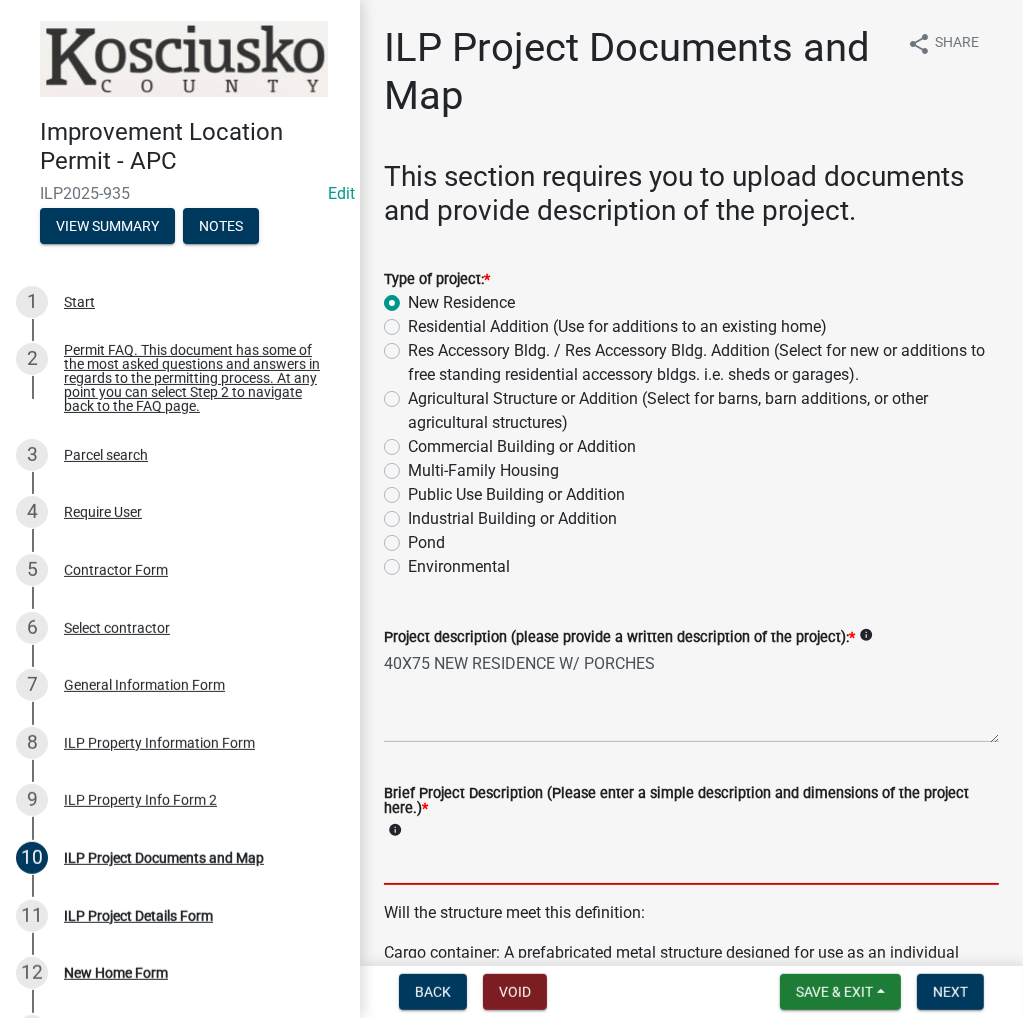 click on "Brief Project Description (Please enter a simple description and dimensions of the project here.)  *" at bounding box center (691, 864) 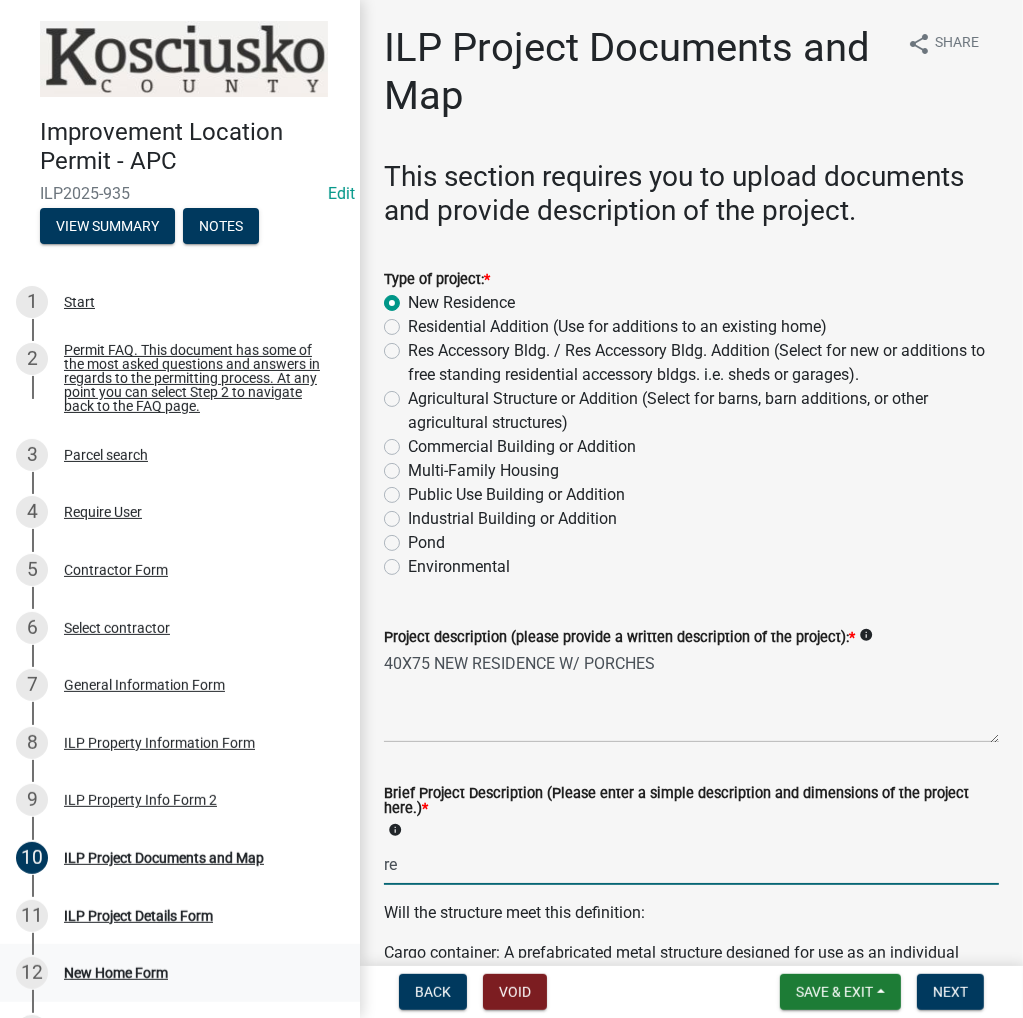 type on "r" 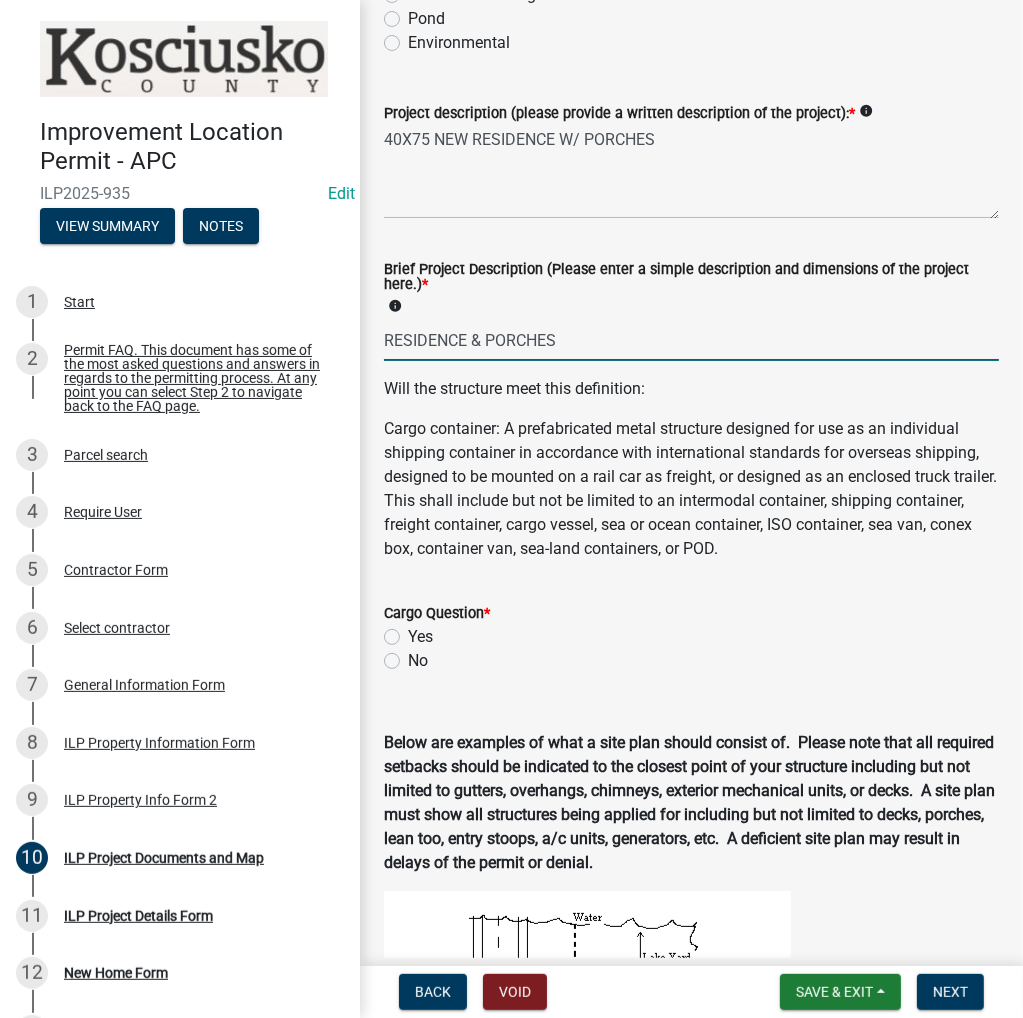 scroll, scrollTop: 700, scrollLeft: 0, axis: vertical 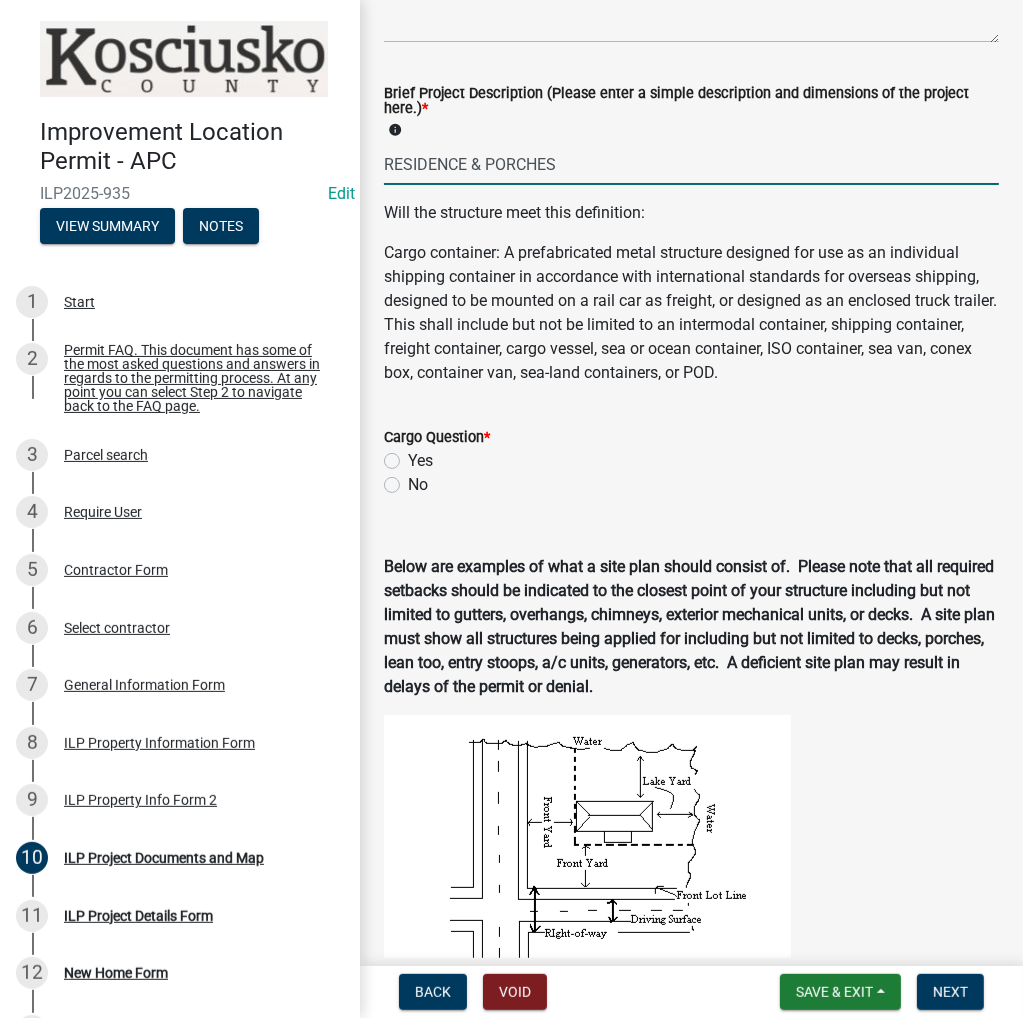 type on "RESIDENCE & PORCHES" 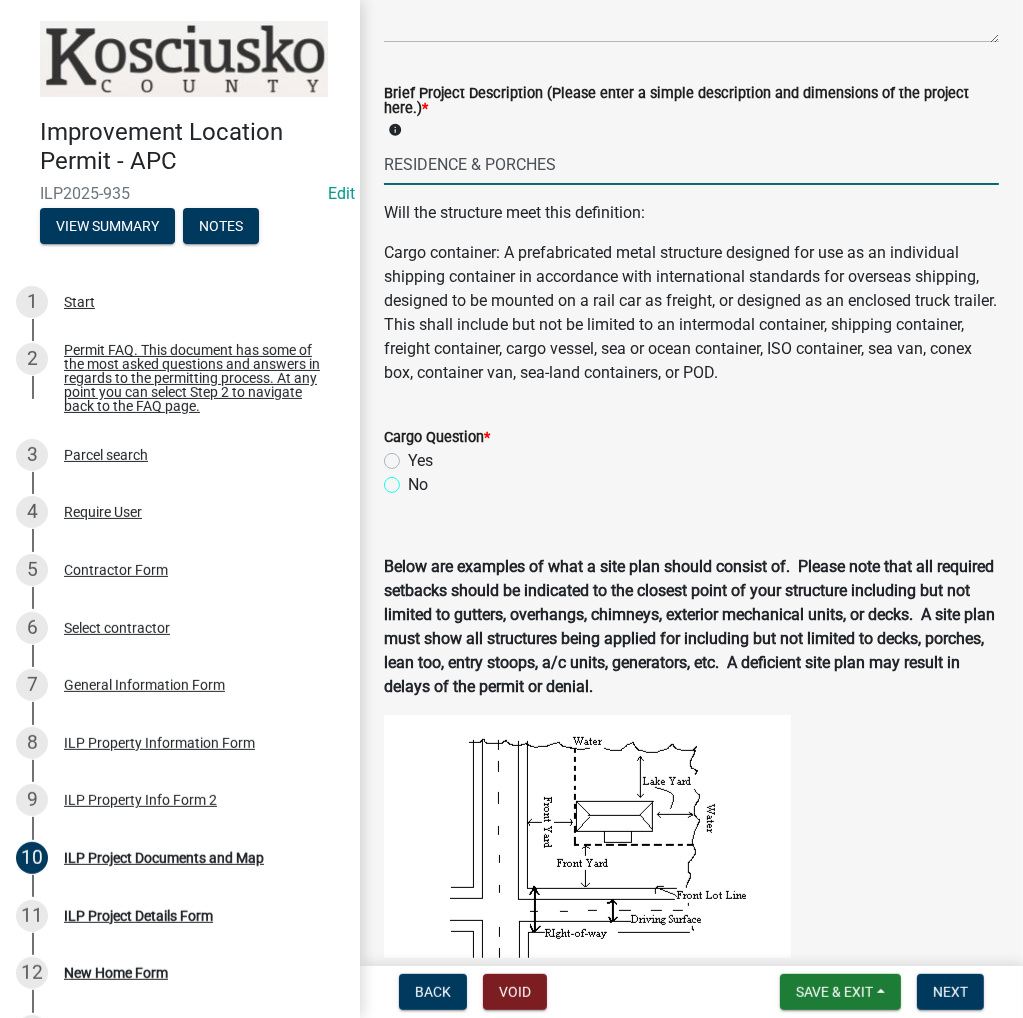 click on "No" at bounding box center [414, 479] 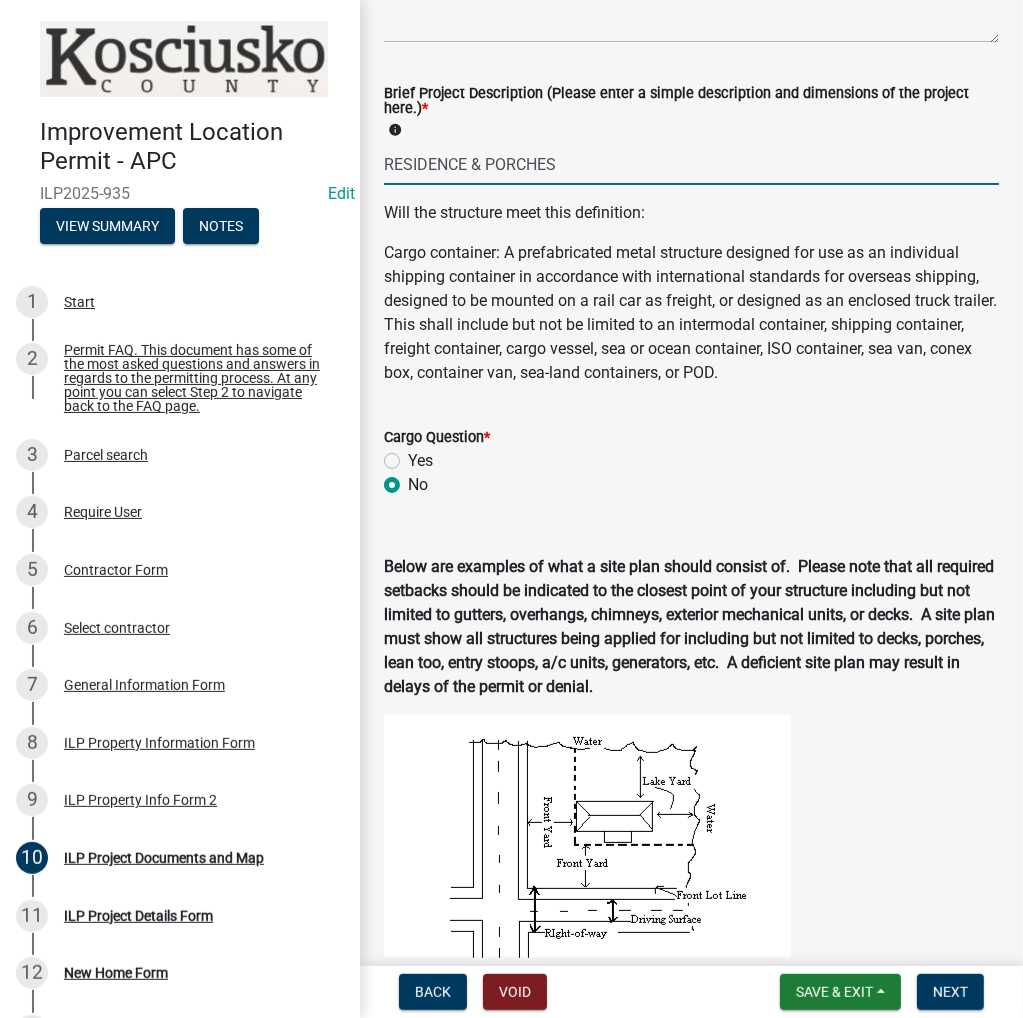 radio on "true" 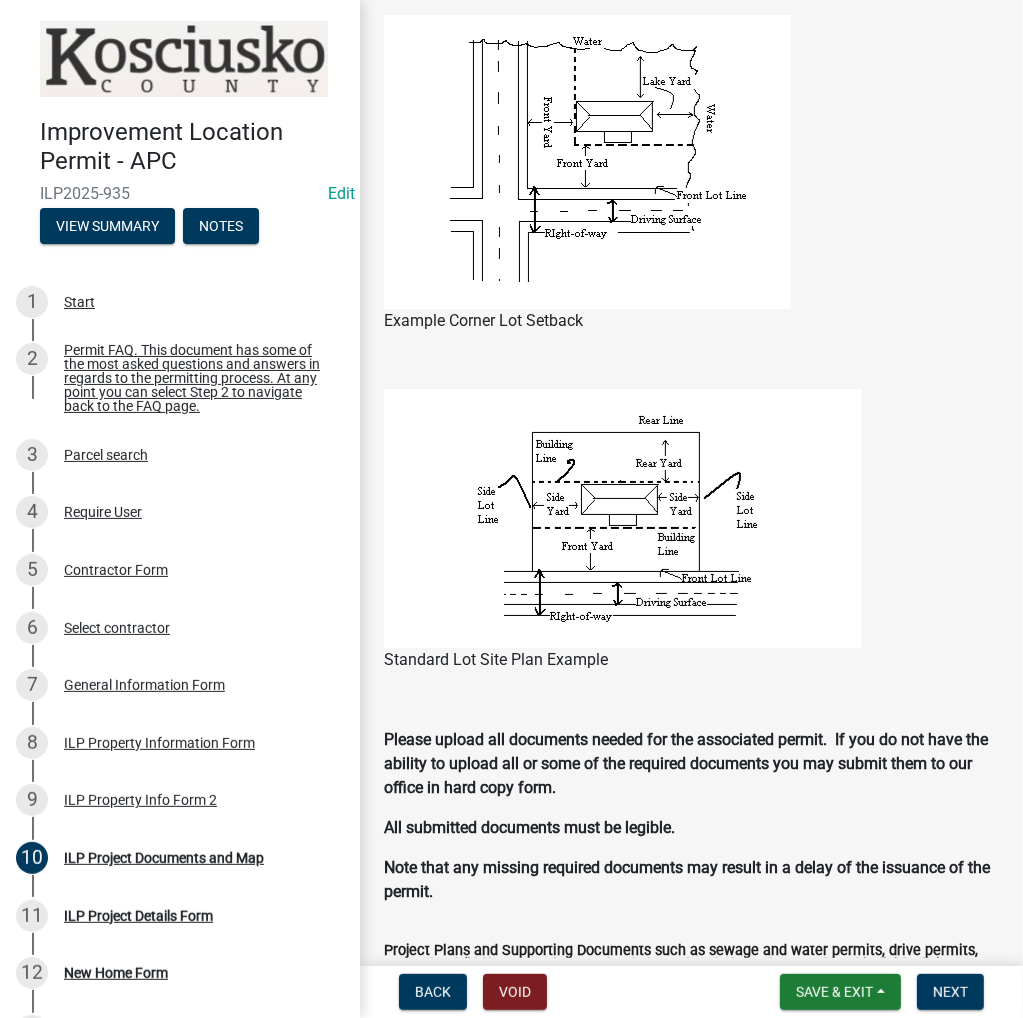scroll, scrollTop: 1700, scrollLeft: 0, axis: vertical 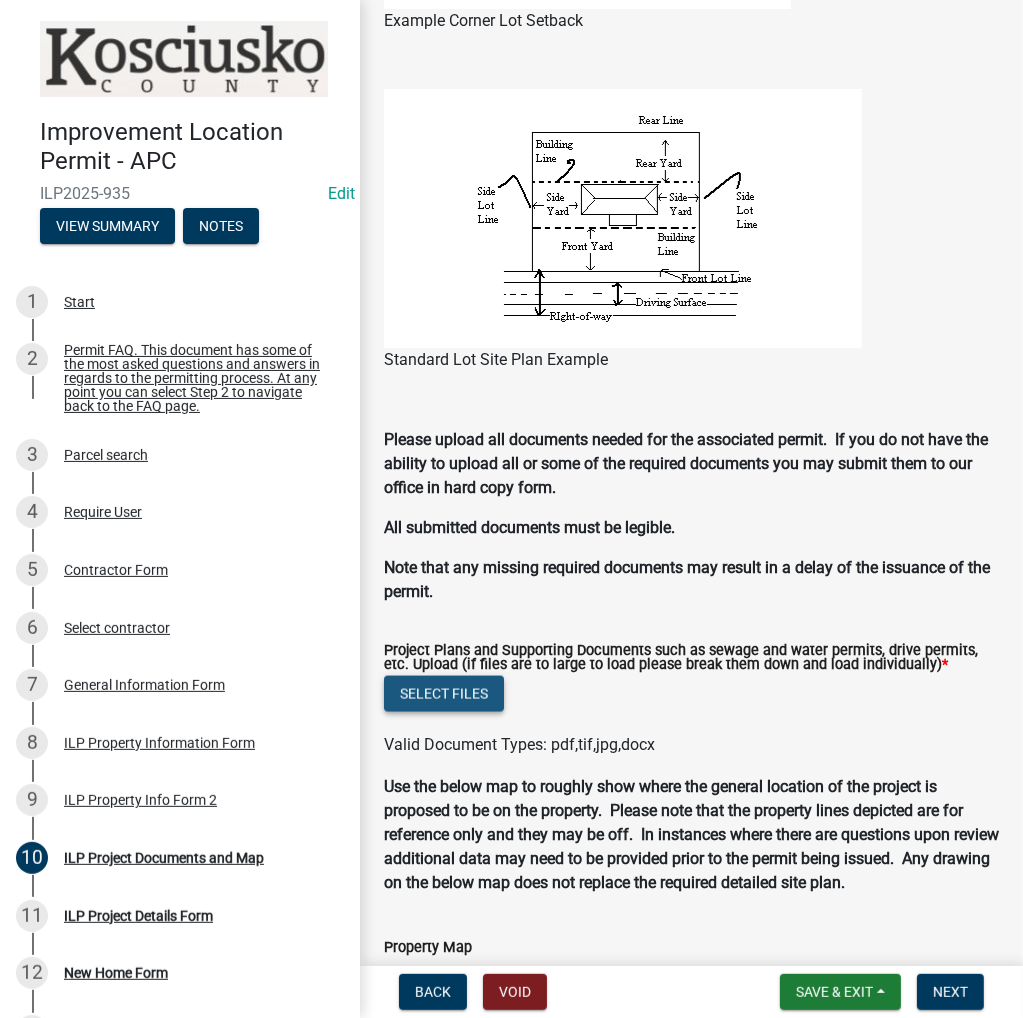 click on "Select files" 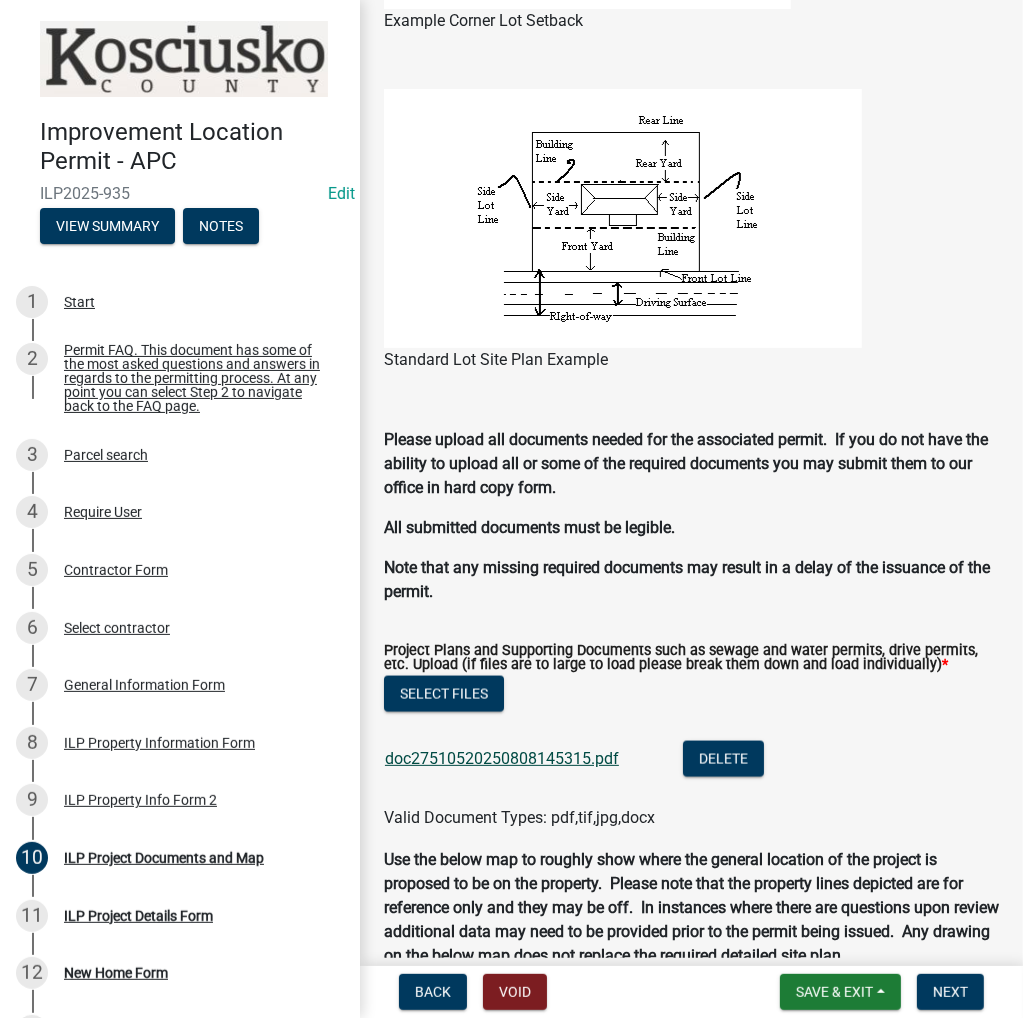 click on "doc27510520250808145315.pdf" 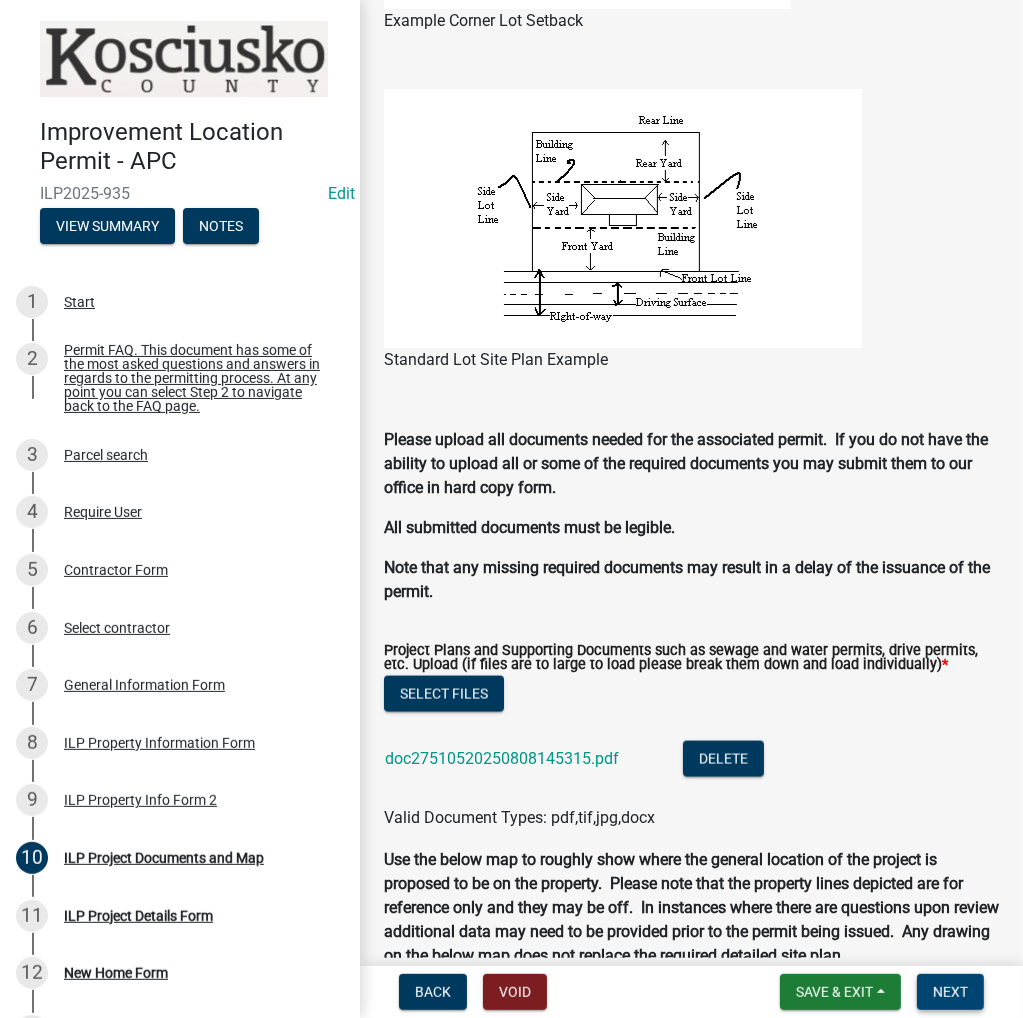click on "Next" at bounding box center (950, 992) 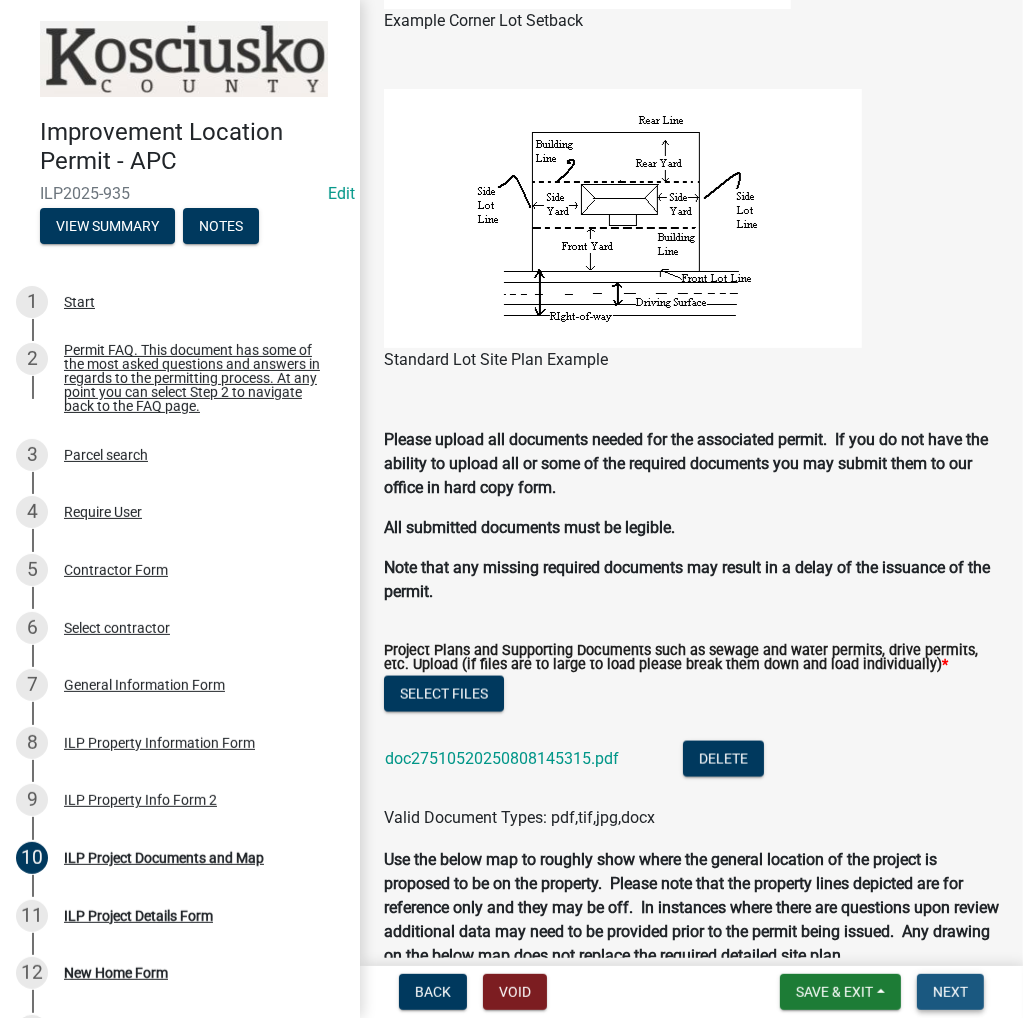 scroll, scrollTop: 0, scrollLeft: 0, axis: both 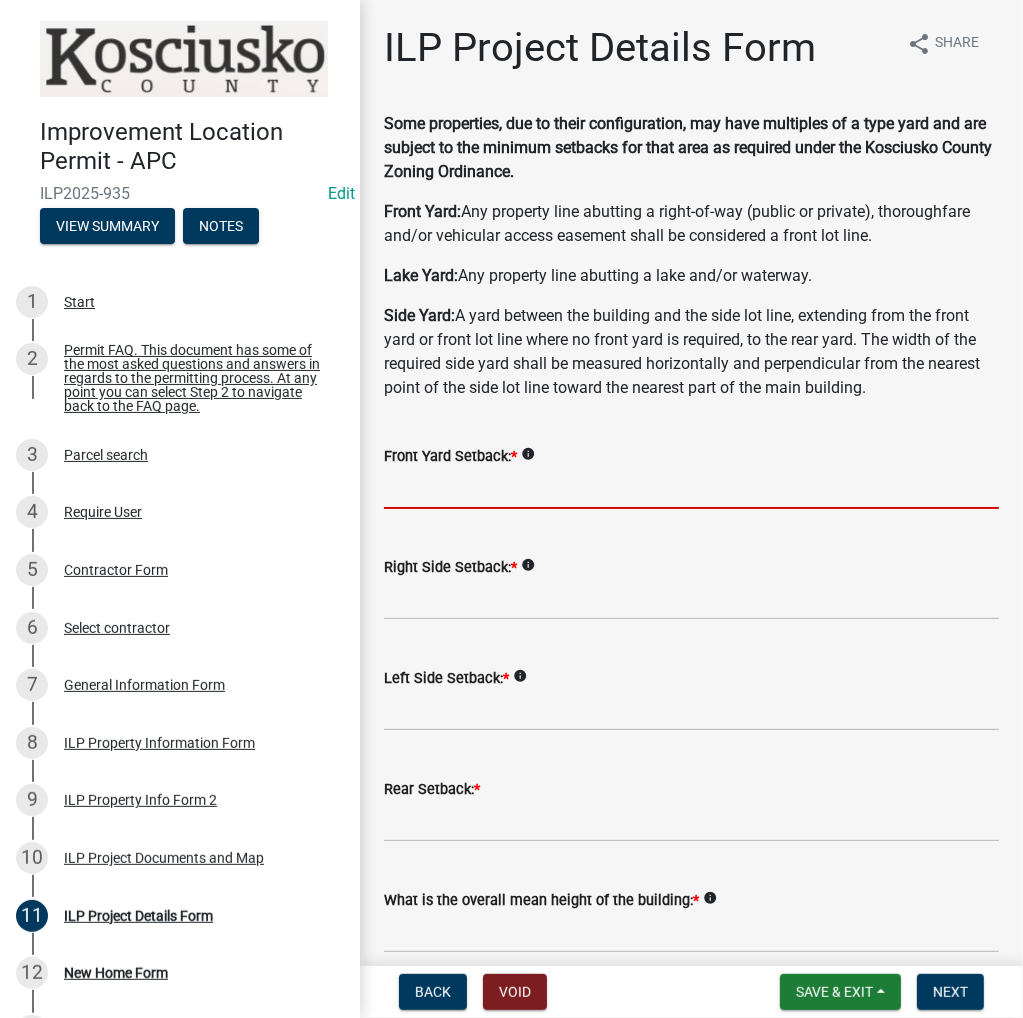 click 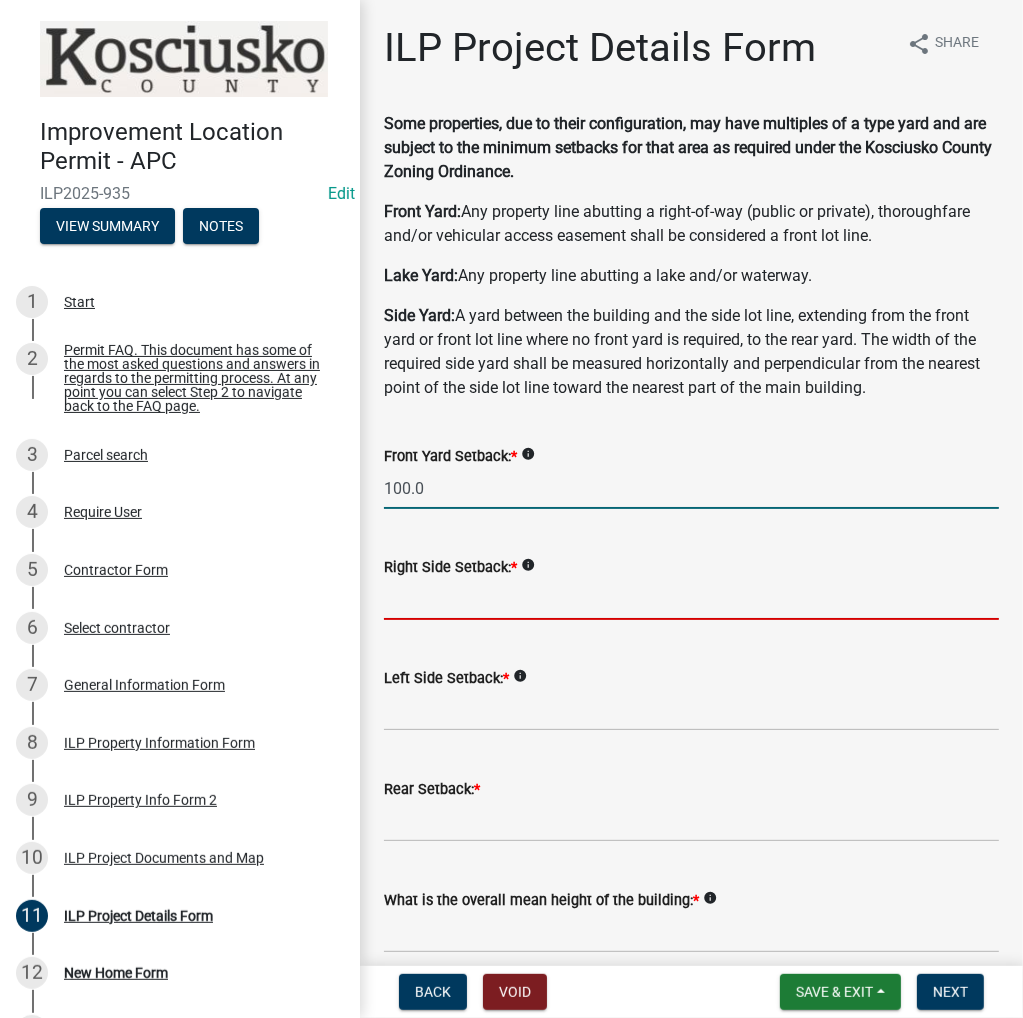 click on "100.0" 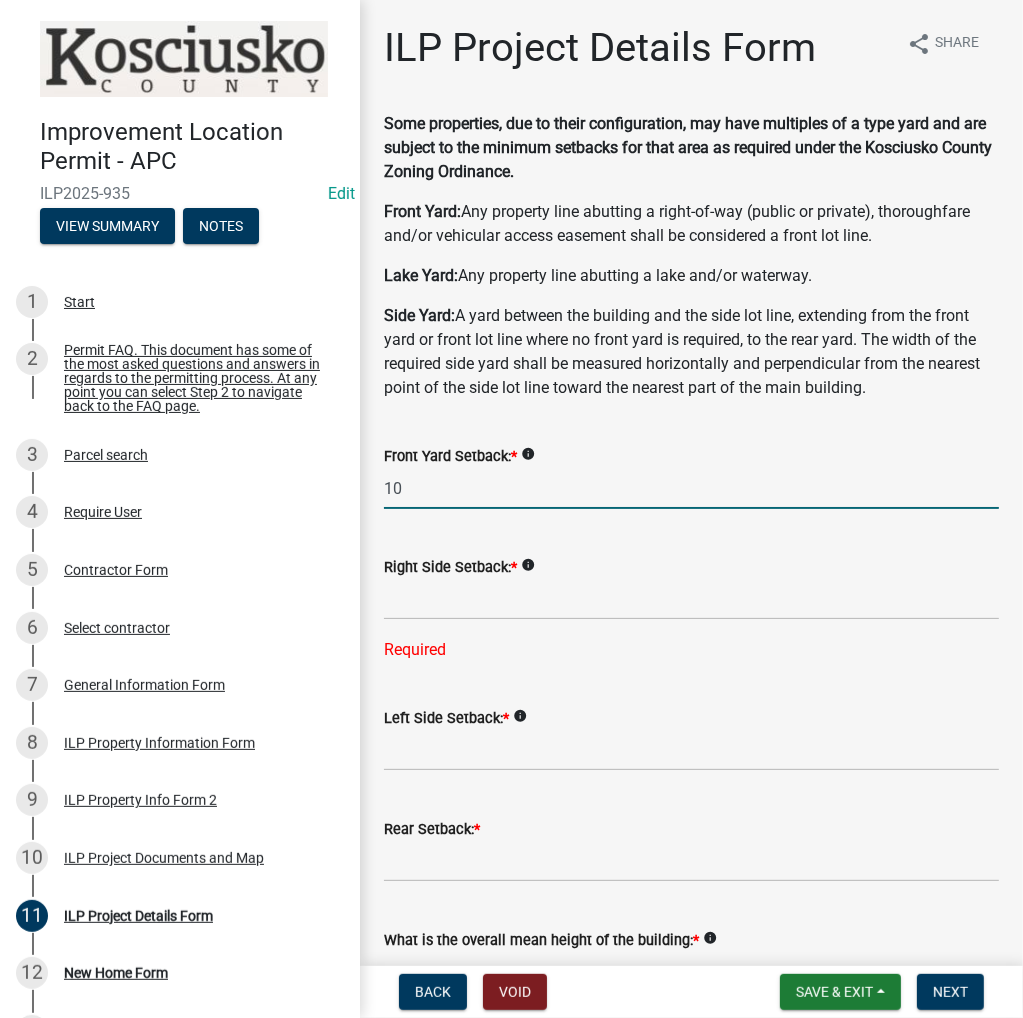 type on "1" 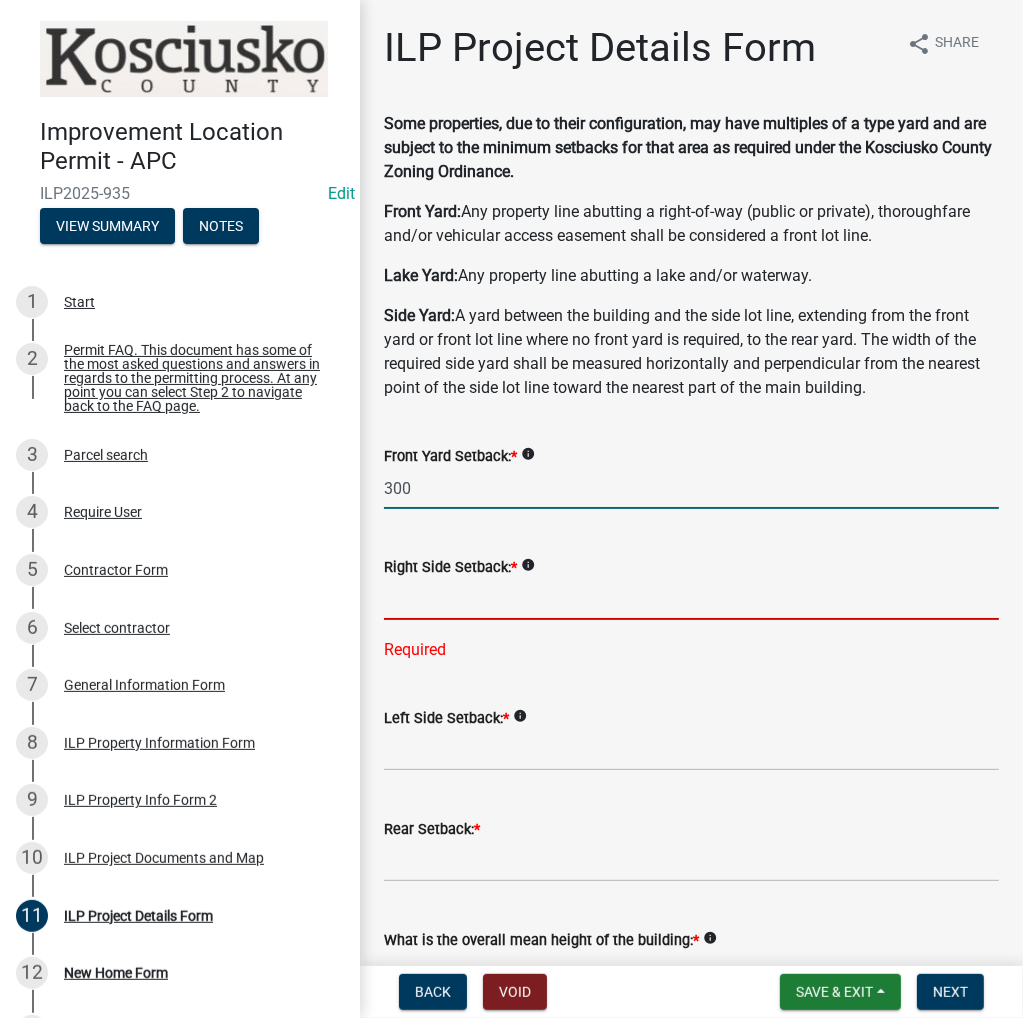 type on "300.0" 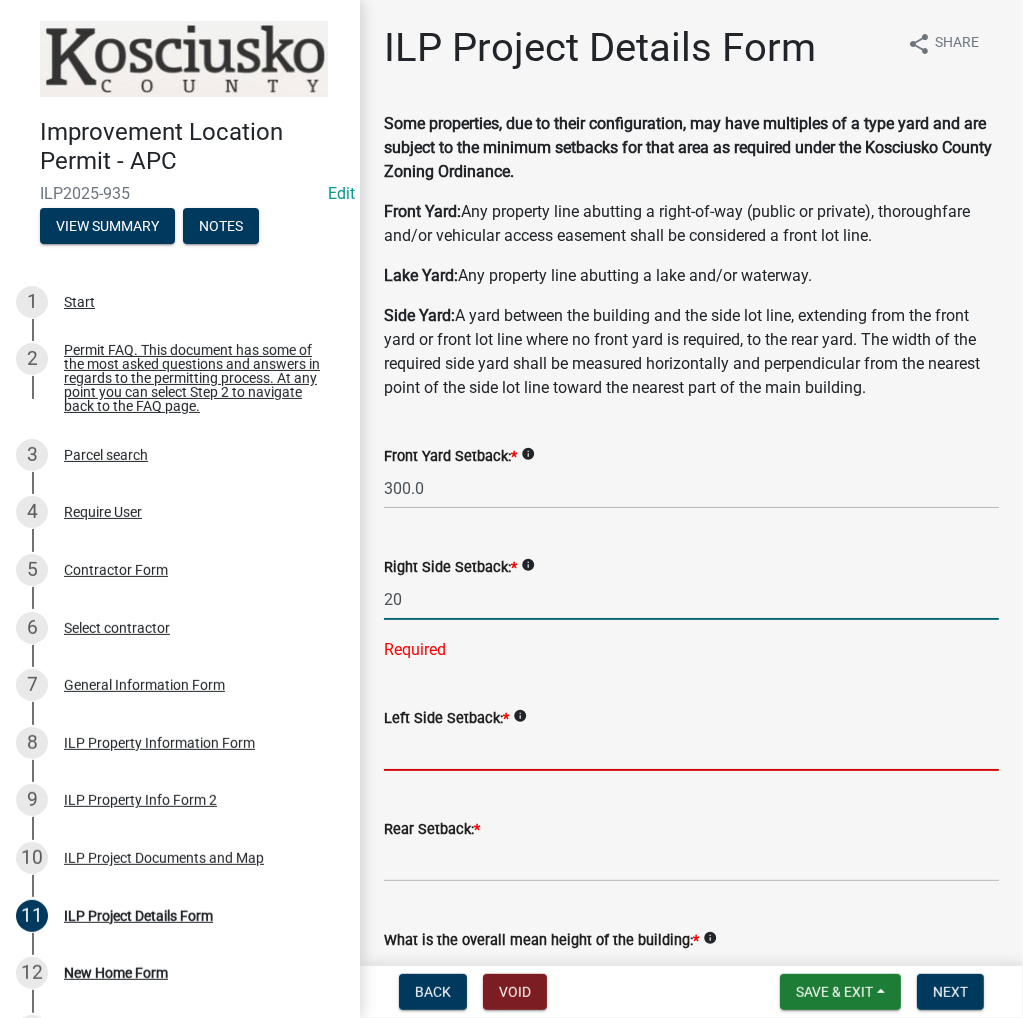 type on "20.0" 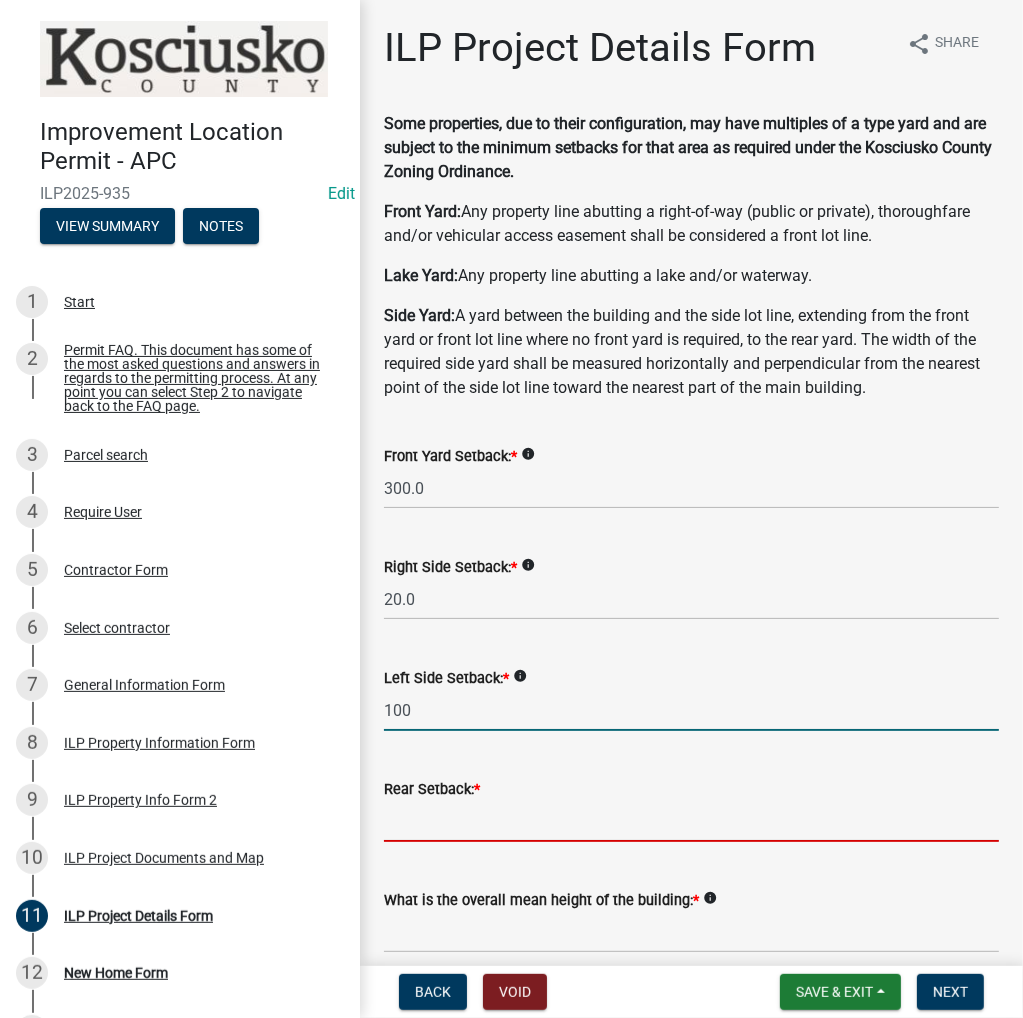 type on "100.0" 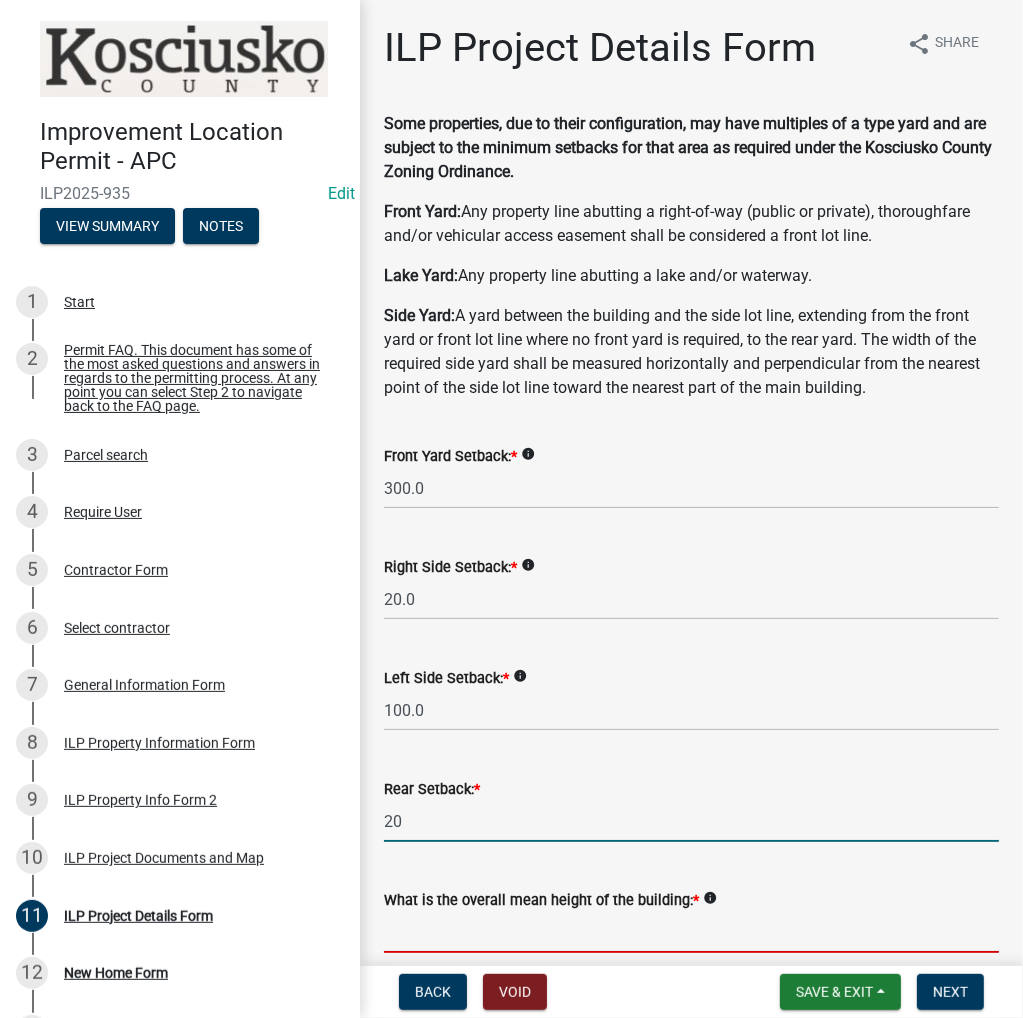 type on "20.0" 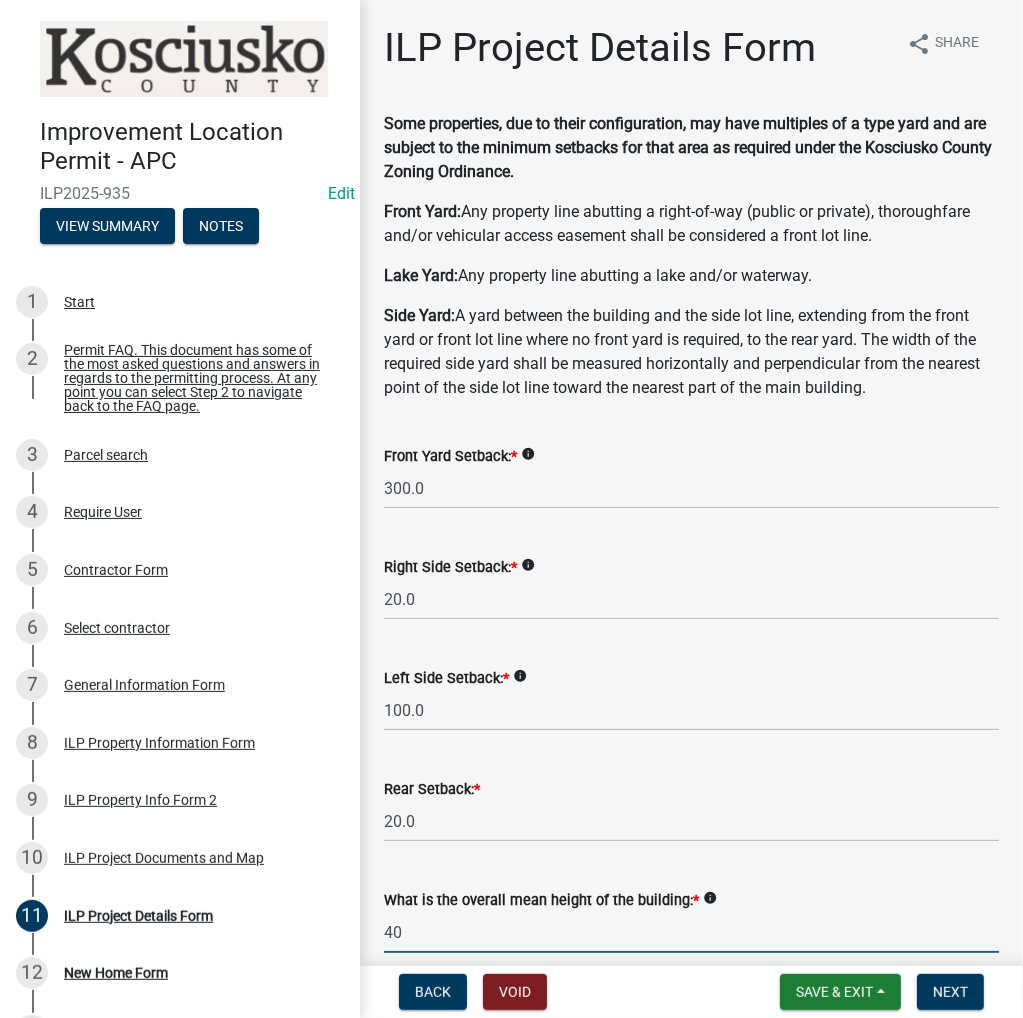 type on "40.0" 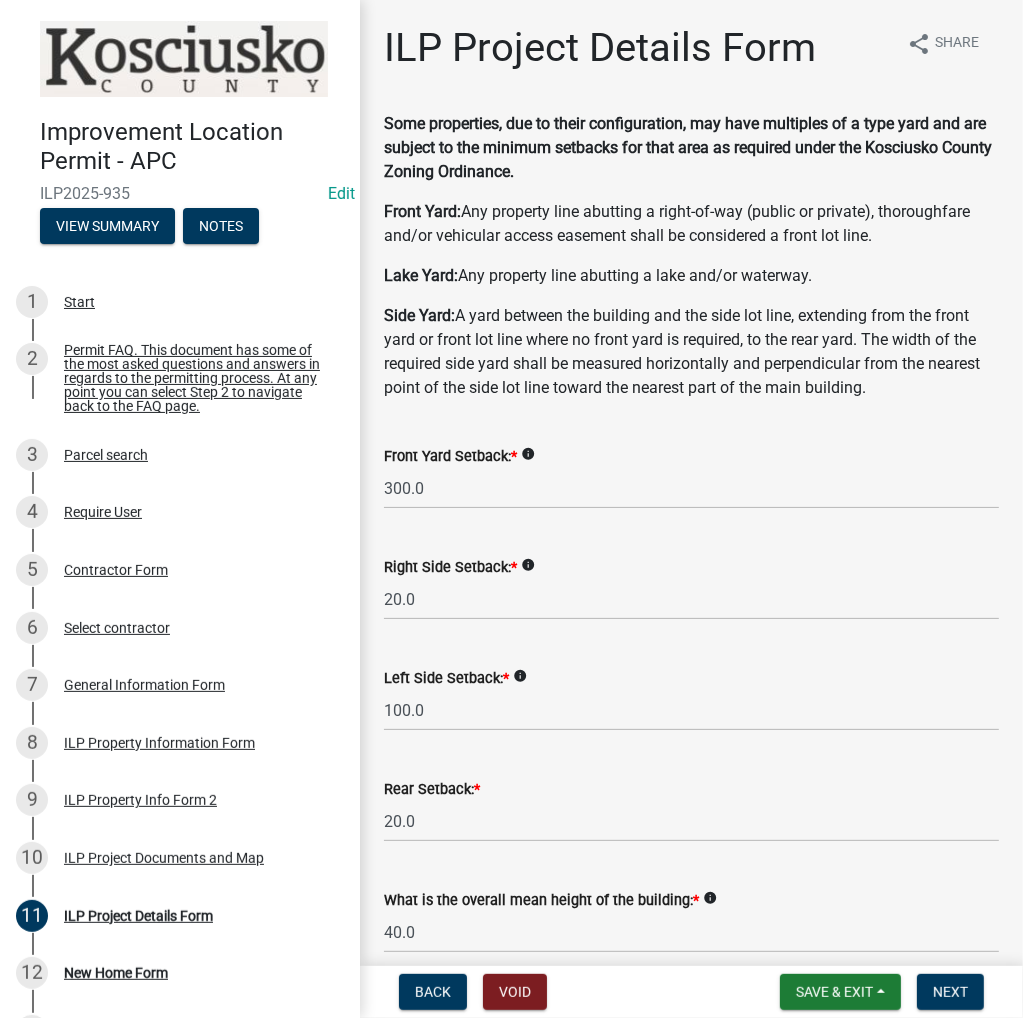 scroll, scrollTop: 564, scrollLeft: 0, axis: vertical 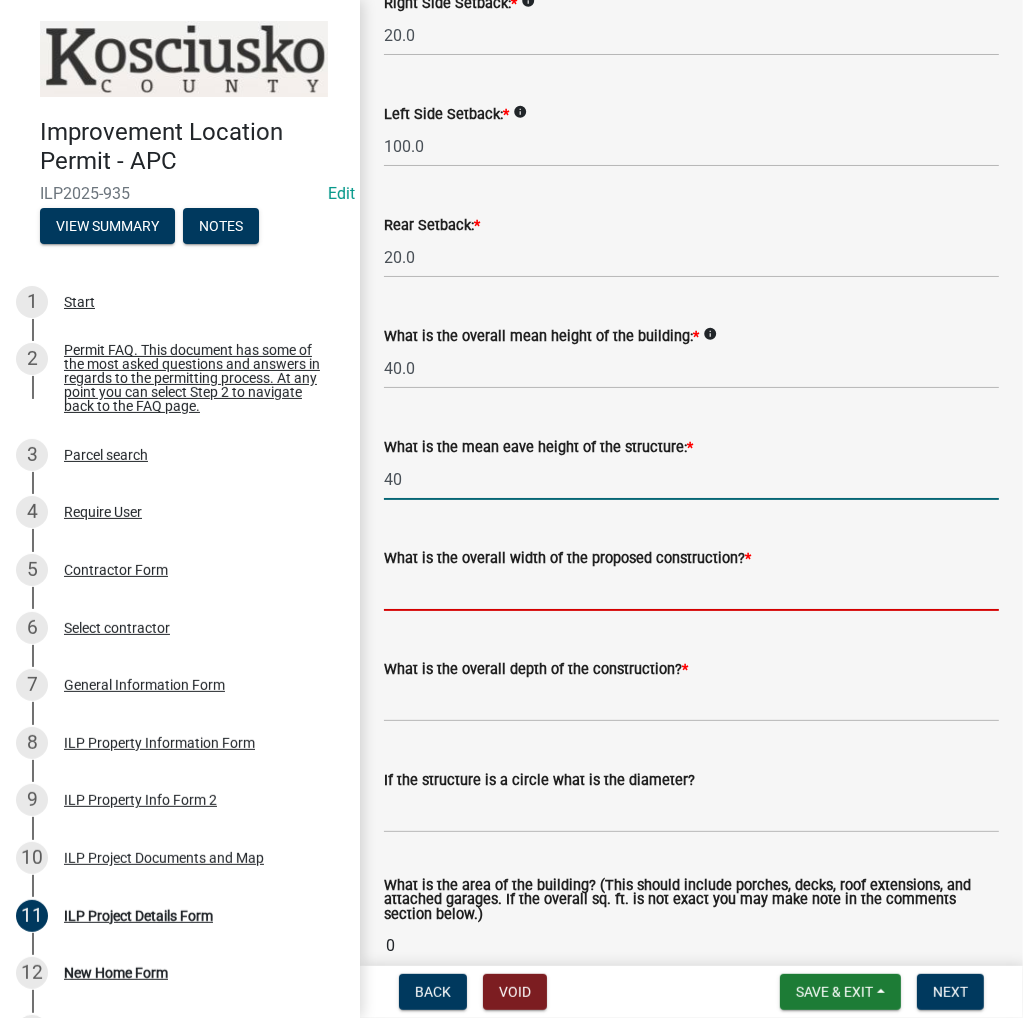 type on "40.0" 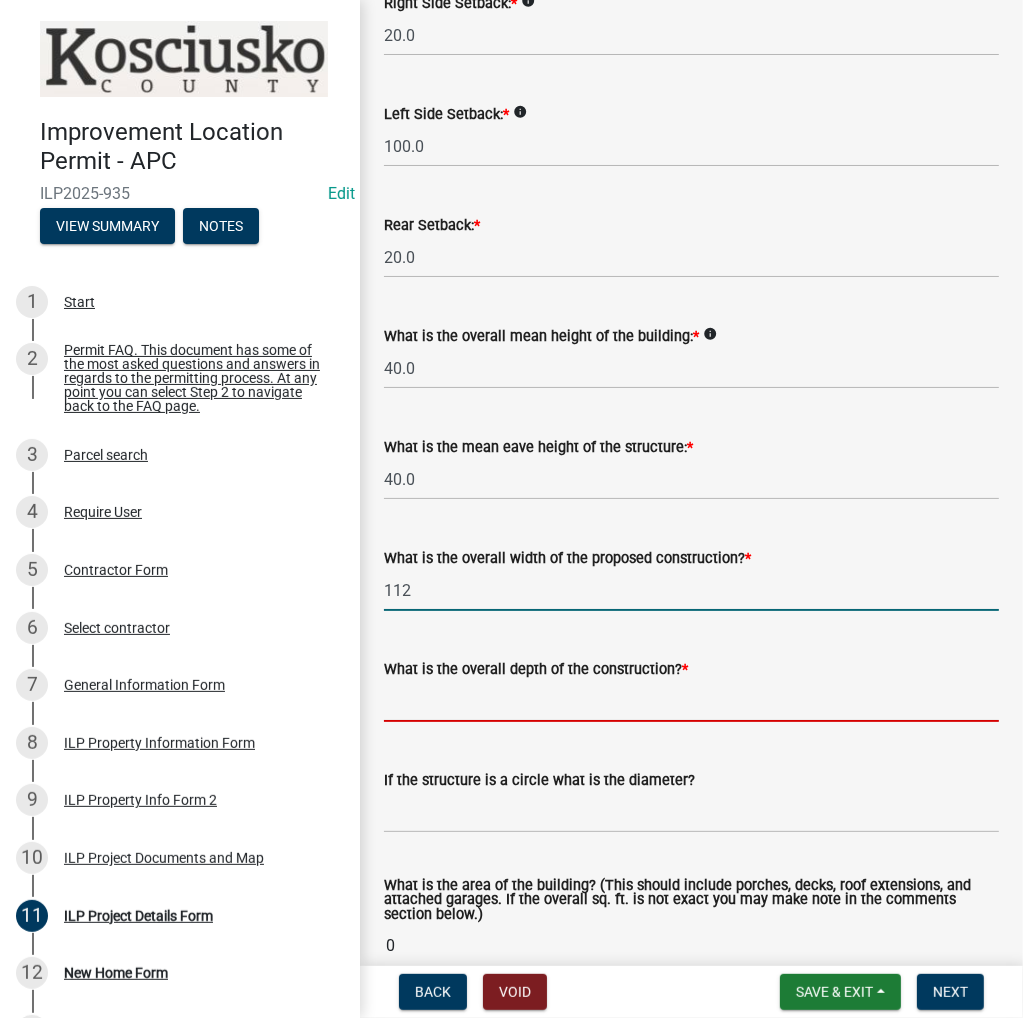 type on "112.00" 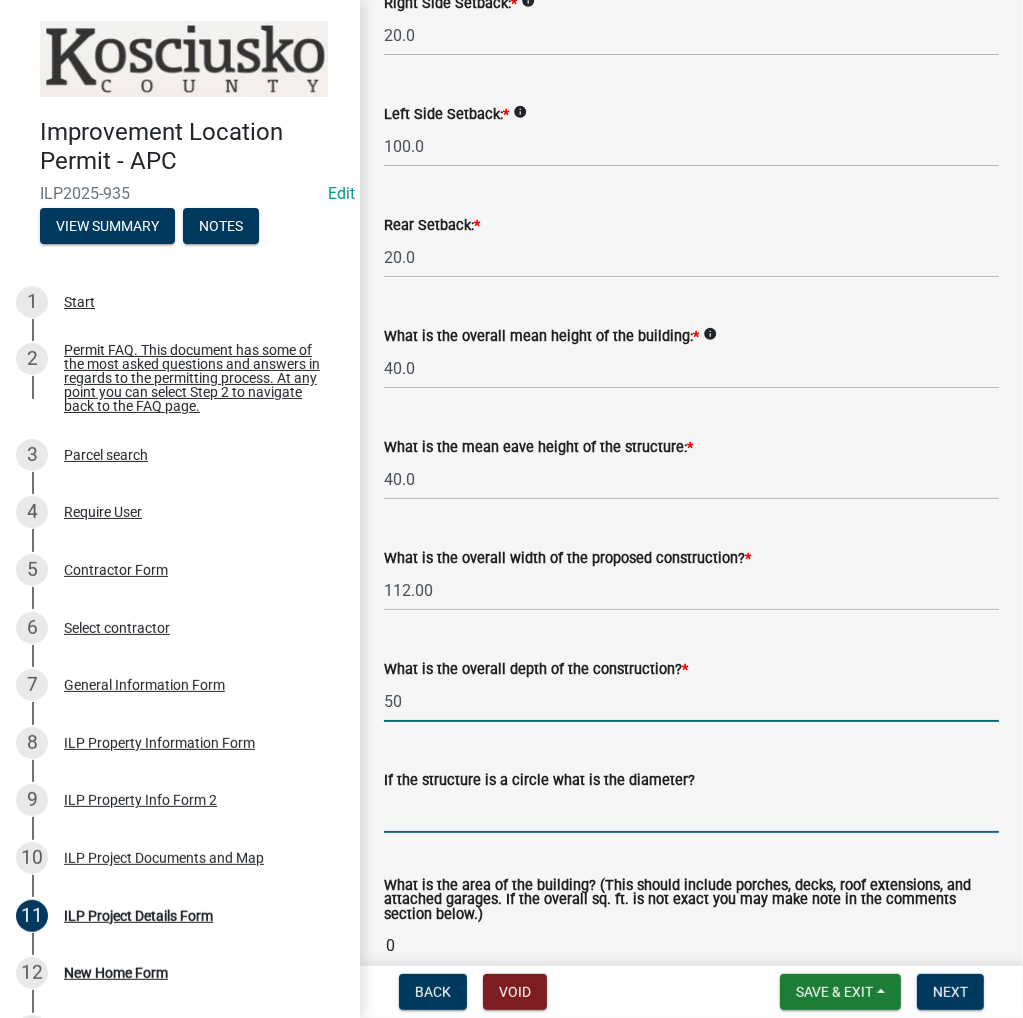 type on "50.00" 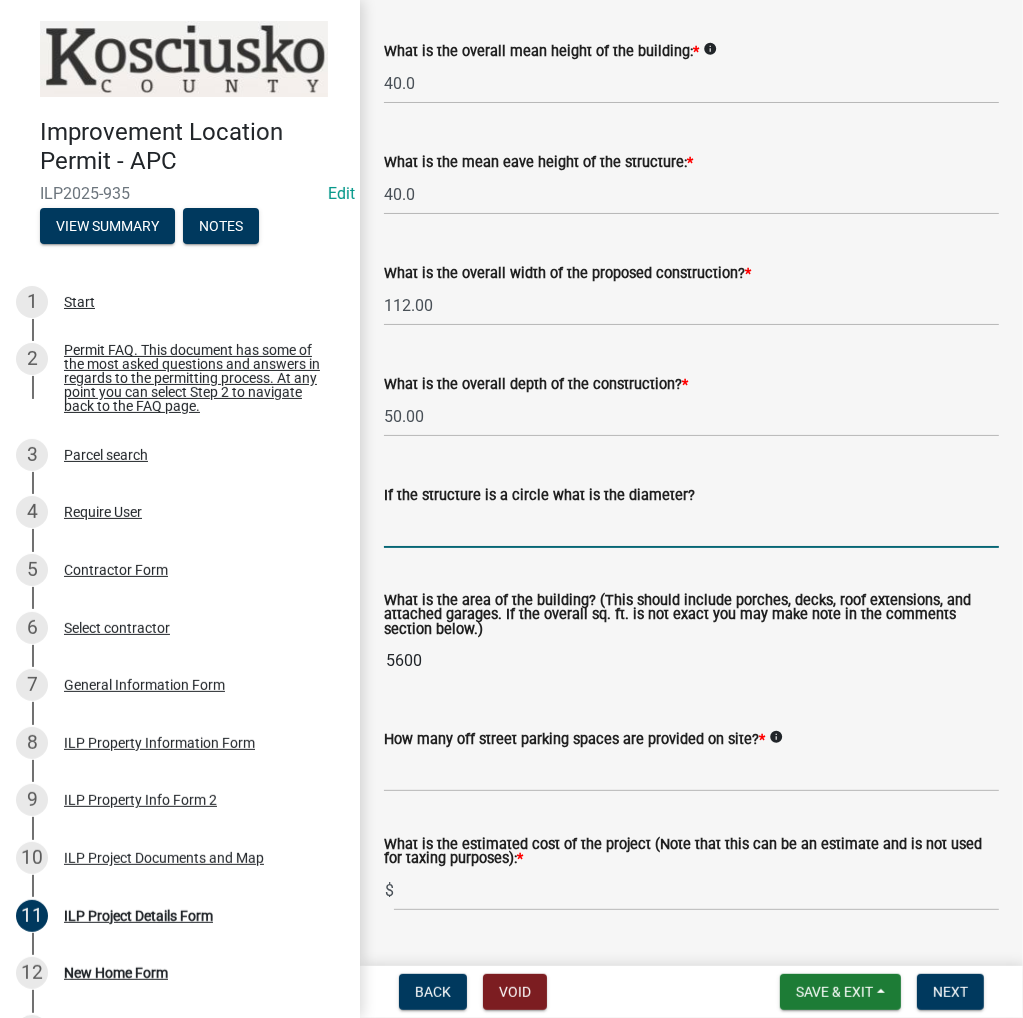scroll, scrollTop: 864, scrollLeft: 0, axis: vertical 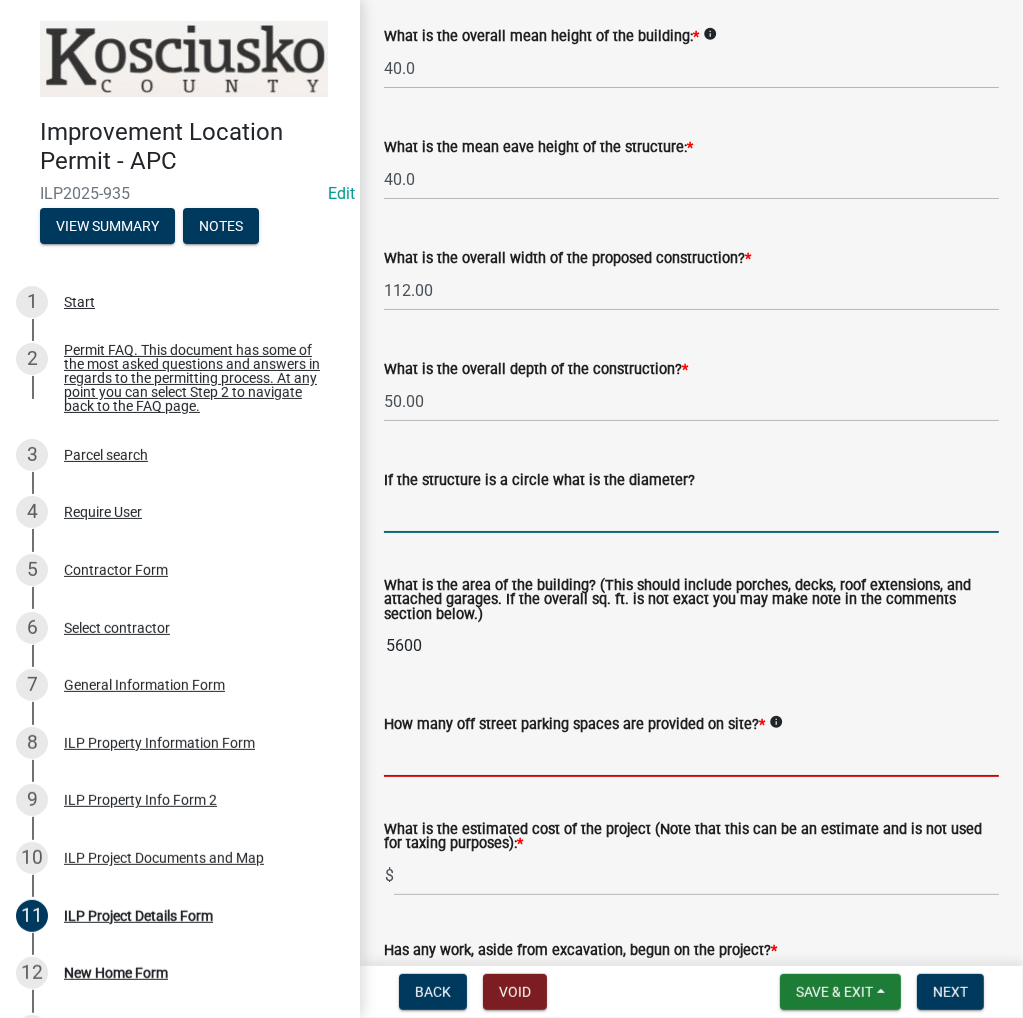 click 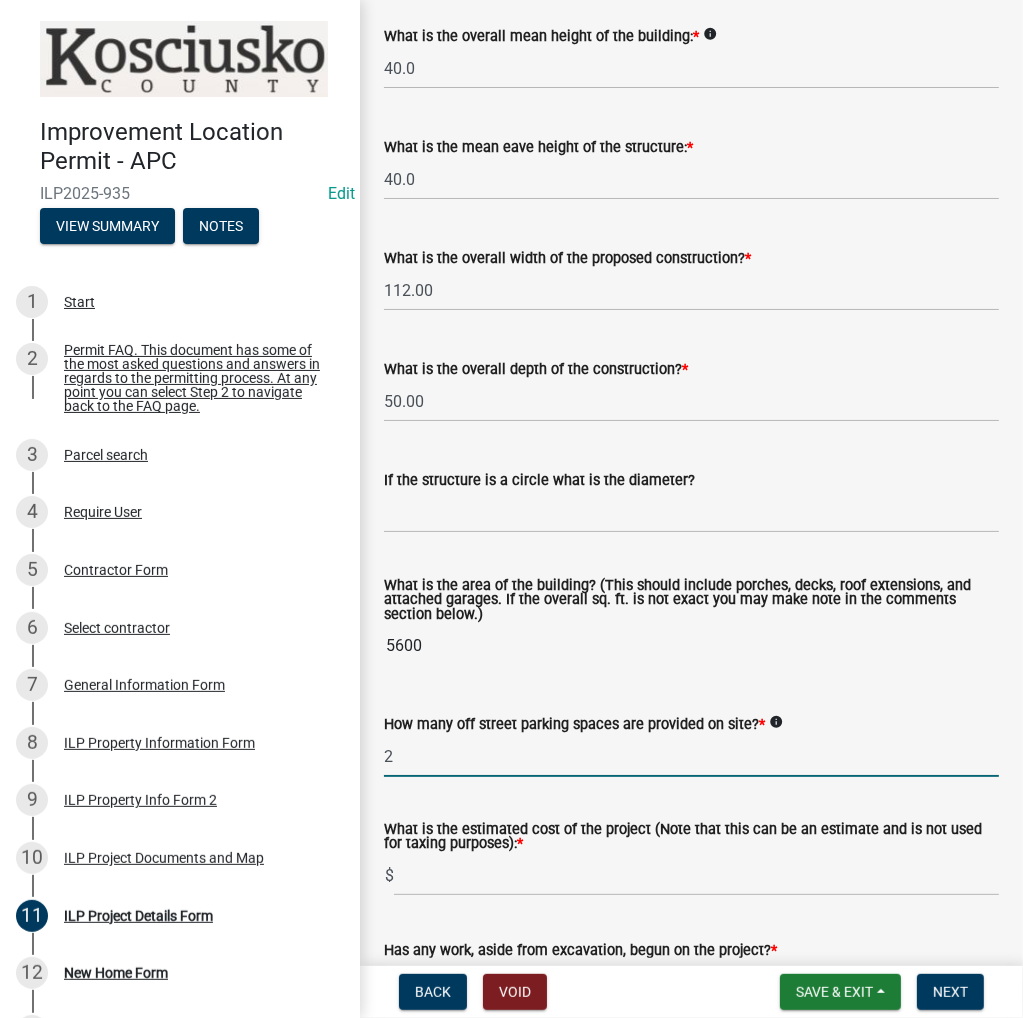 type on "2" 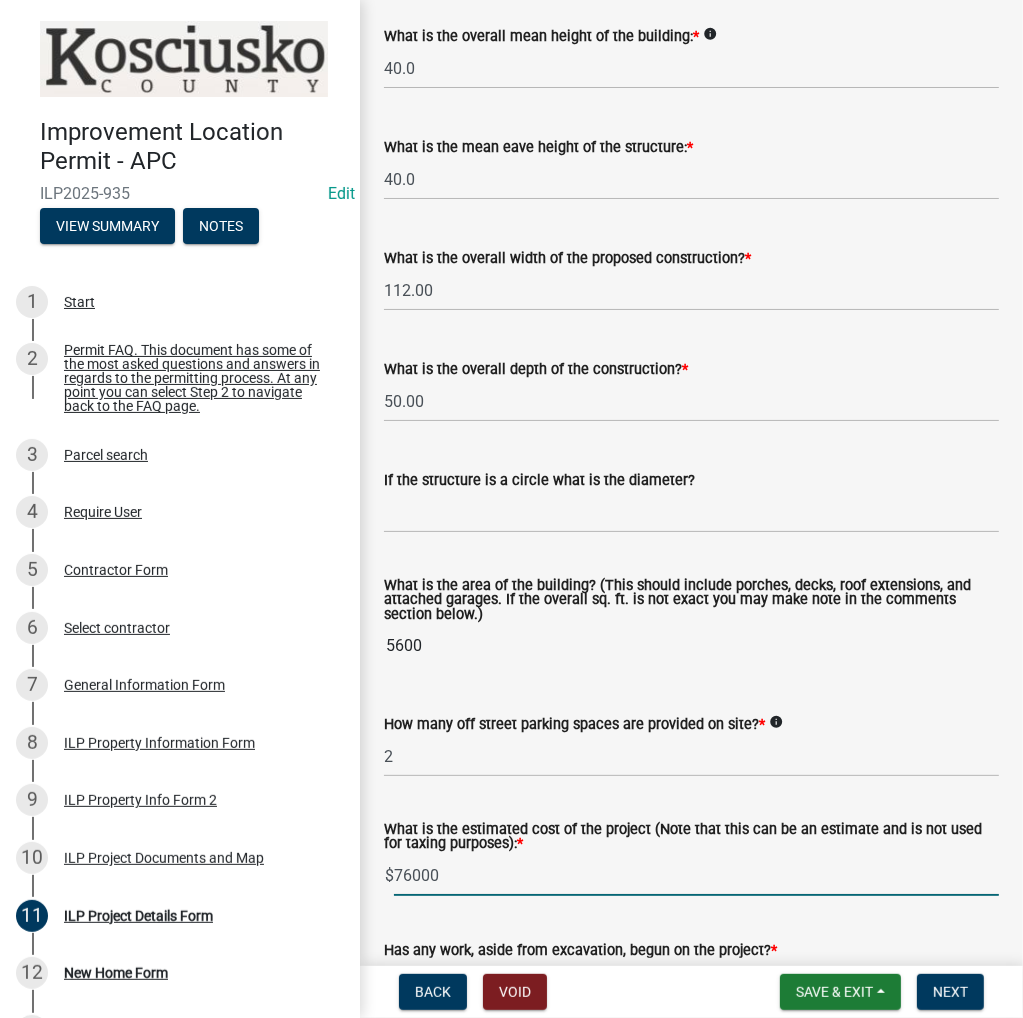 type on "76000" 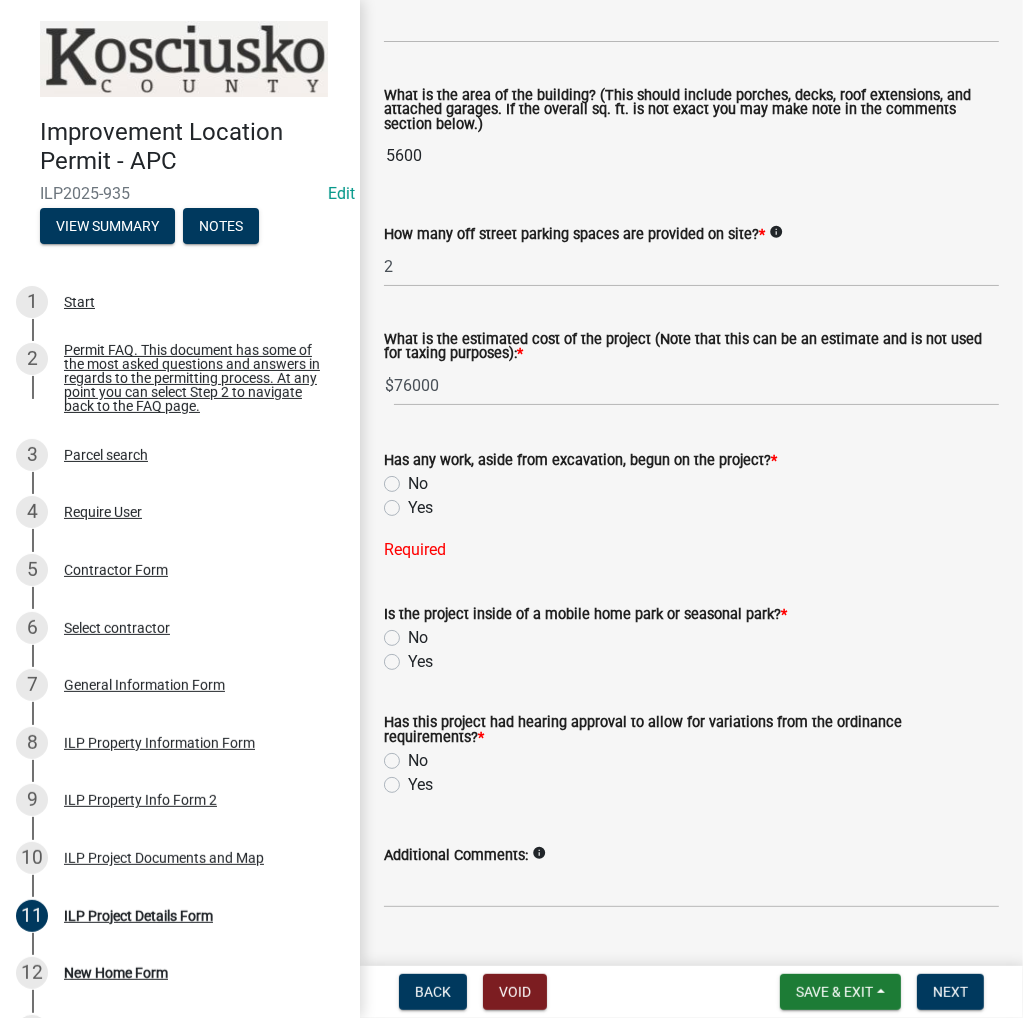 click on "No" 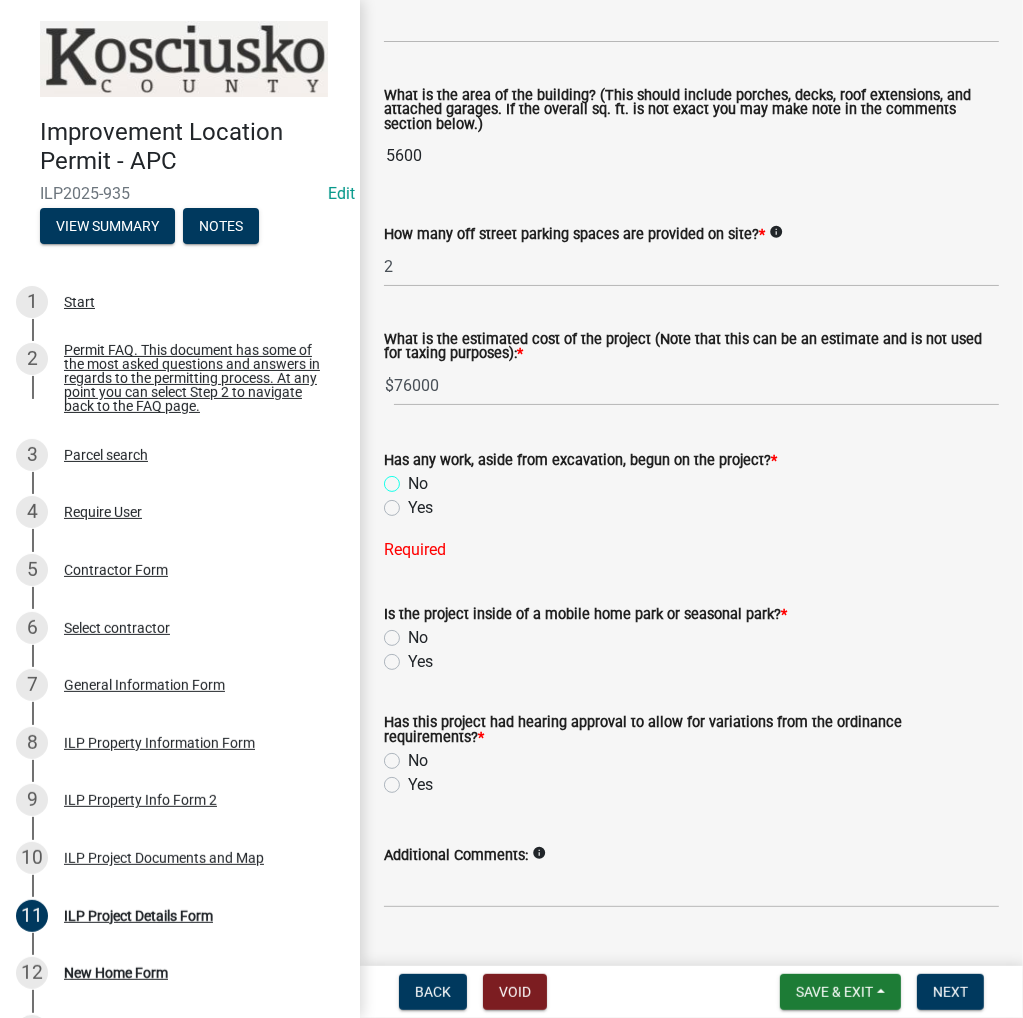 click on "No" at bounding box center [414, 478] 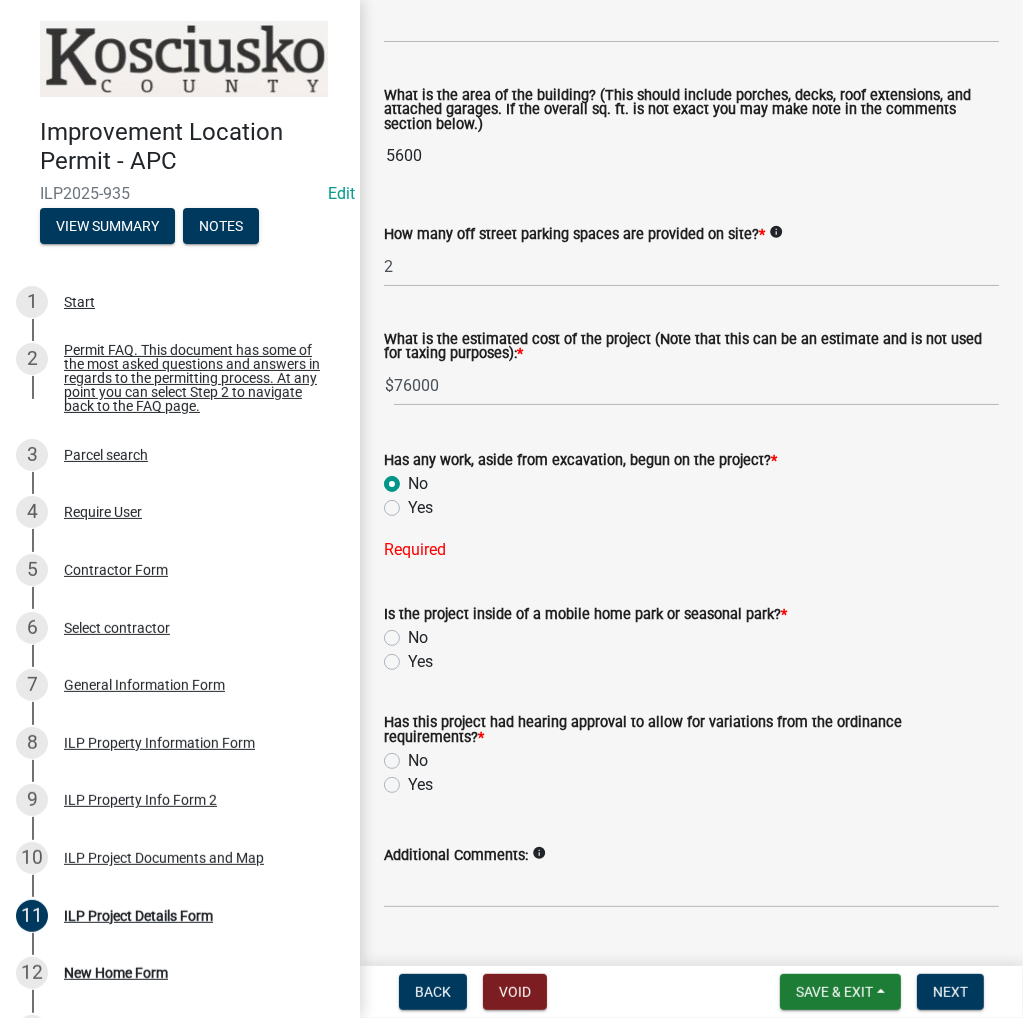 radio on "true" 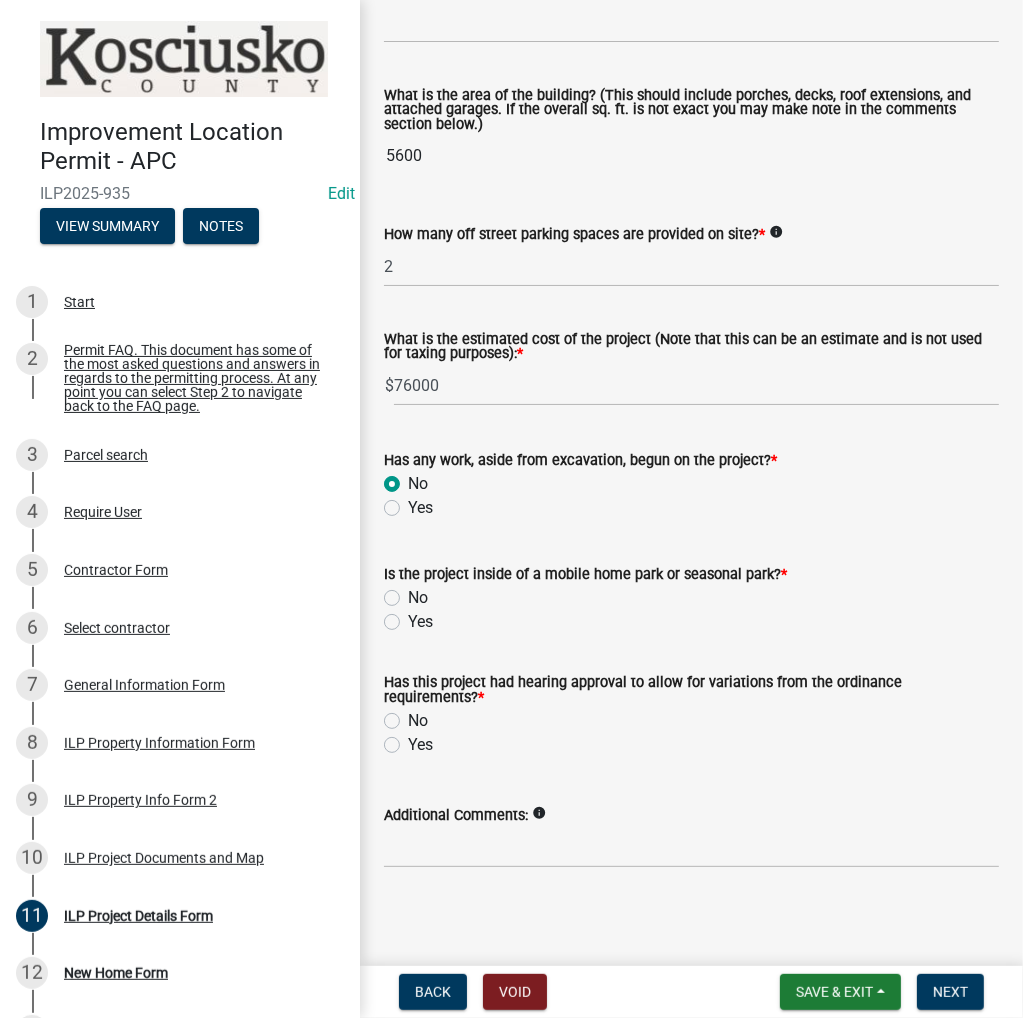 click on "No" 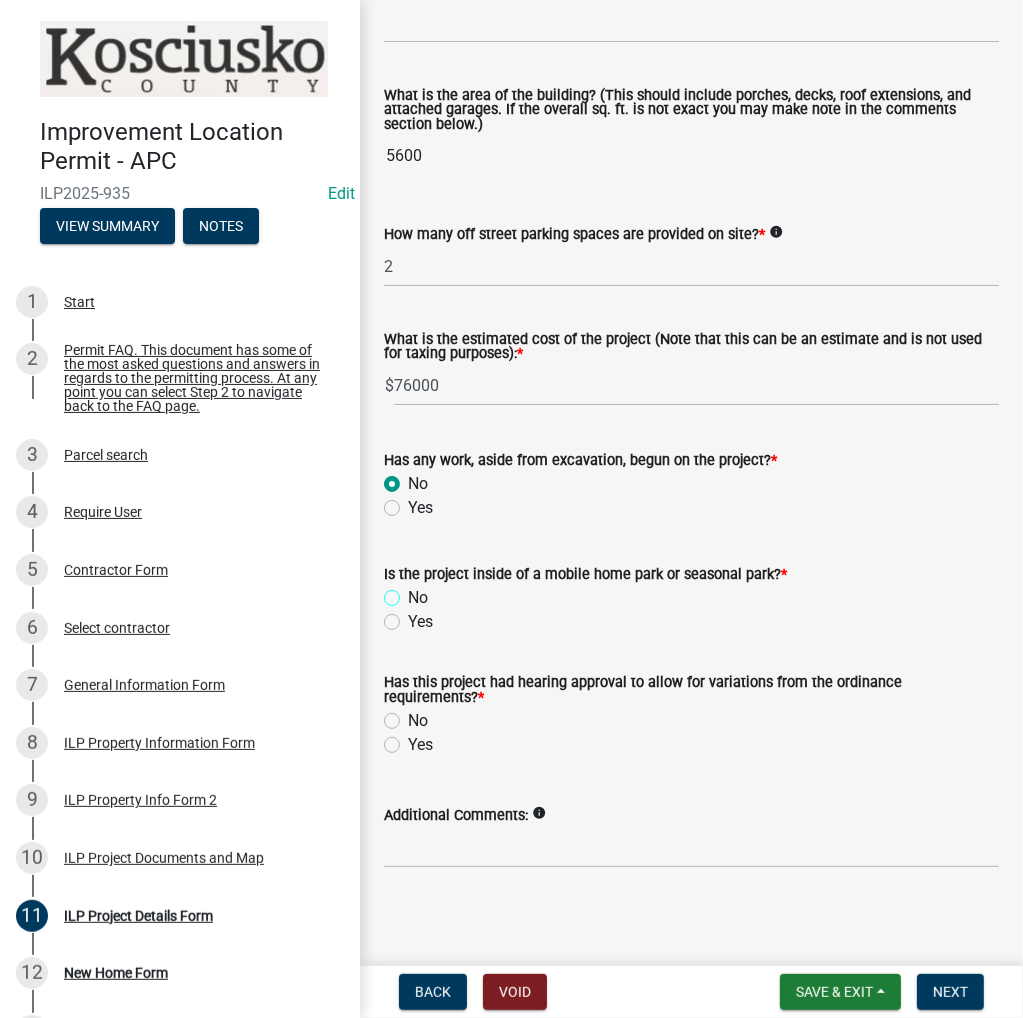 click on "No" at bounding box center (414, 592) 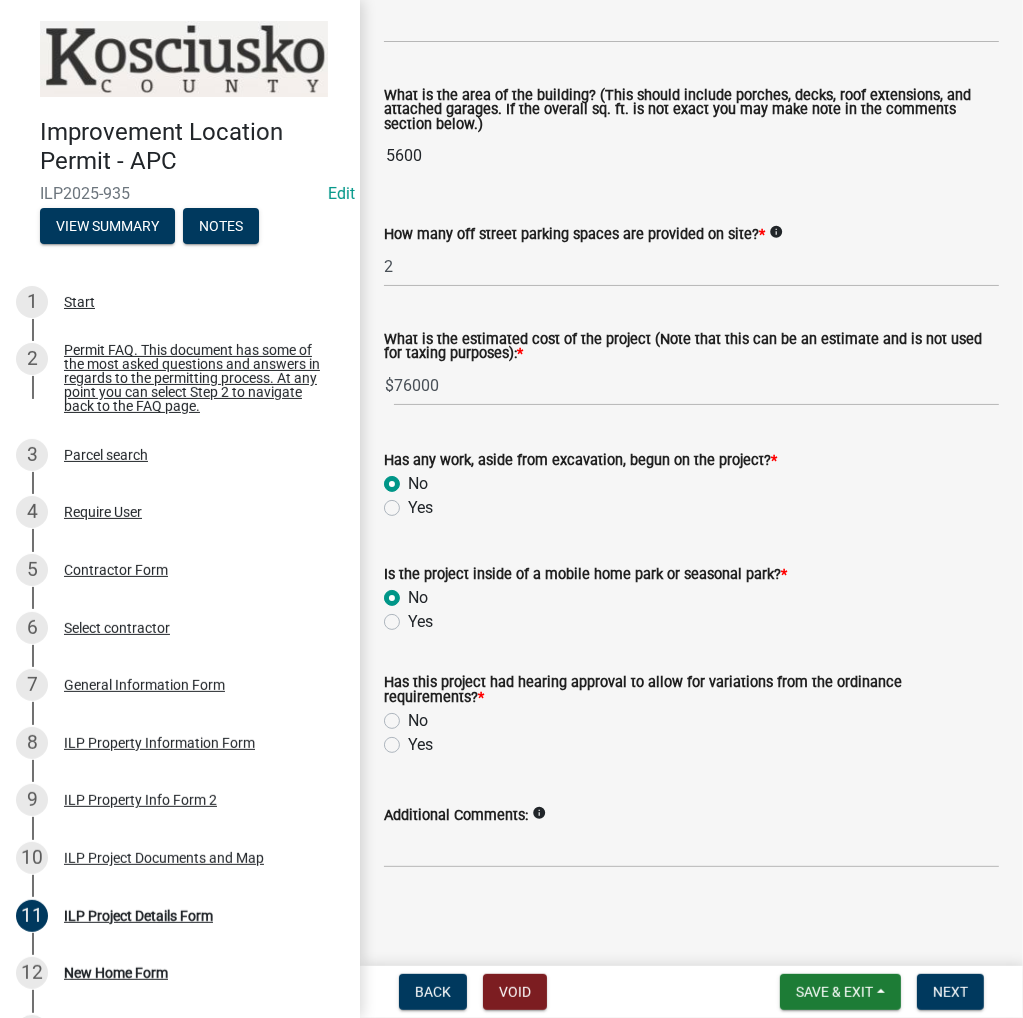 radio on "true" 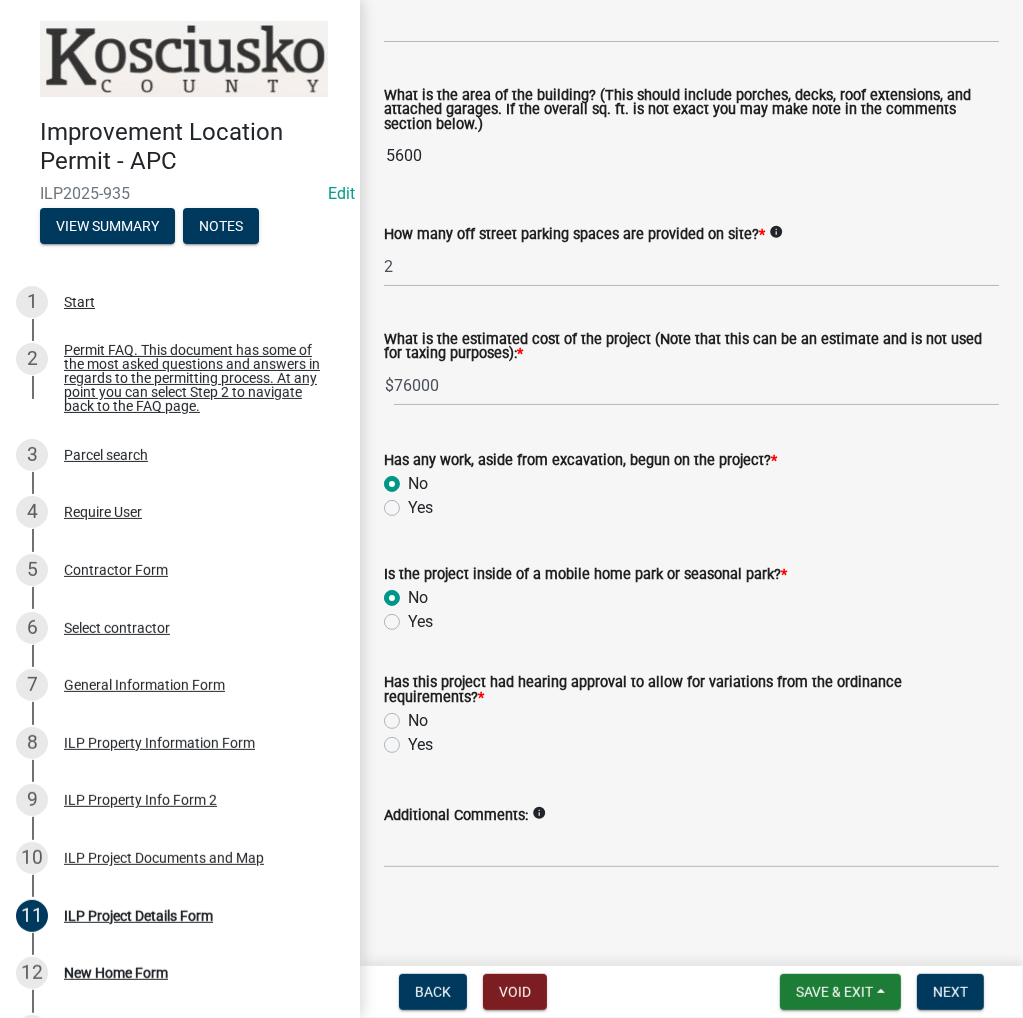 click on "No" 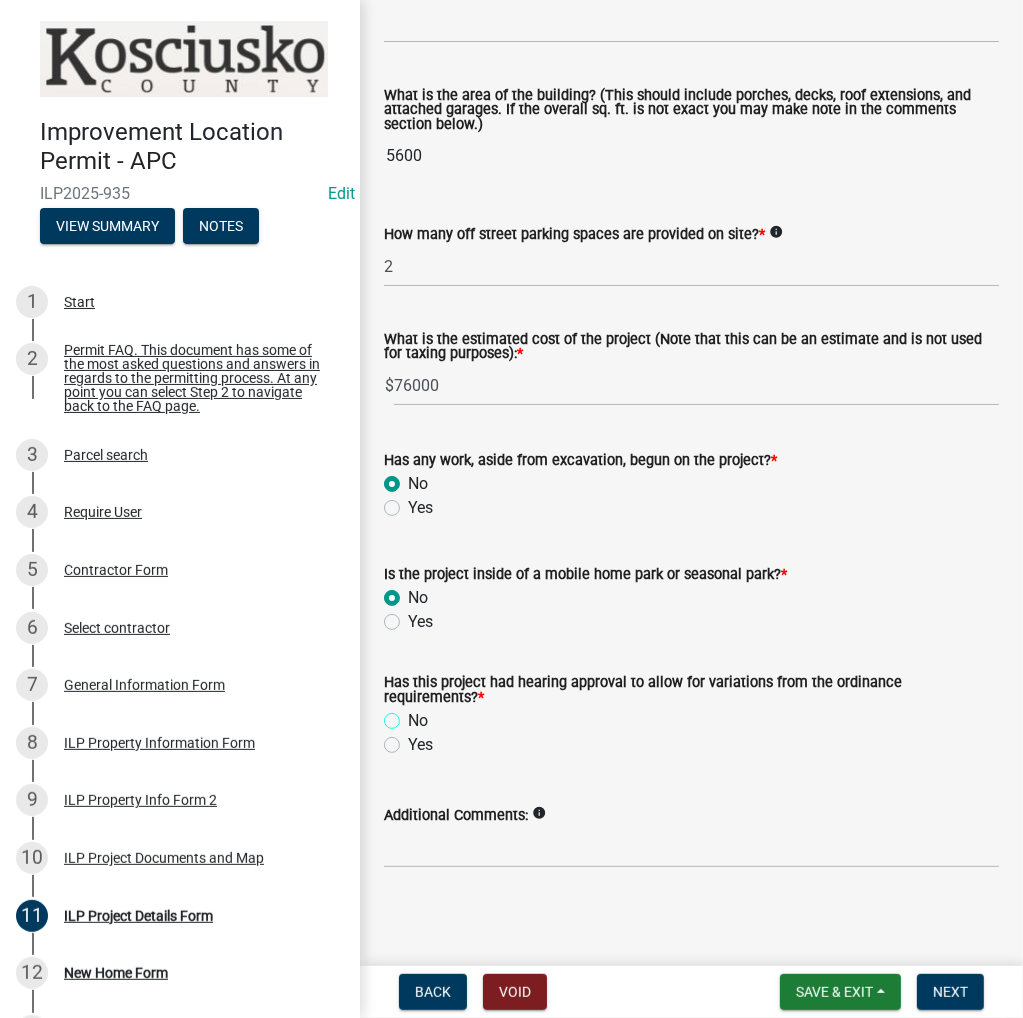 click on "No" at bounding box center [414, 715] 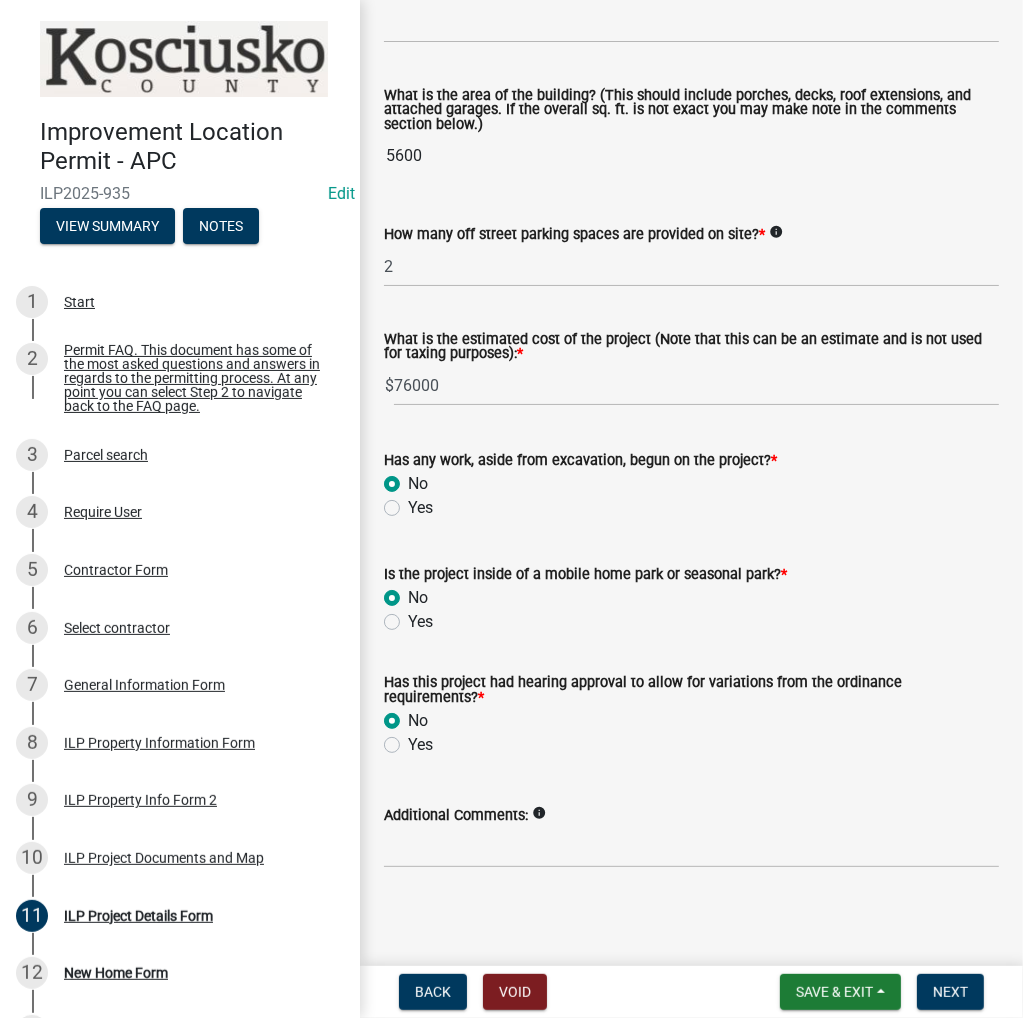 radio on "true" 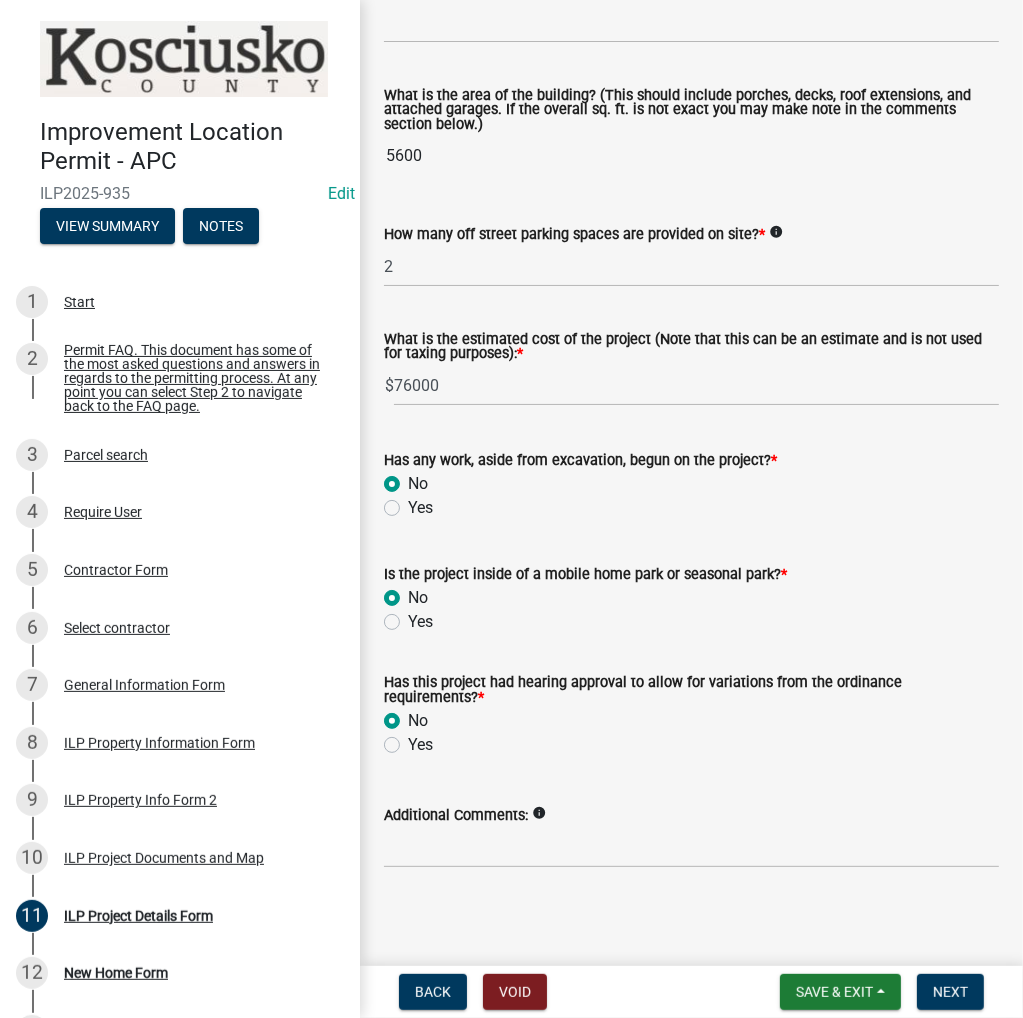 scroll, scrollTop: 1359, scrollLeft: 0, axis: vertical 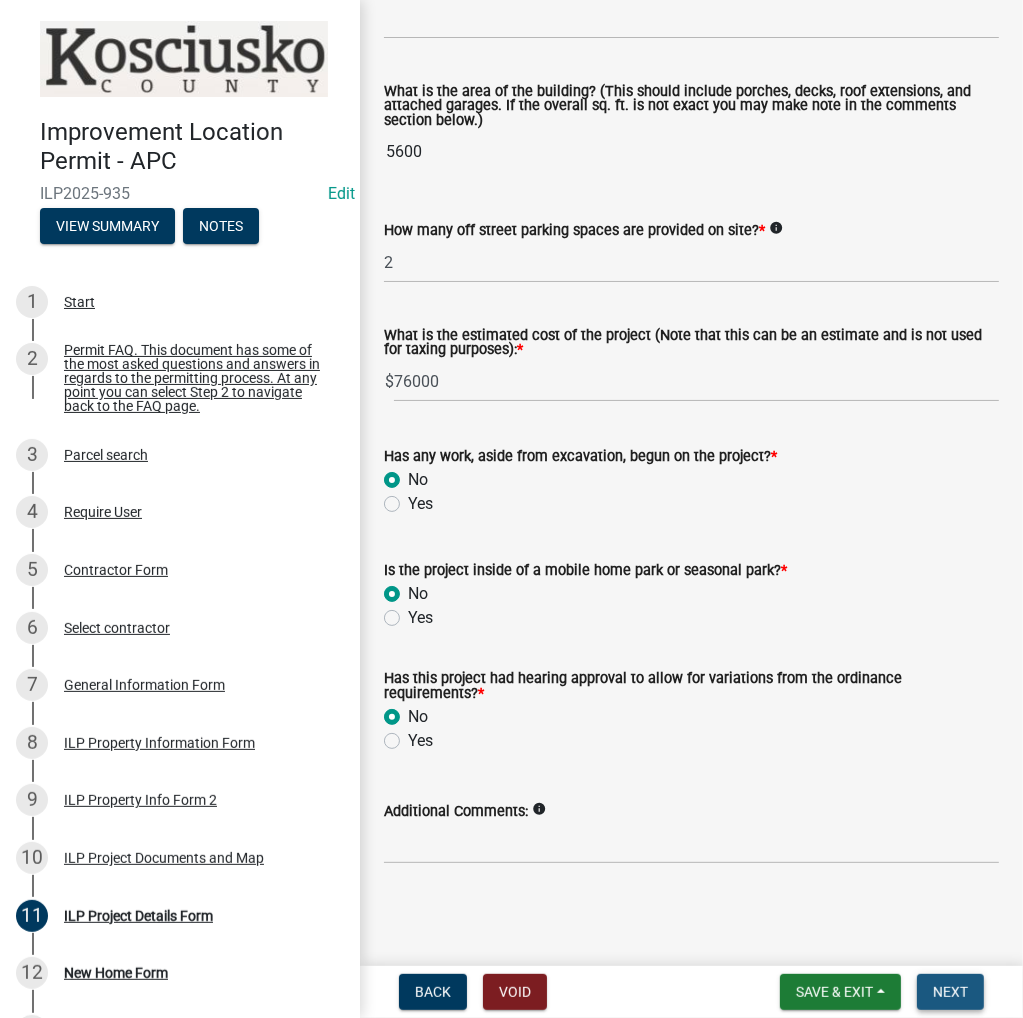 click on "Next" at bounding box center (950, 992) 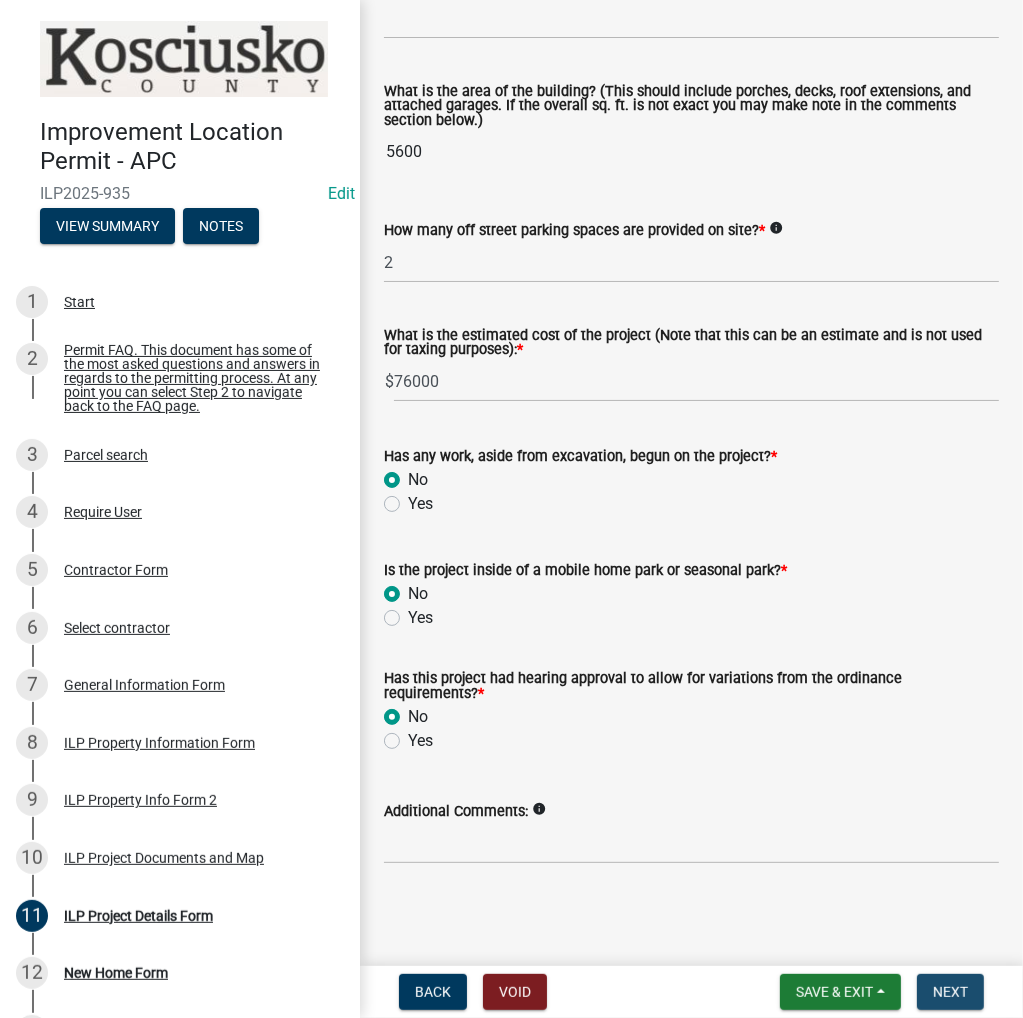 scroll, scrollTop: 0, scrollLeft: 0, axis: both 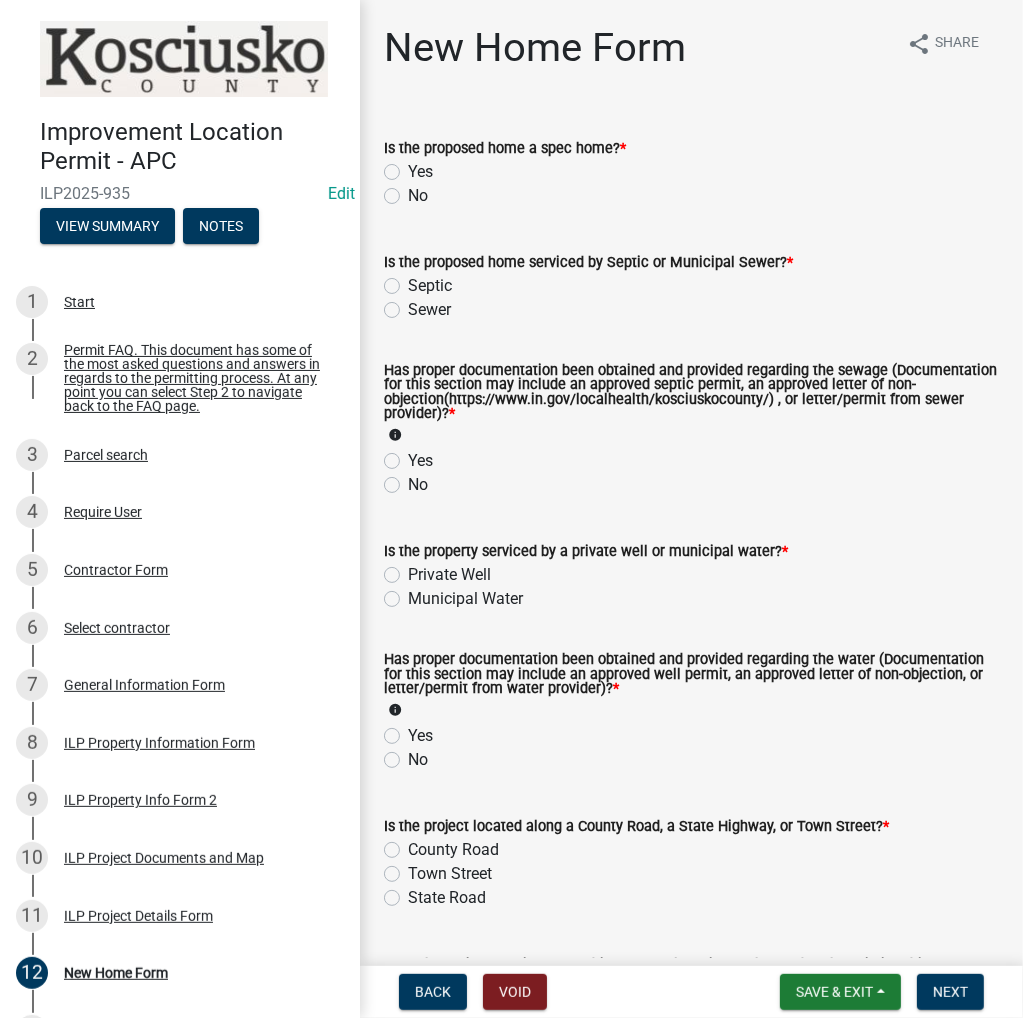 click on "No" 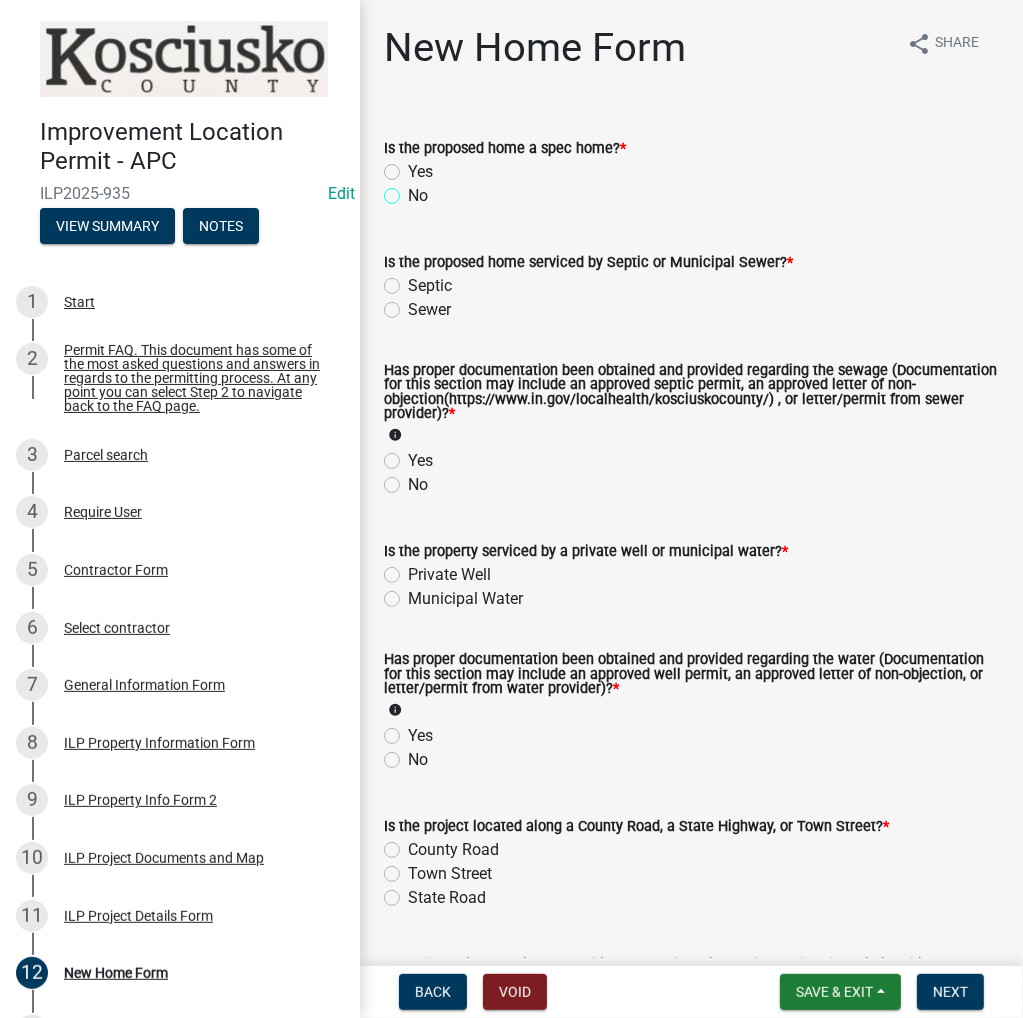 click on "No" at bounding box center (414, 190) 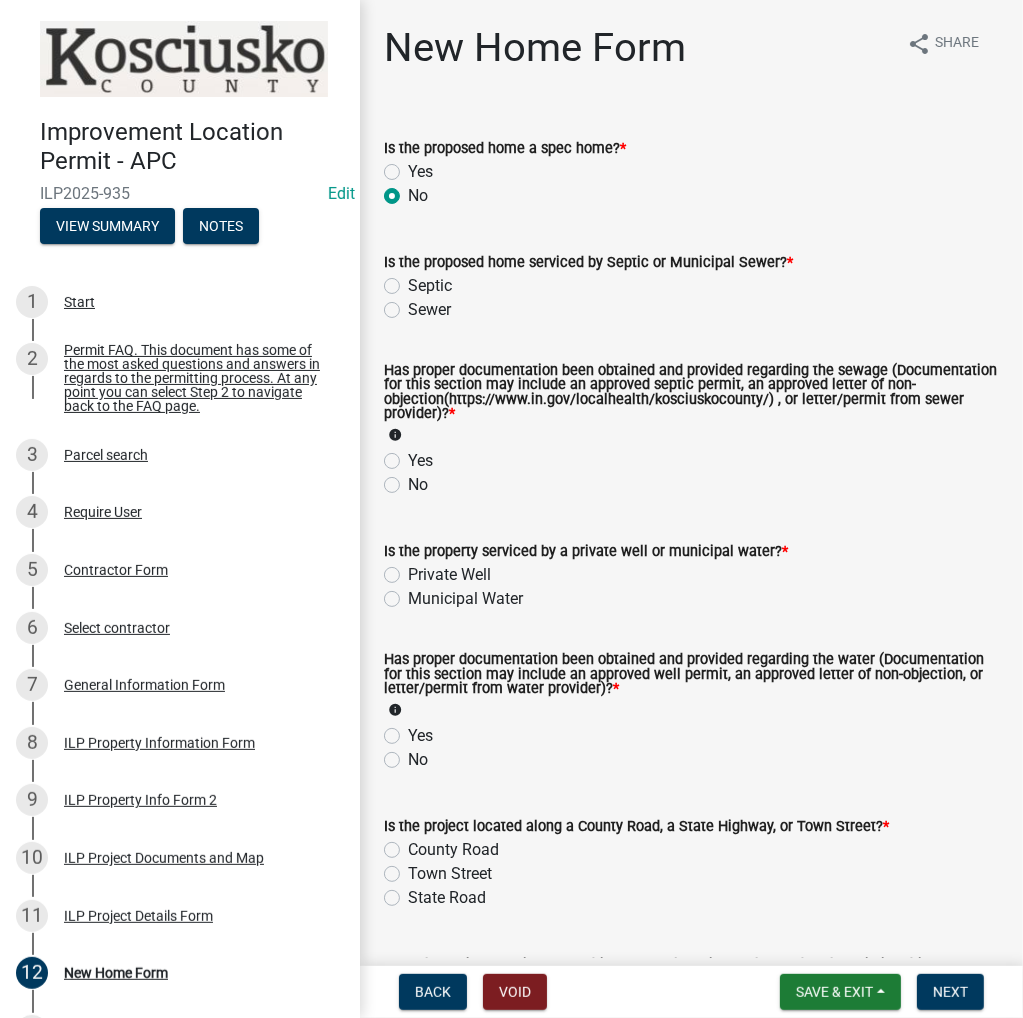 radio on "true" 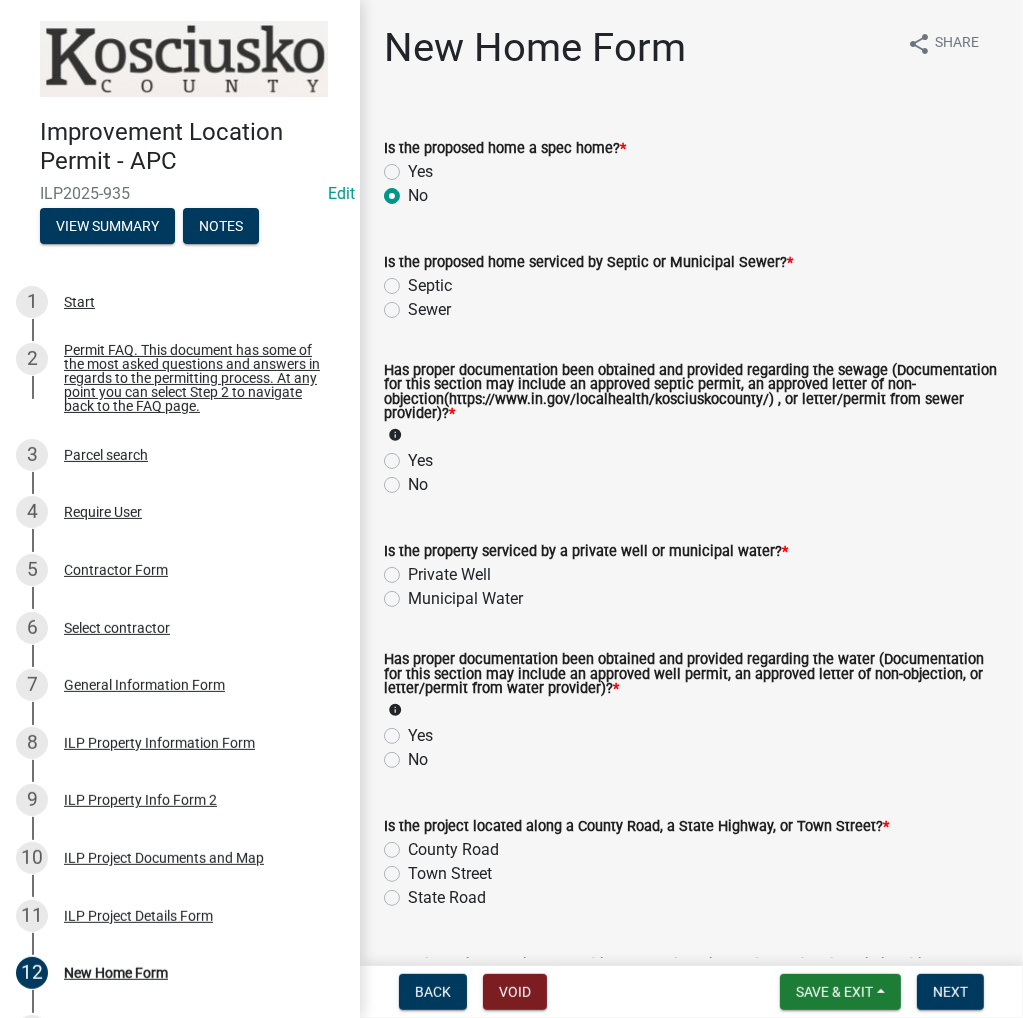 click on "Septic" 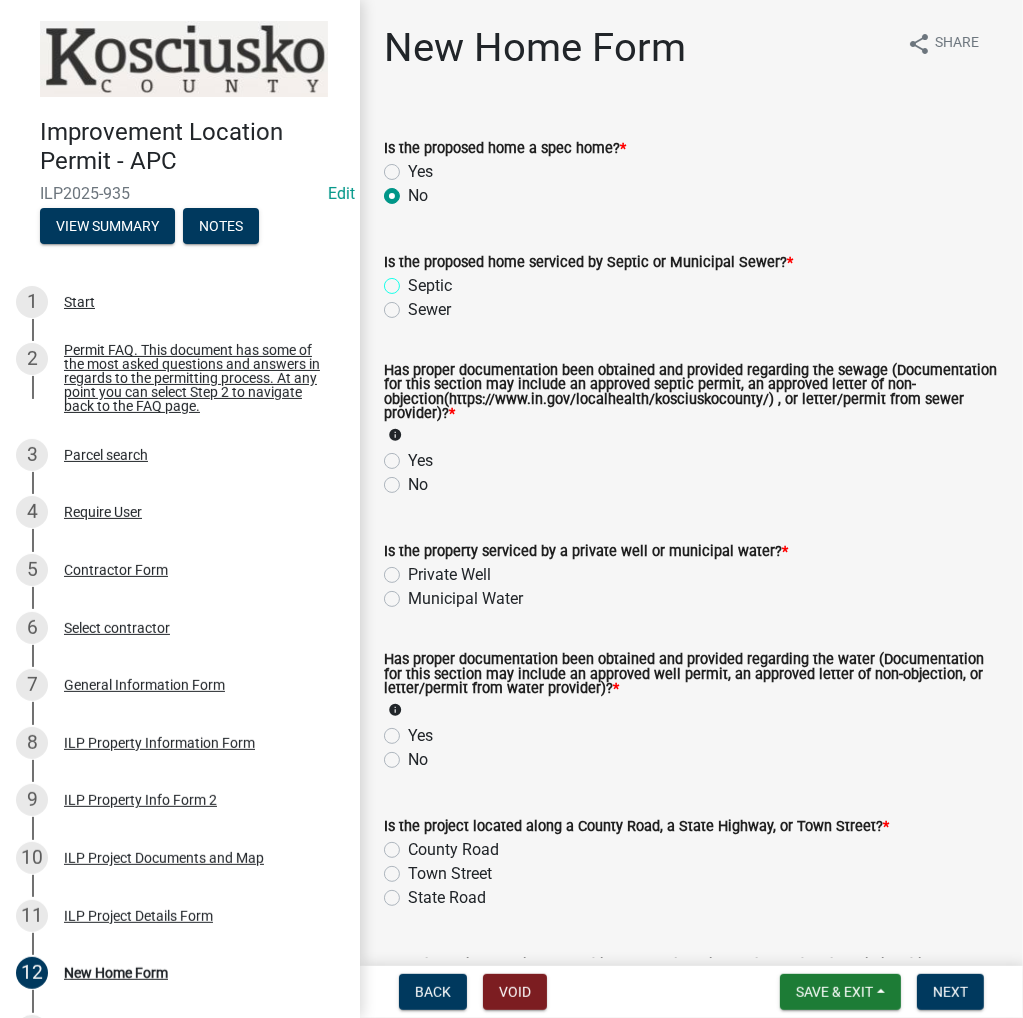 click on "Septic" at bounding box center (414, 280) 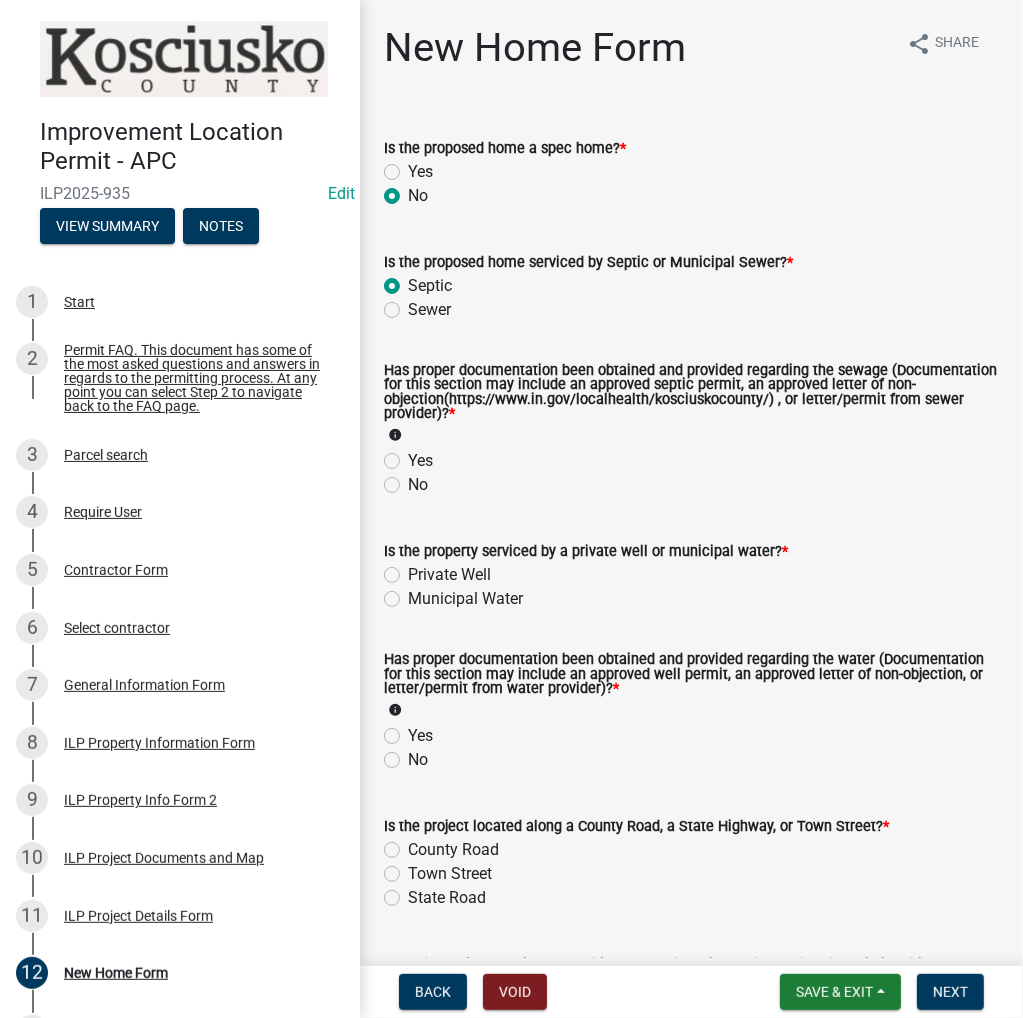 radio on "true" 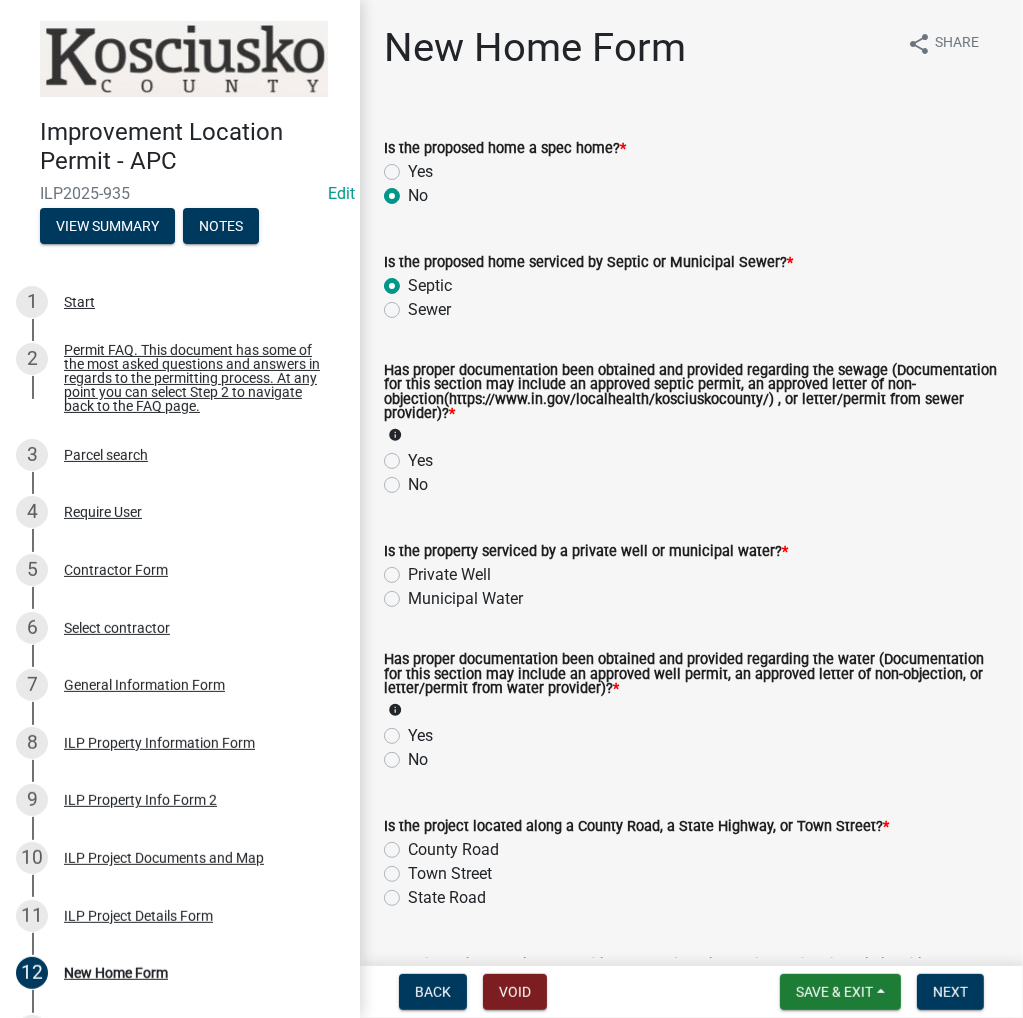 click on "Yes" 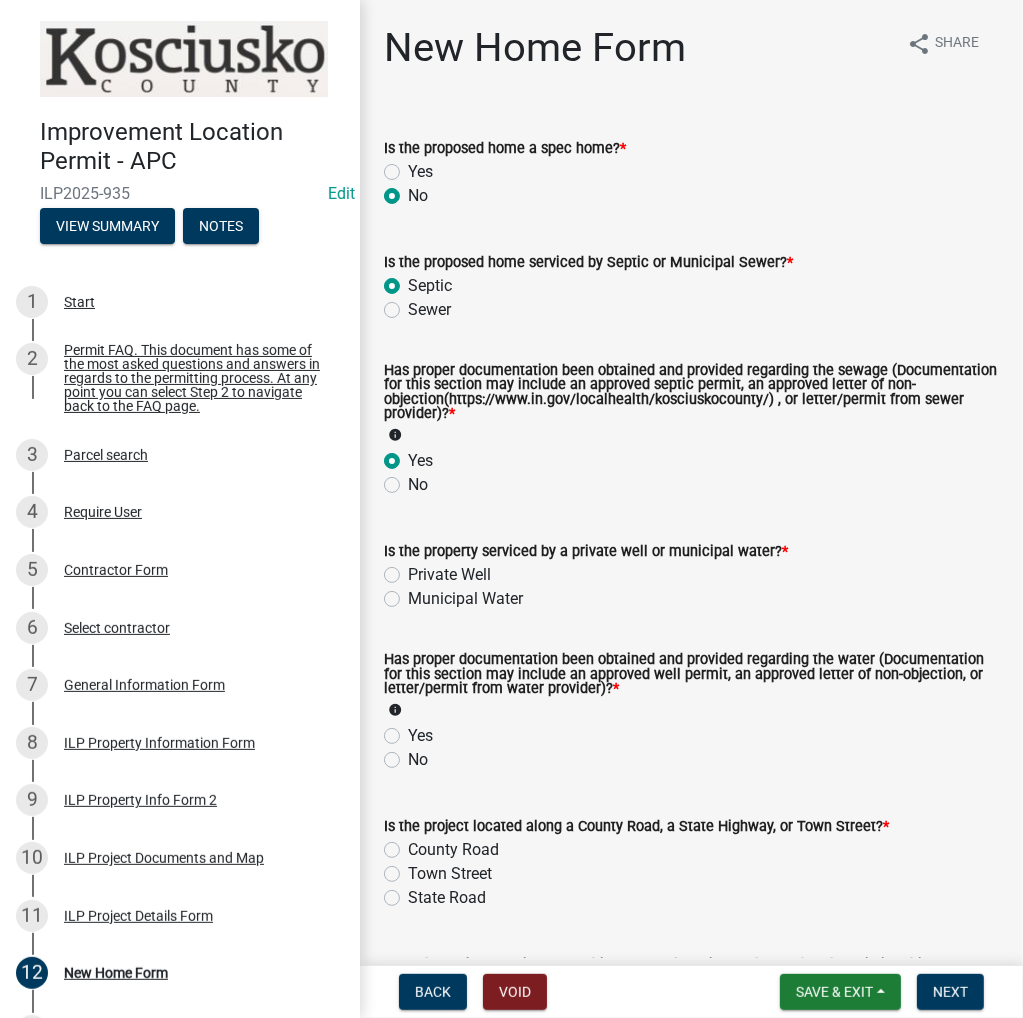 radio on "true" 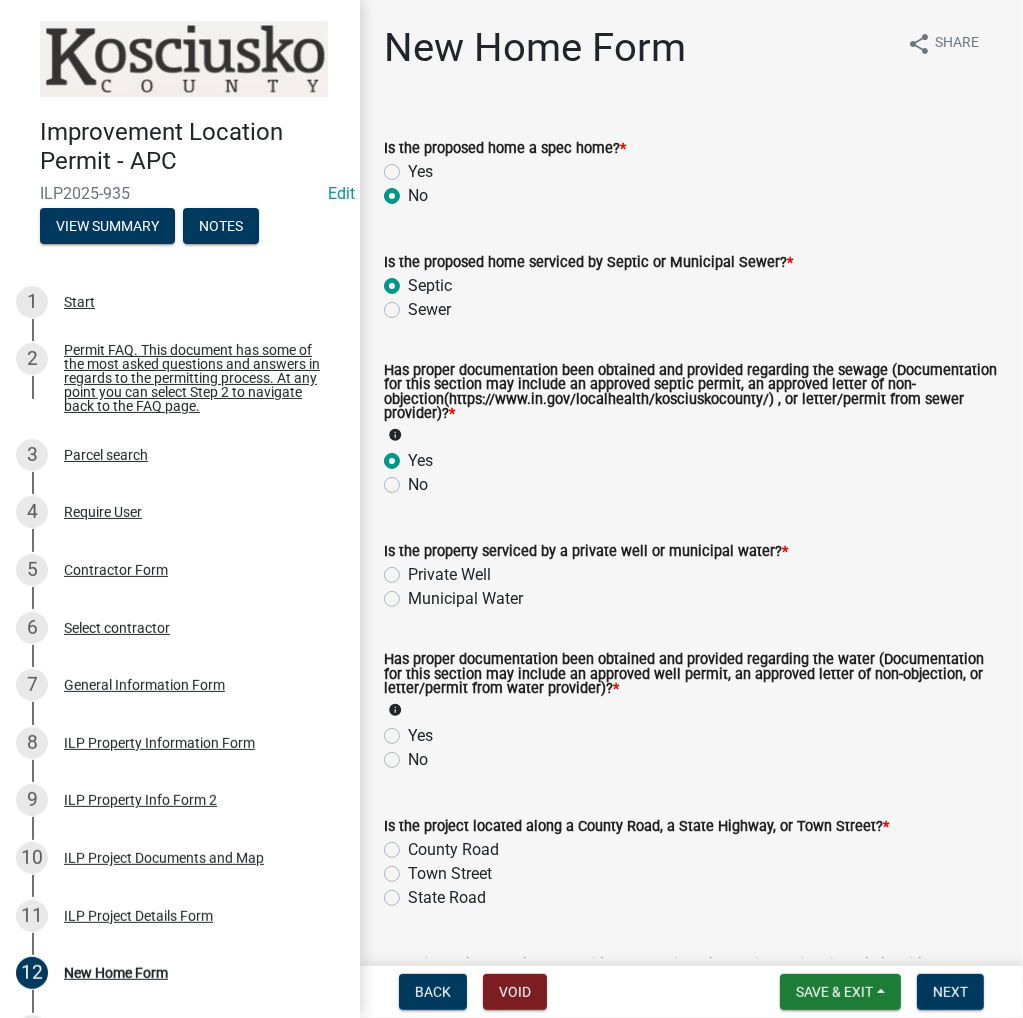 click on "Private Well" 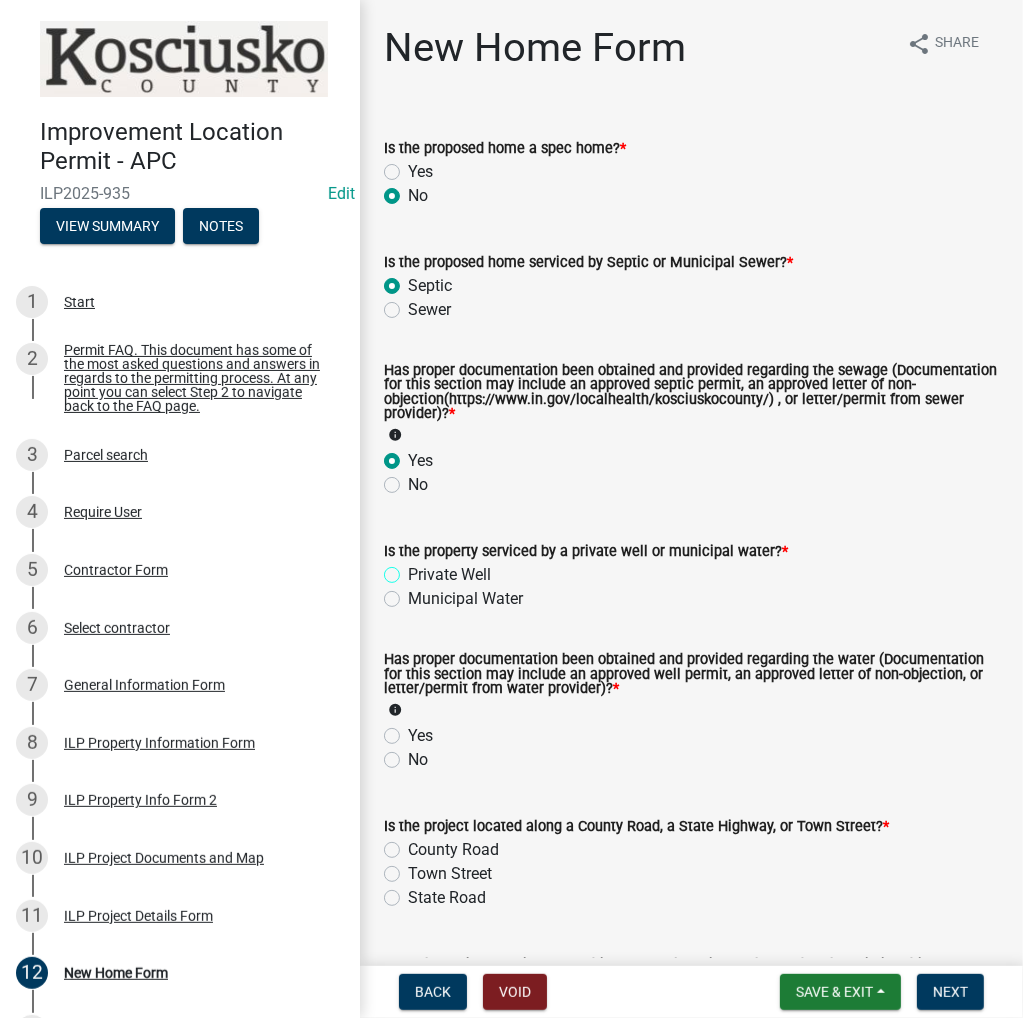 click on "Private Well" at bounding box center [414, 569] 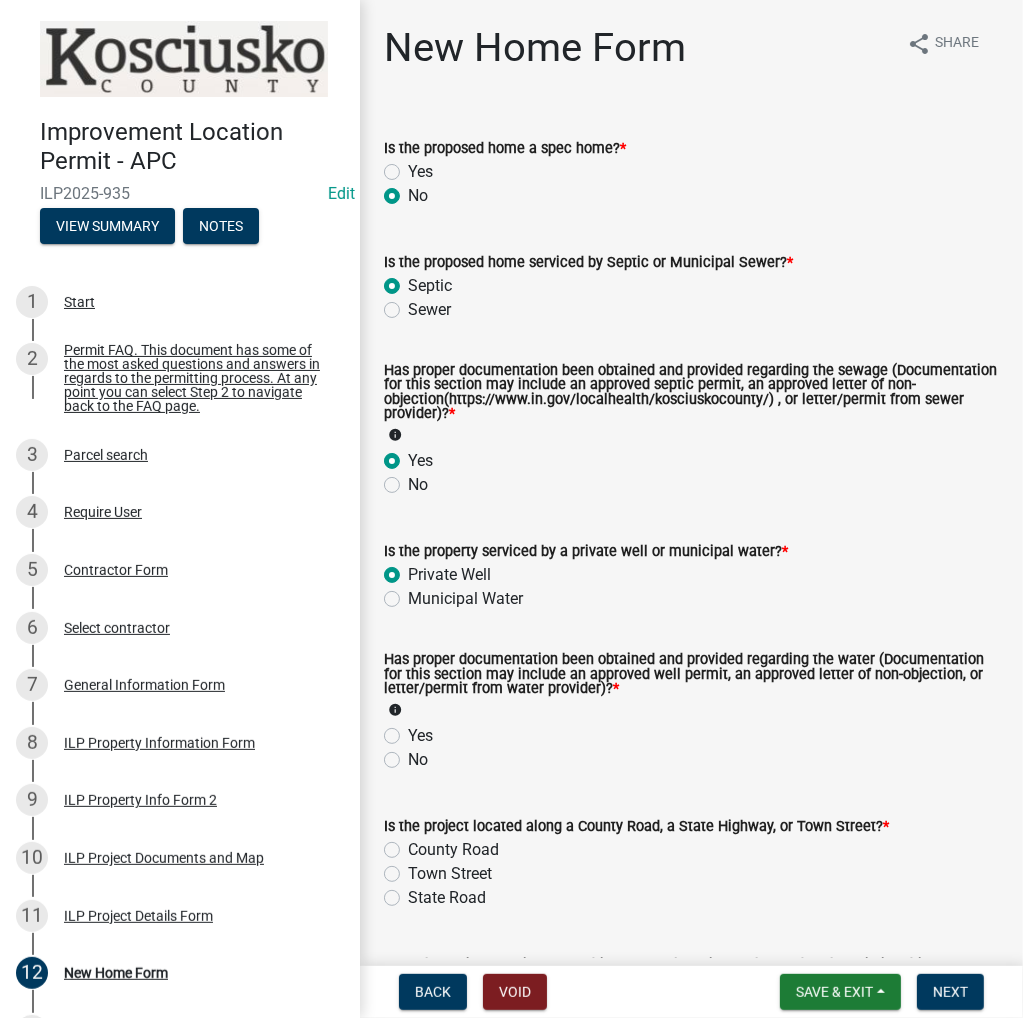 radio on "true" 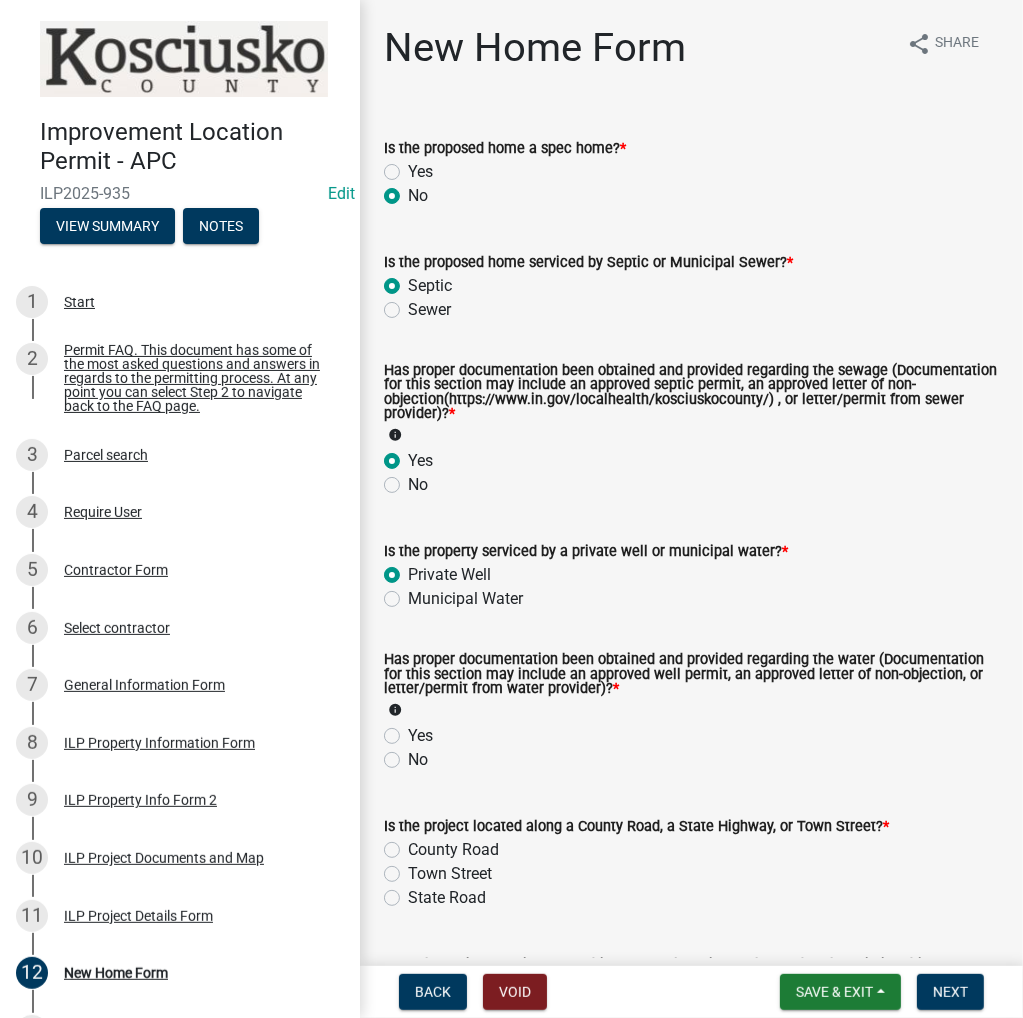 click on "Yes" 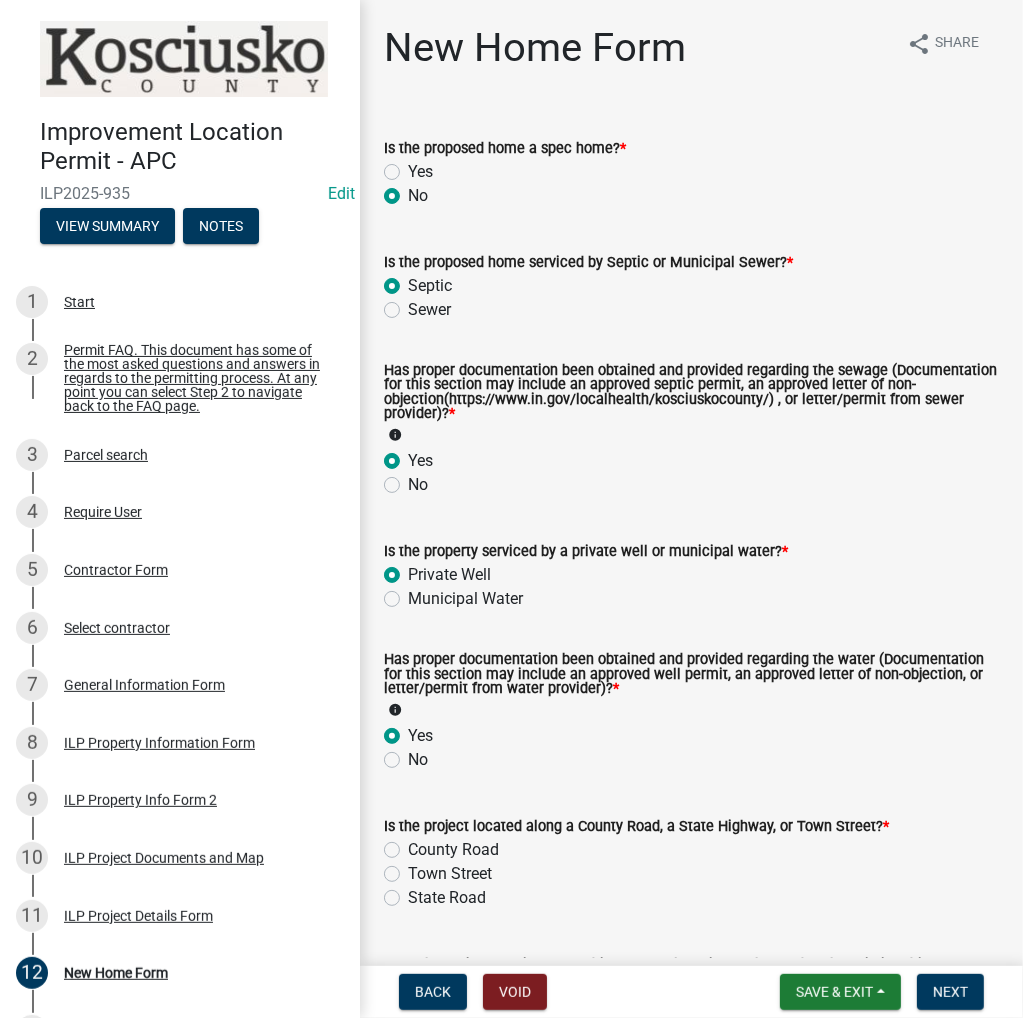 radio on "true" 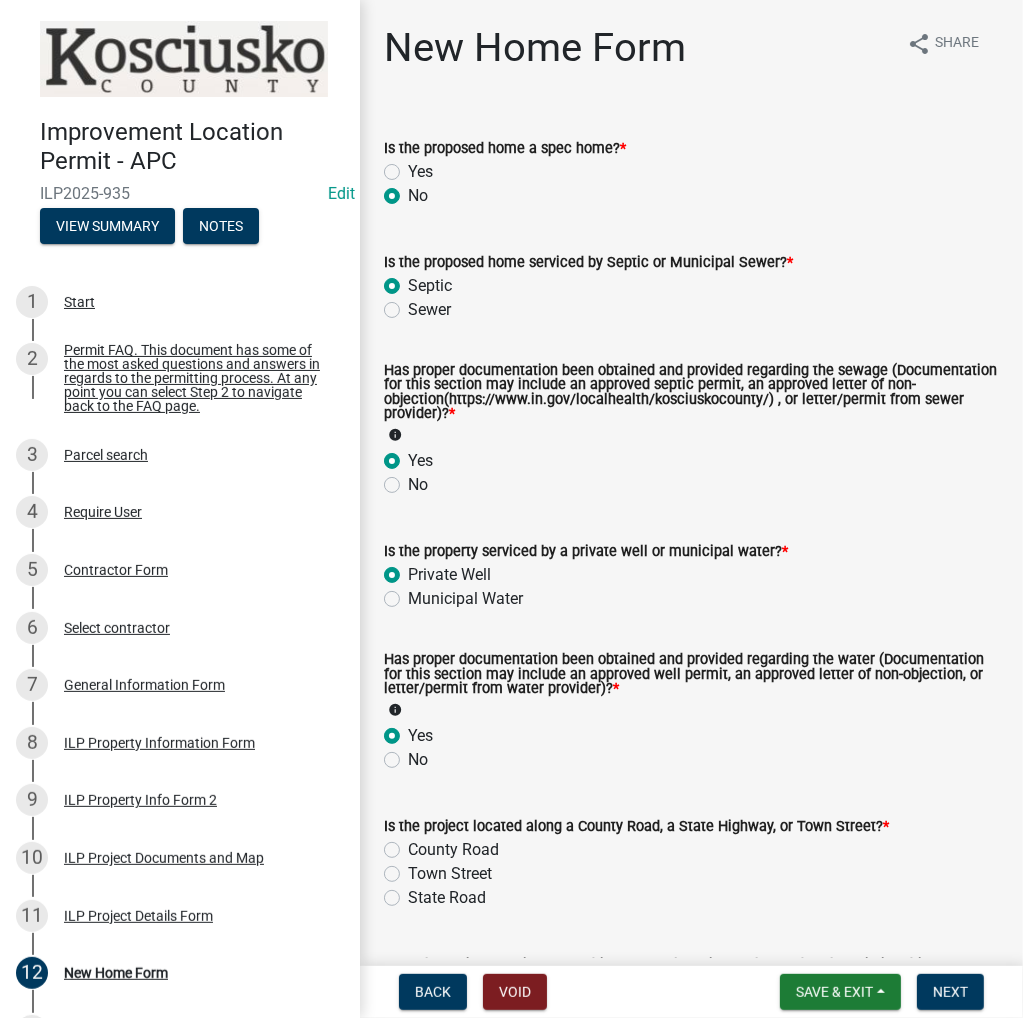 drag, startPoint x: 390, startPoint y: 853, endPoint x: 801, endPoint y: 889, distance: 412.57364 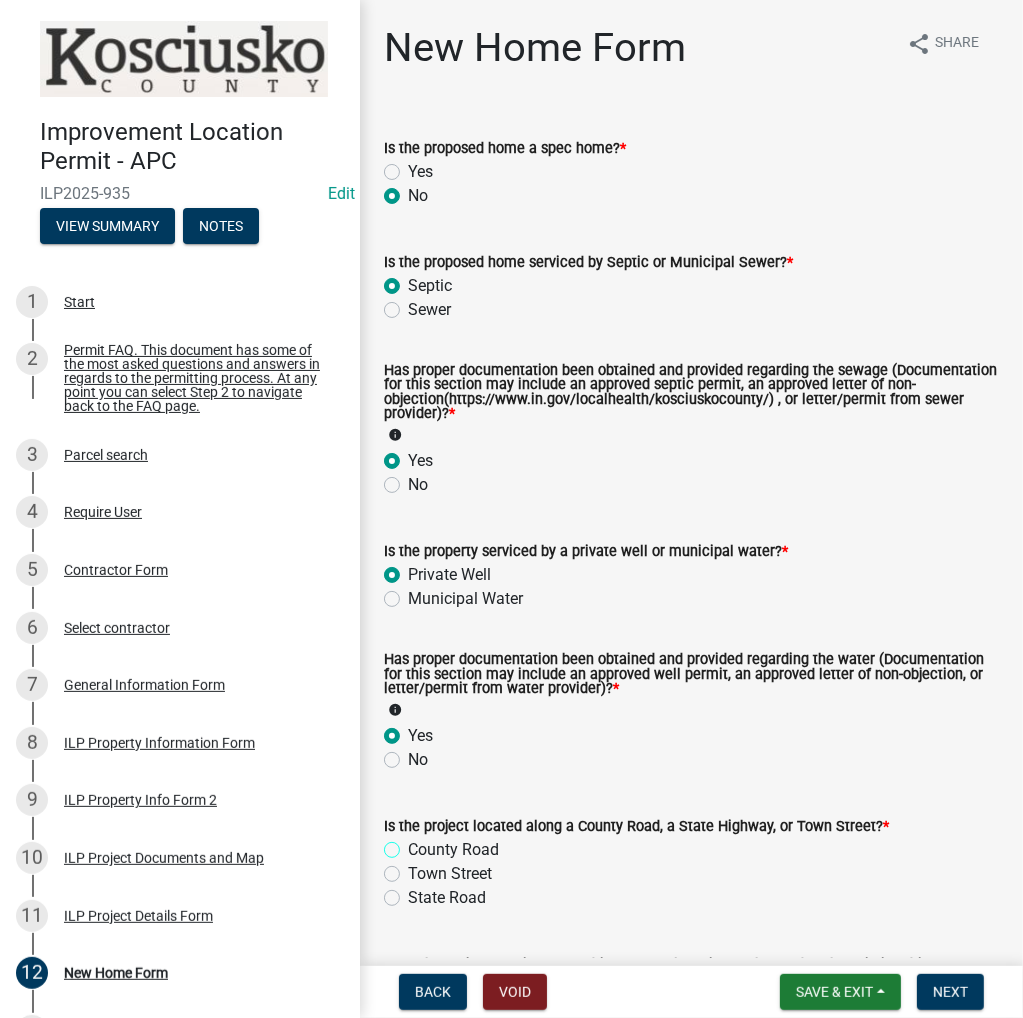 click on "County Road" at bounding box center (414, 844) 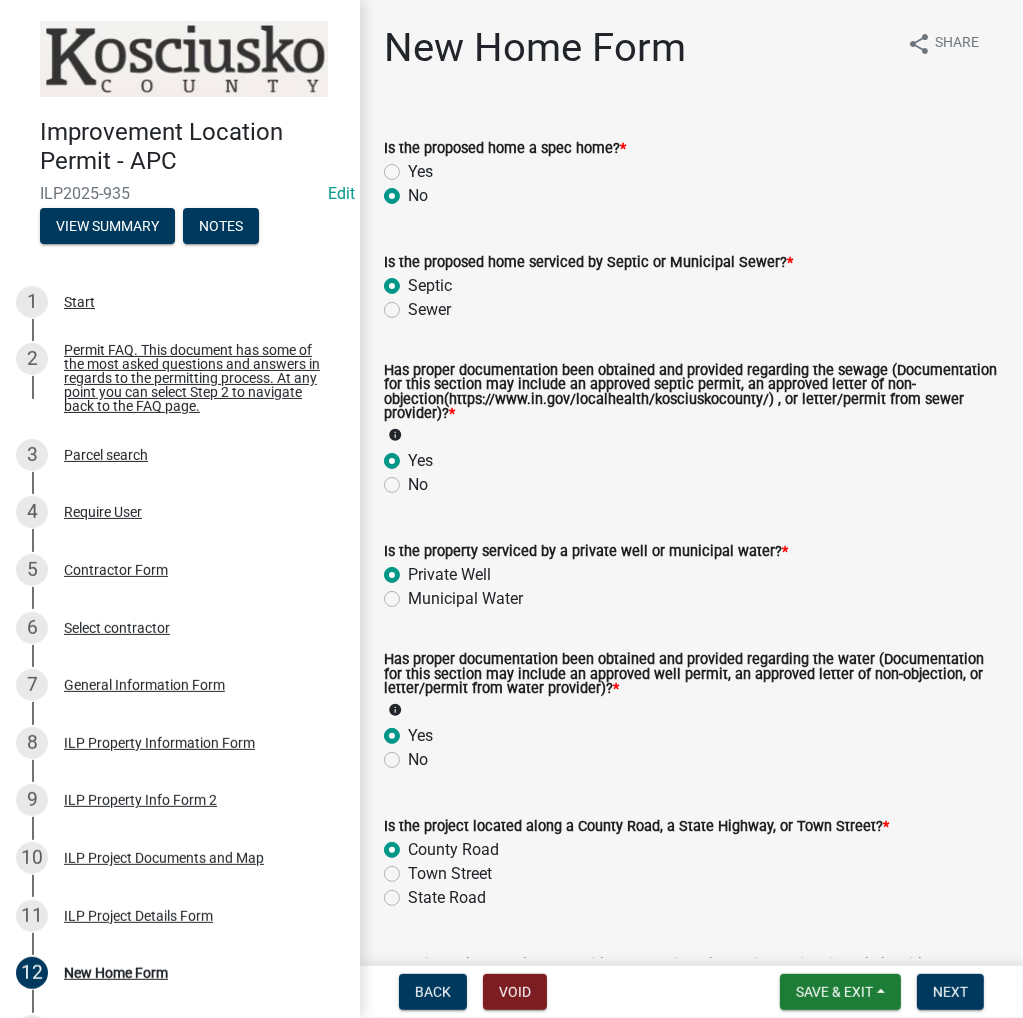 radio on "true" 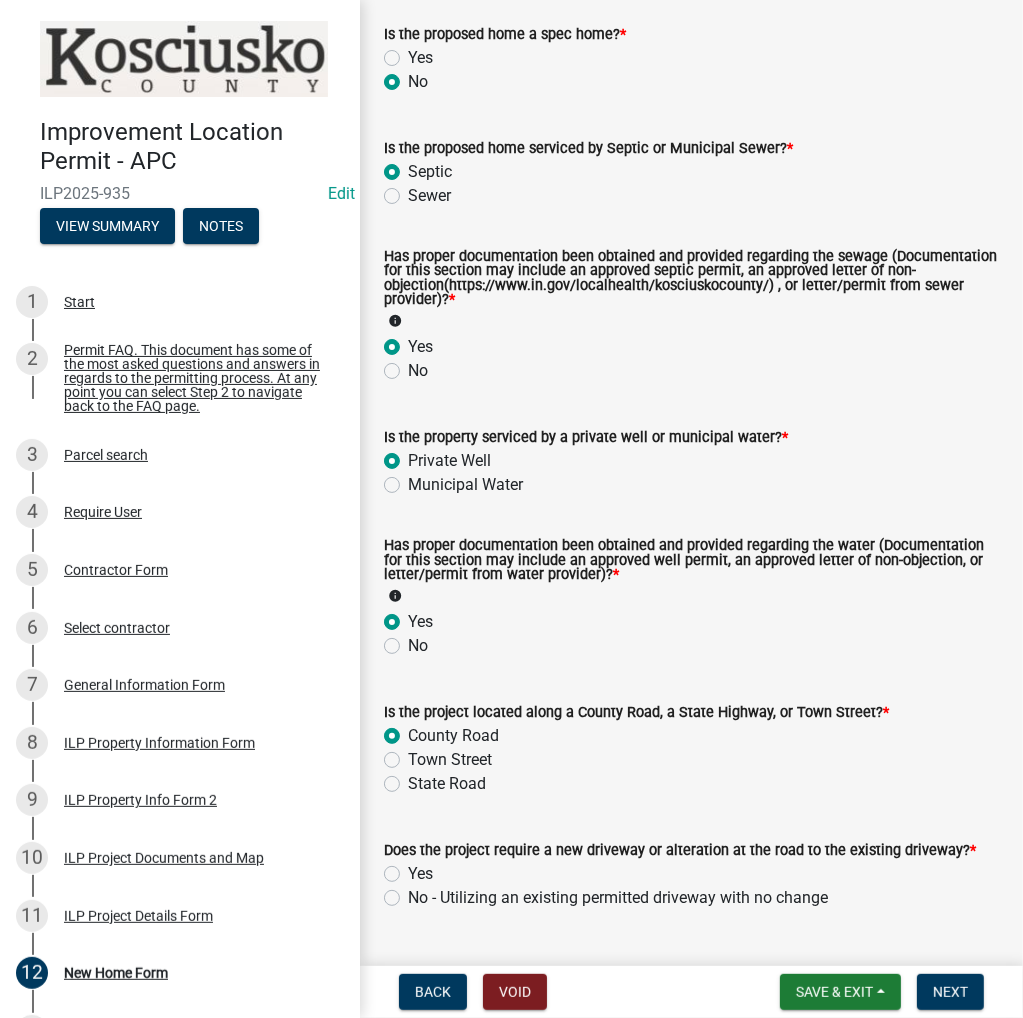scroll, scrollTop: 271, scrollLeft: 0, axis: vertical 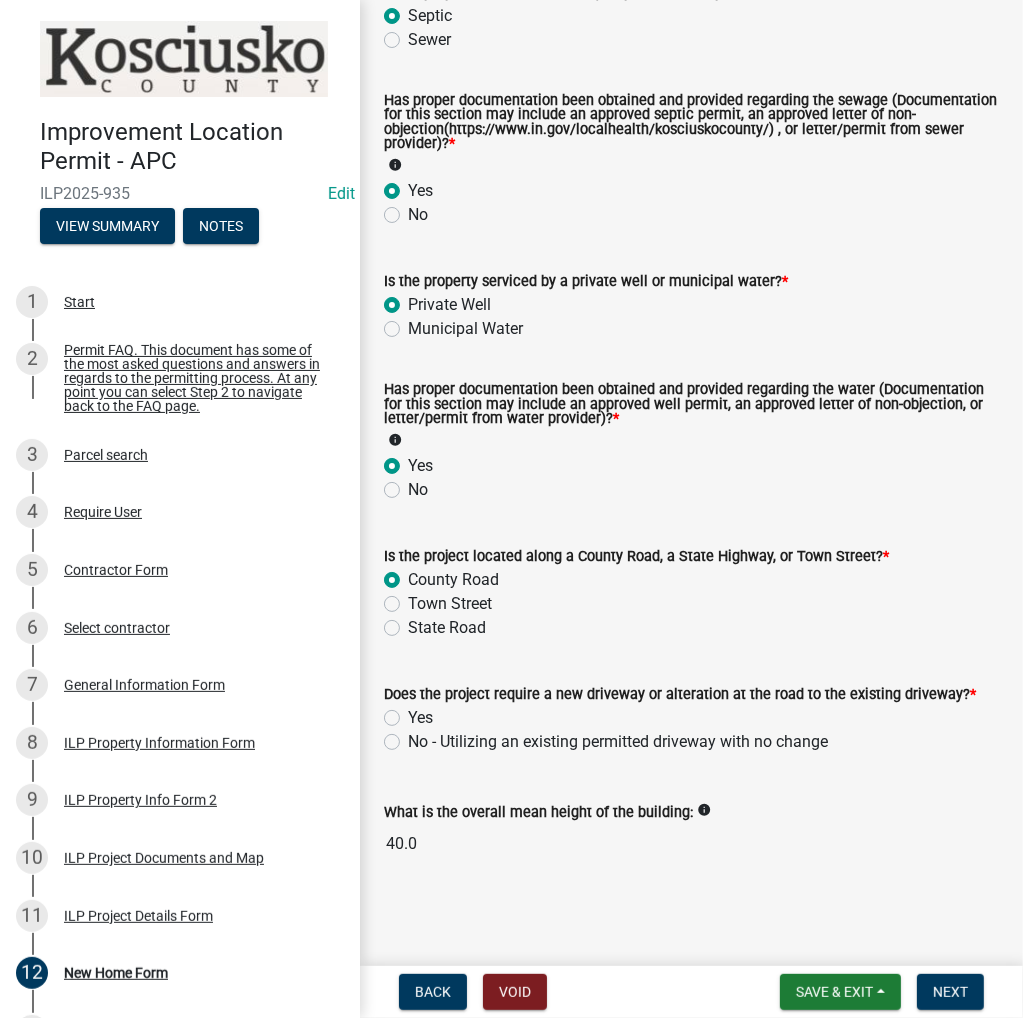 click on "Yes" 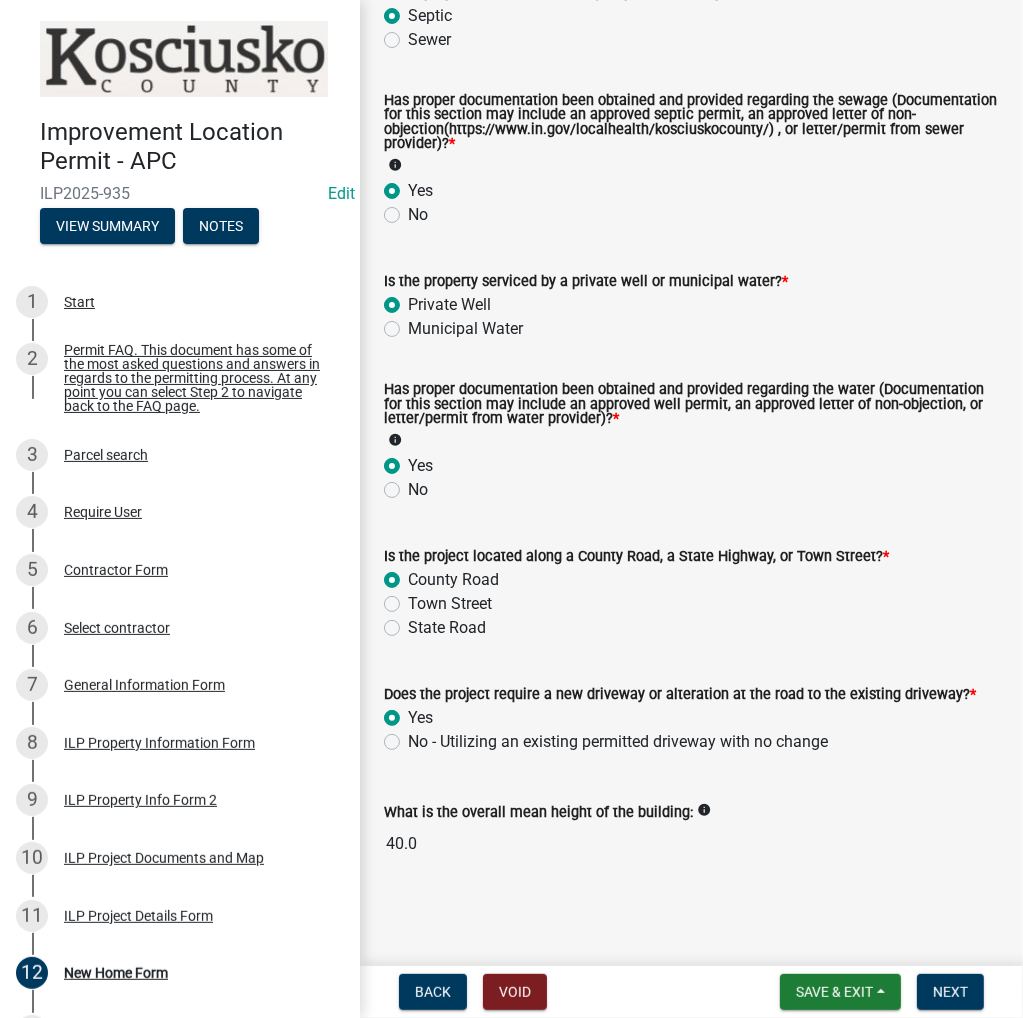radio on "true" 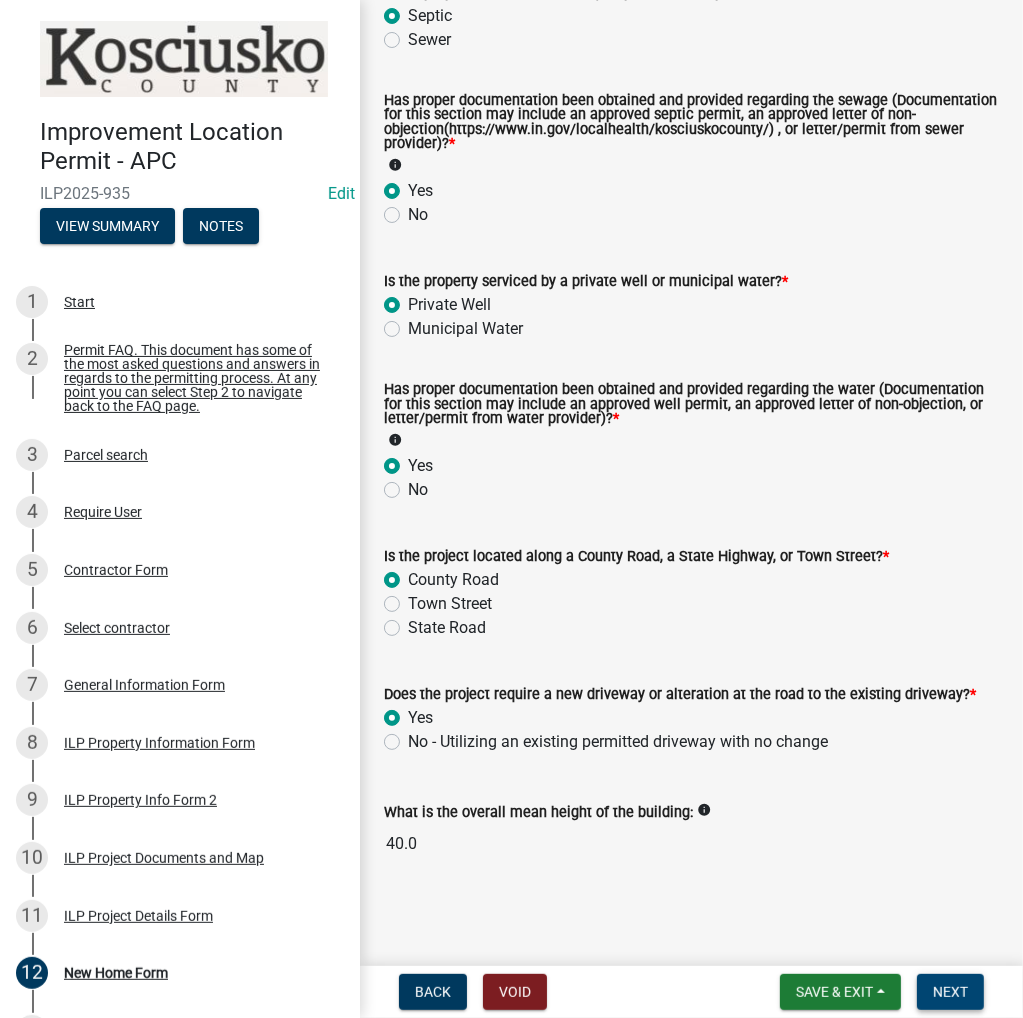 click on "Next" at bounding box center [950, 992] 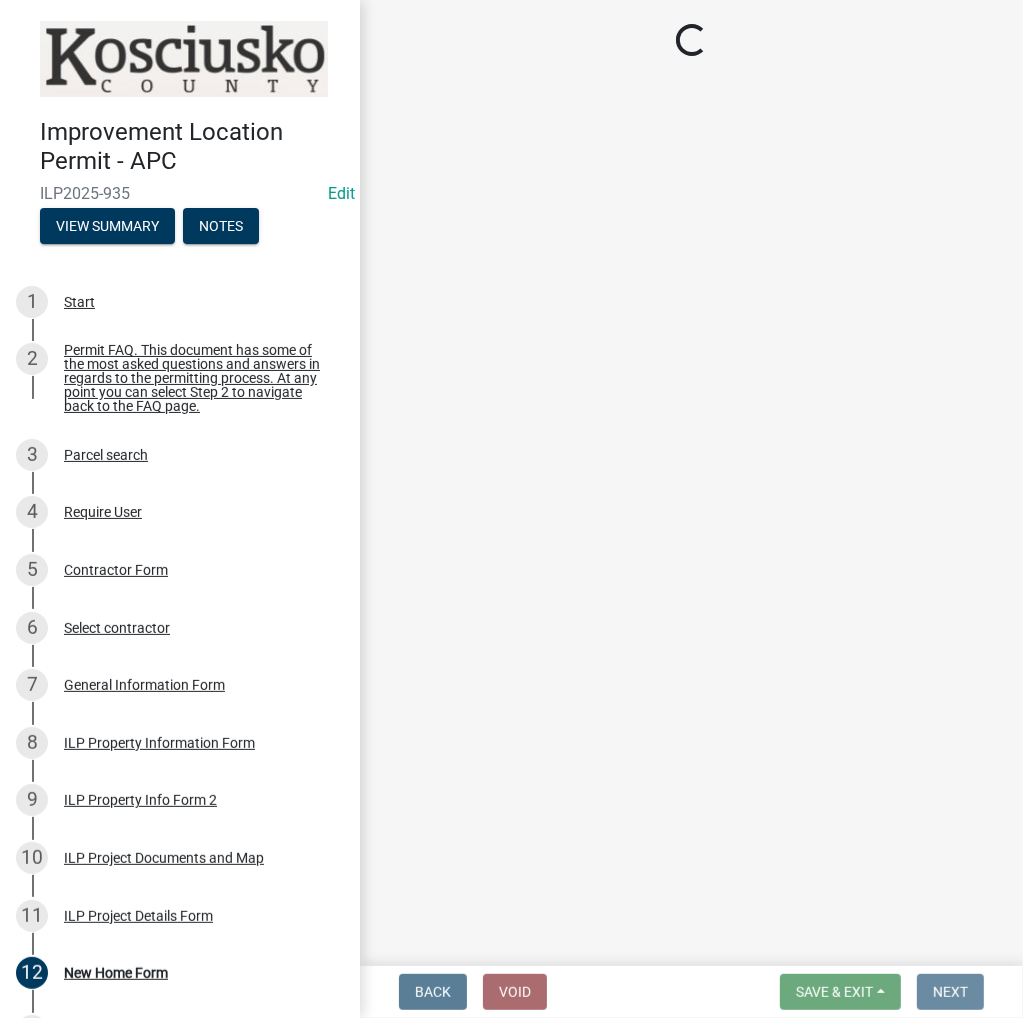 scroll, scrollTop: 0, scrollLeft: 0, axis: both 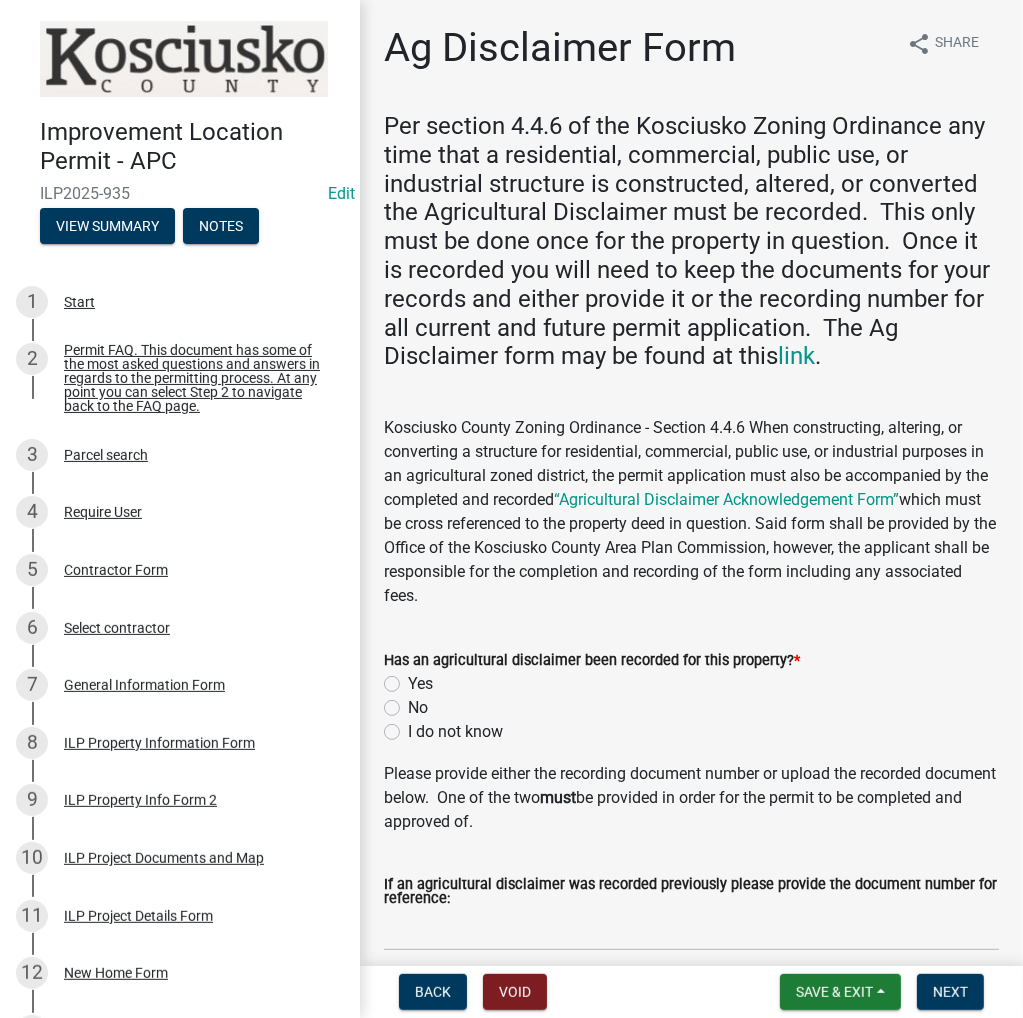 click on "Yes" 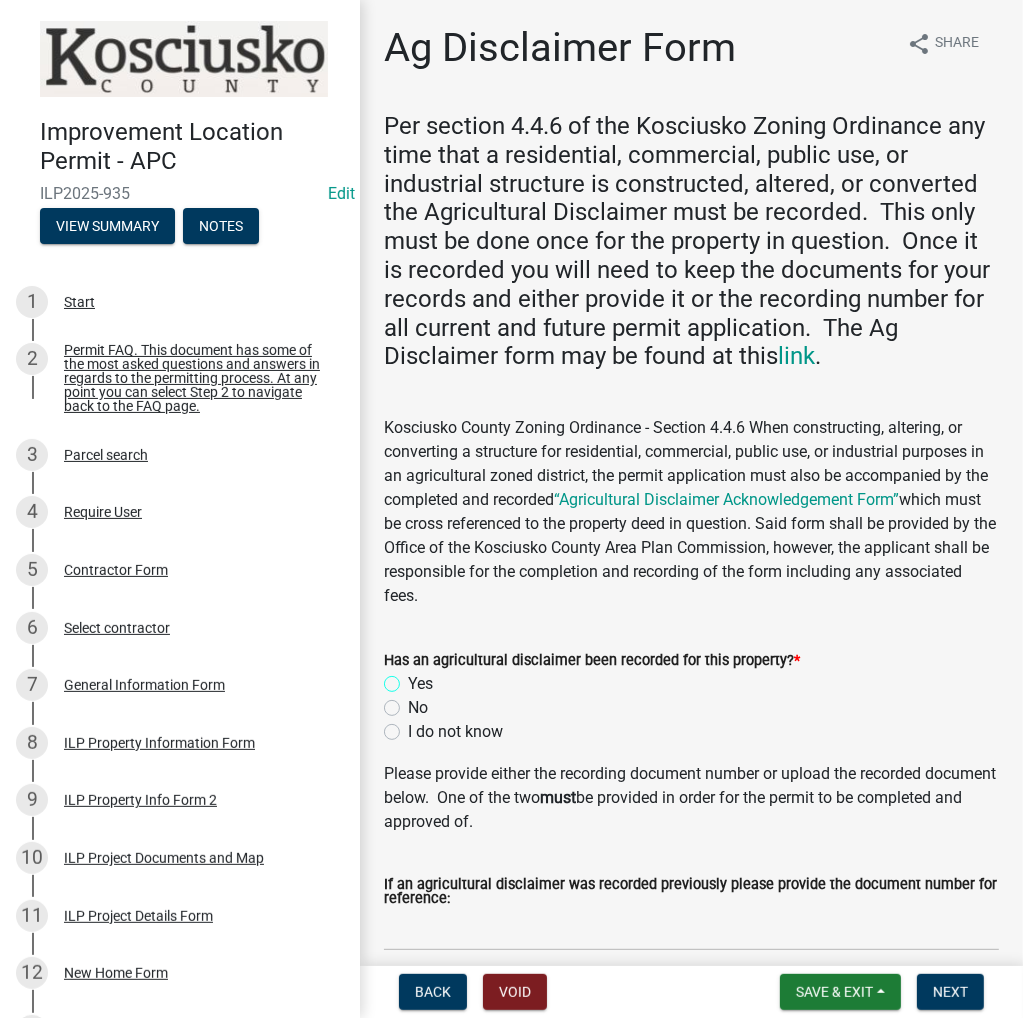 click on "Yes" at bounding box center [414, 678] 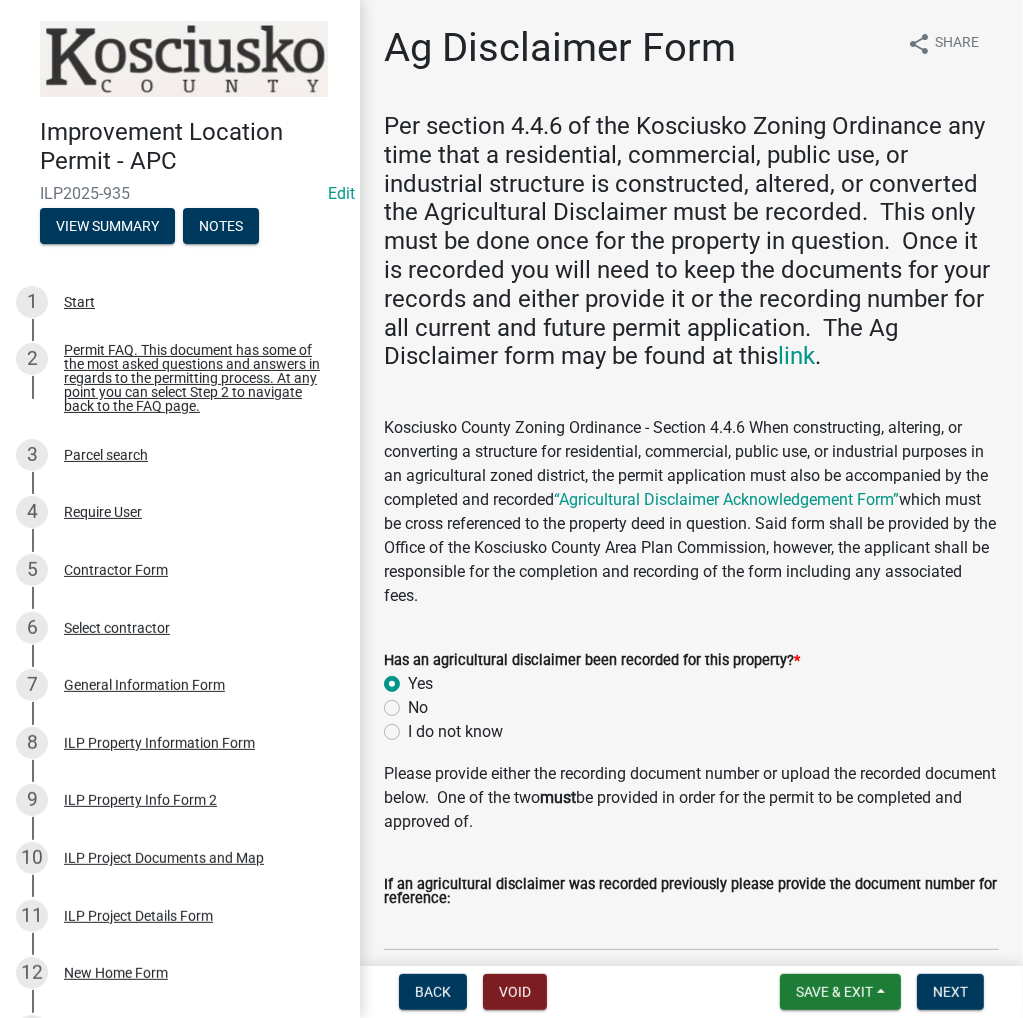 radio on "true" 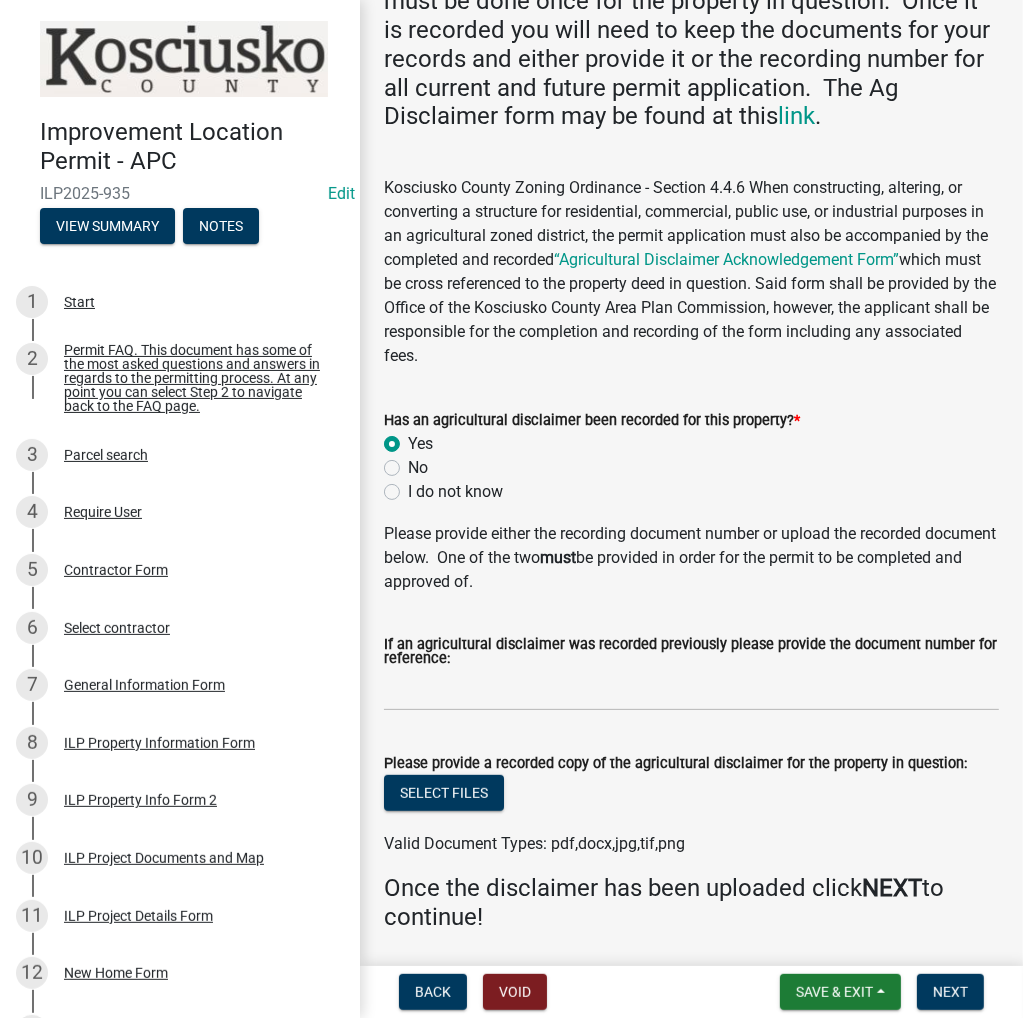 scroll, scrollTop: 300, scrollLeft: 0, axis: vertical 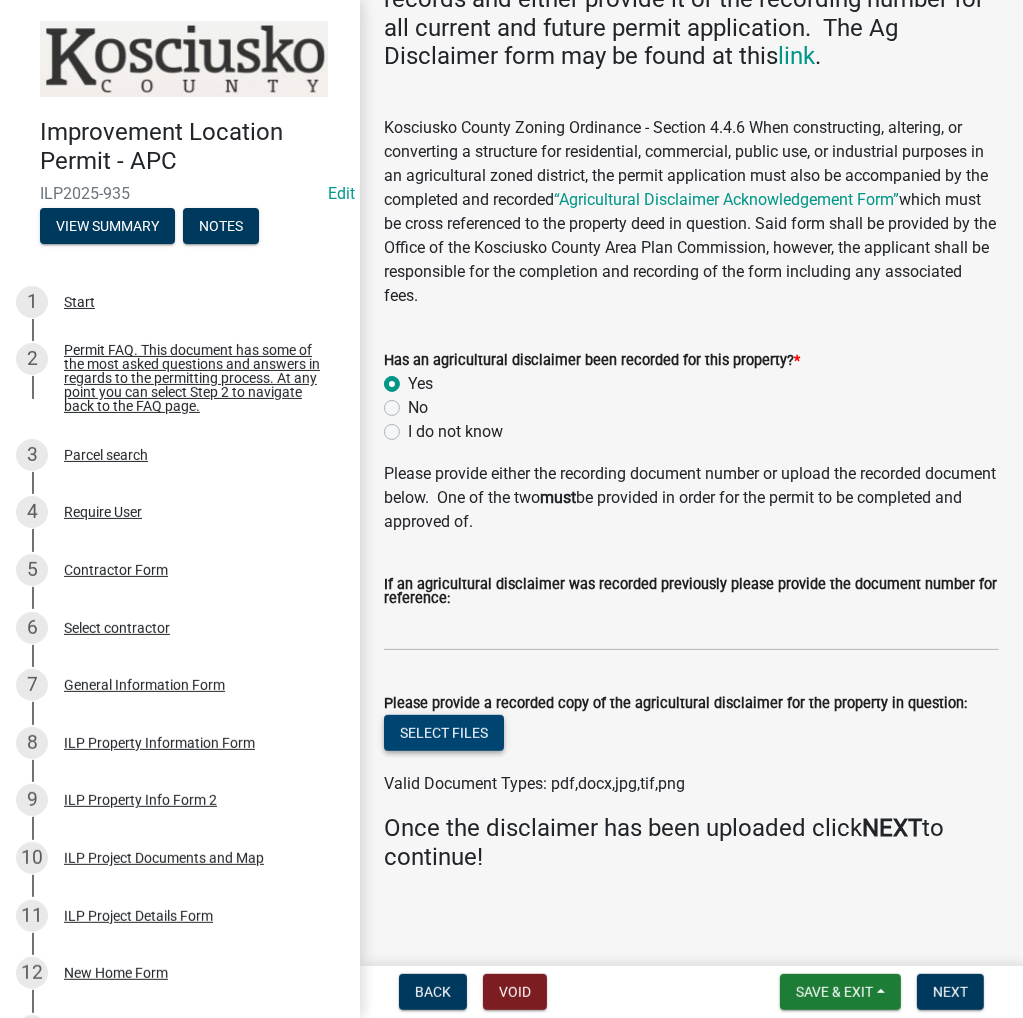click on "Select files" 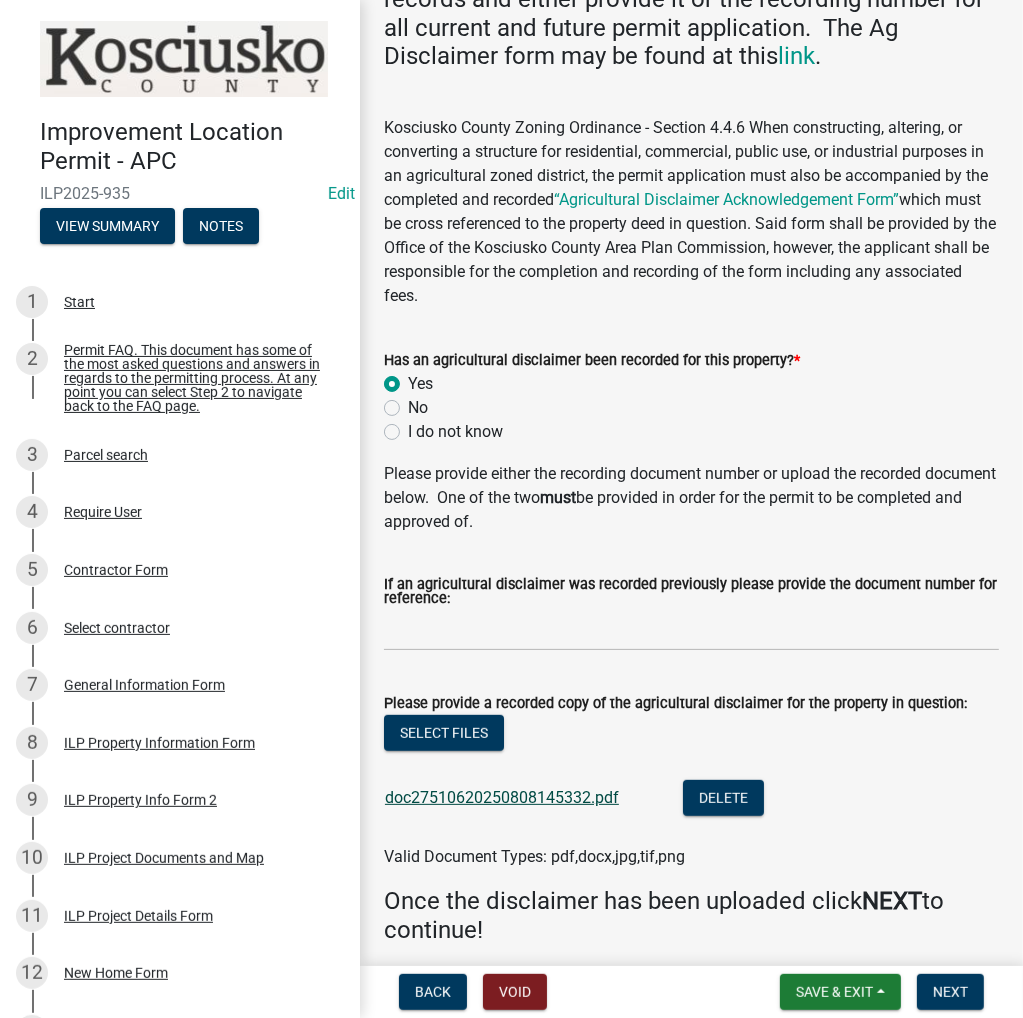 click on "doc27510620250808145332.pdf" 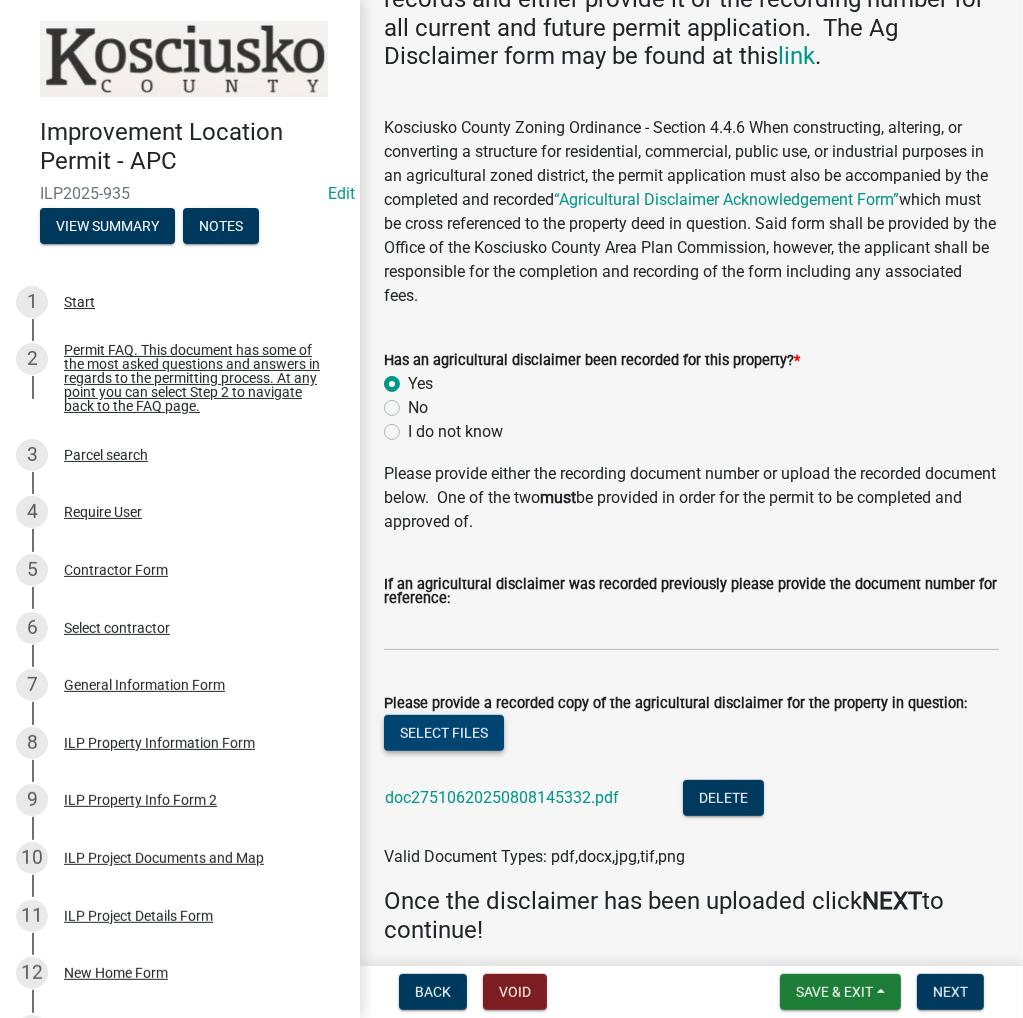 click on "Select files" 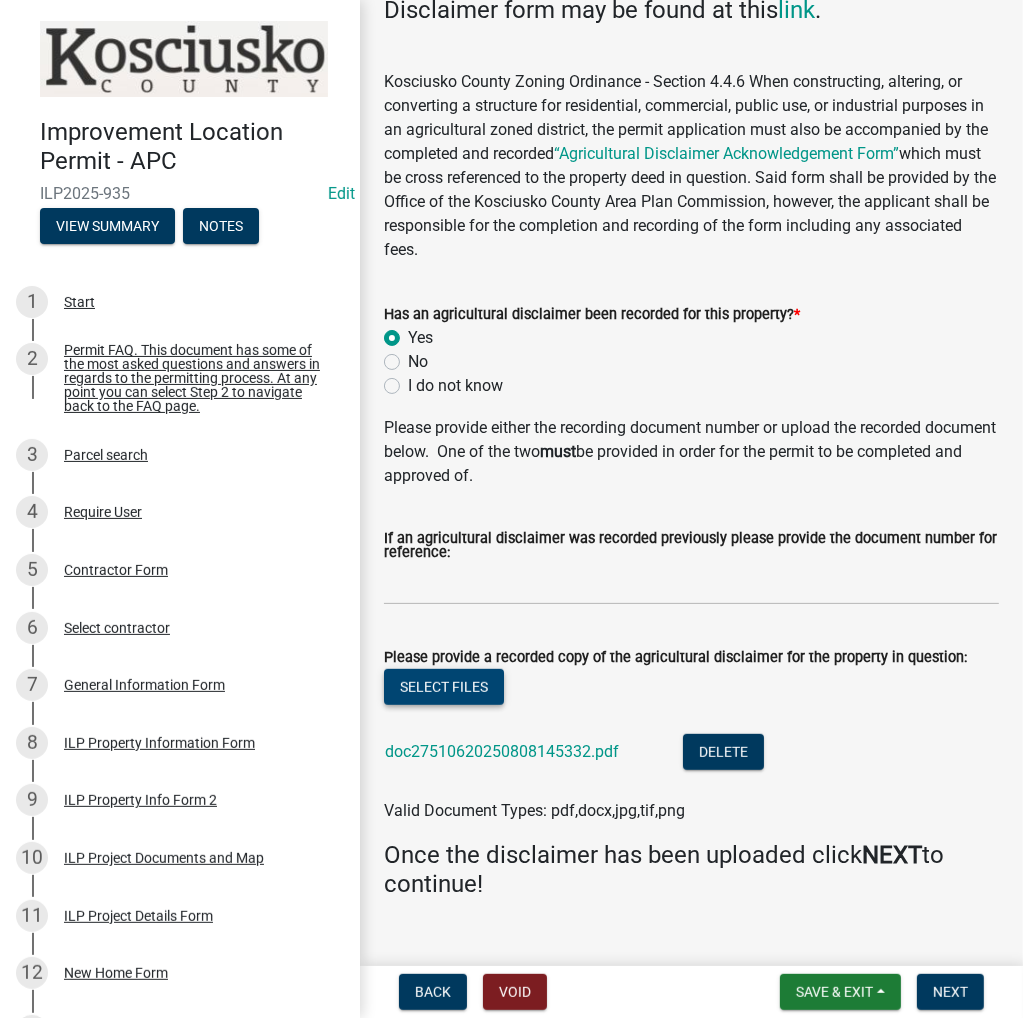 scroll, scrollTop: 381, scrollLeft: 0, axis: vertical 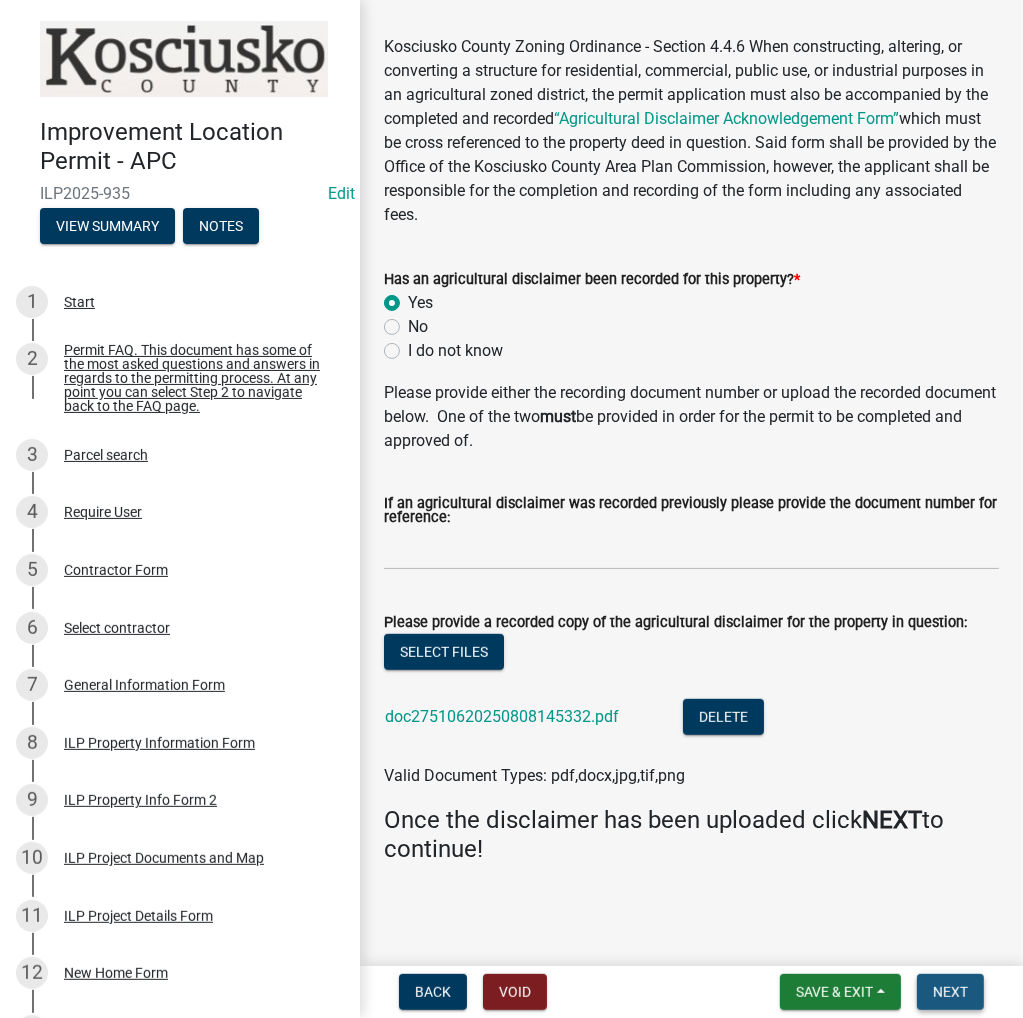 click on "Next" at bounding box center [950, 992] 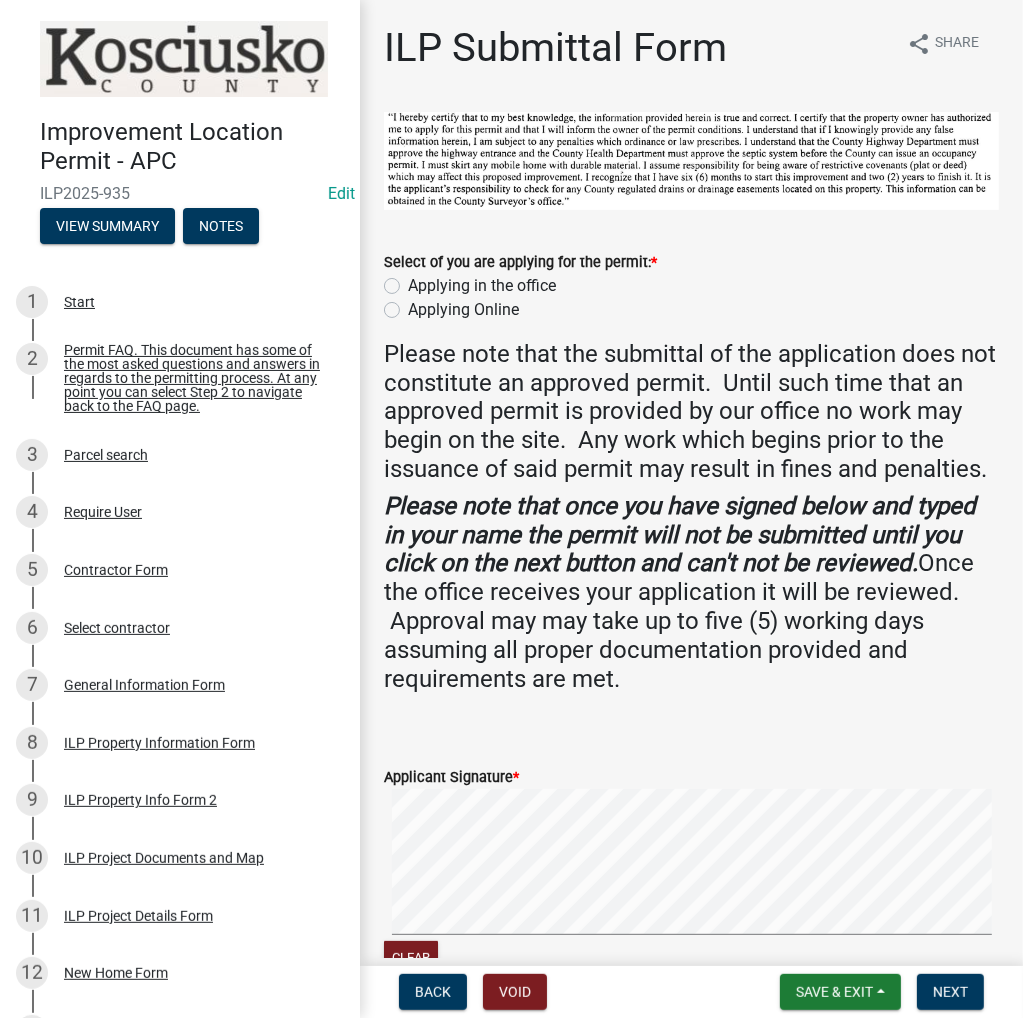 click on "Applying in the office" 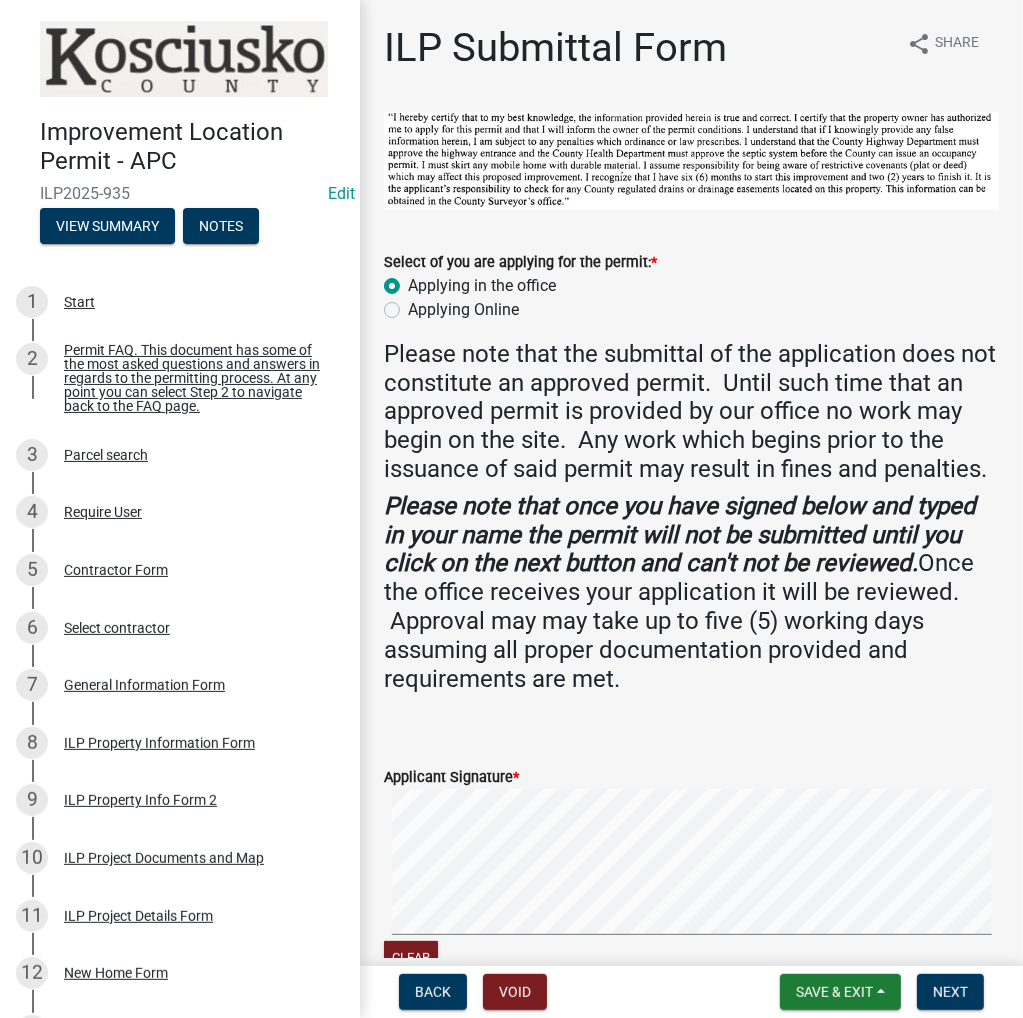 radio on "true" 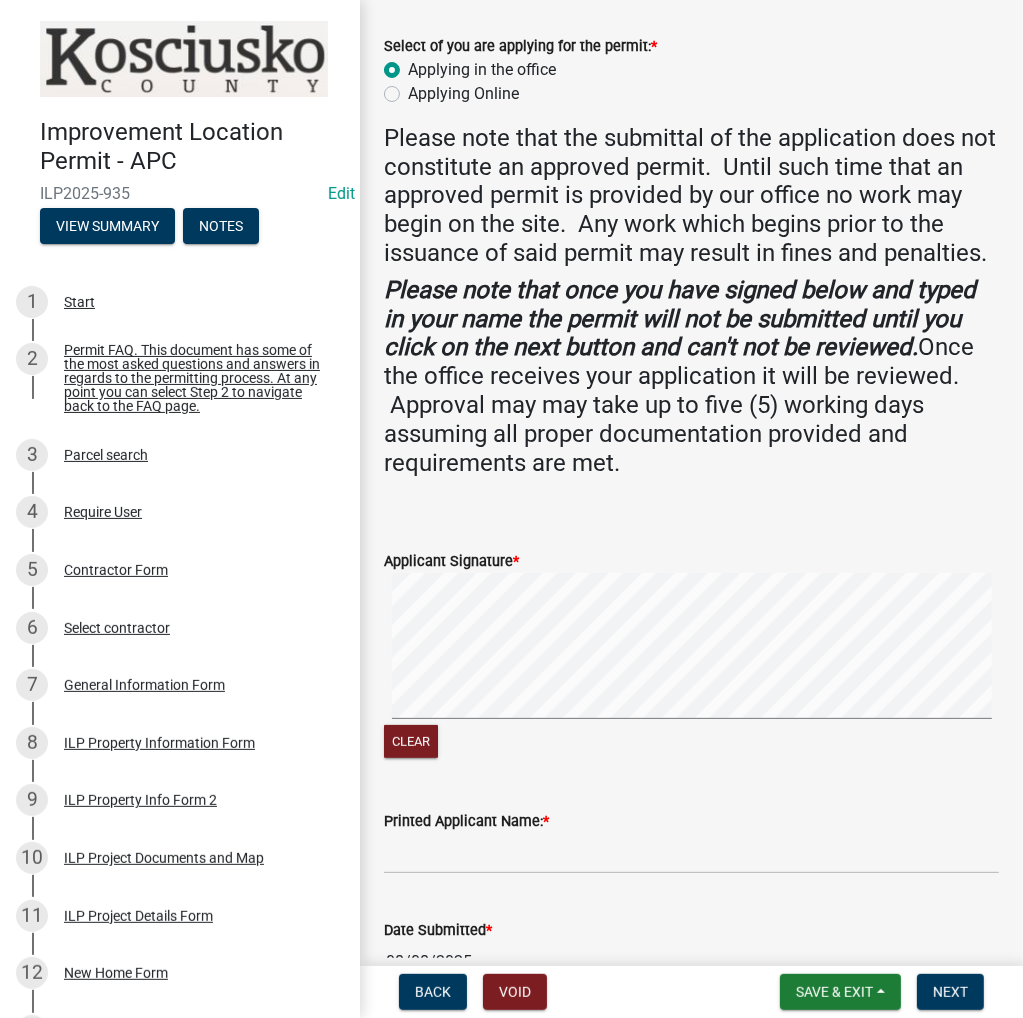 scroll, scrollTop: 360, scrollLeft: 0, axis: vertical 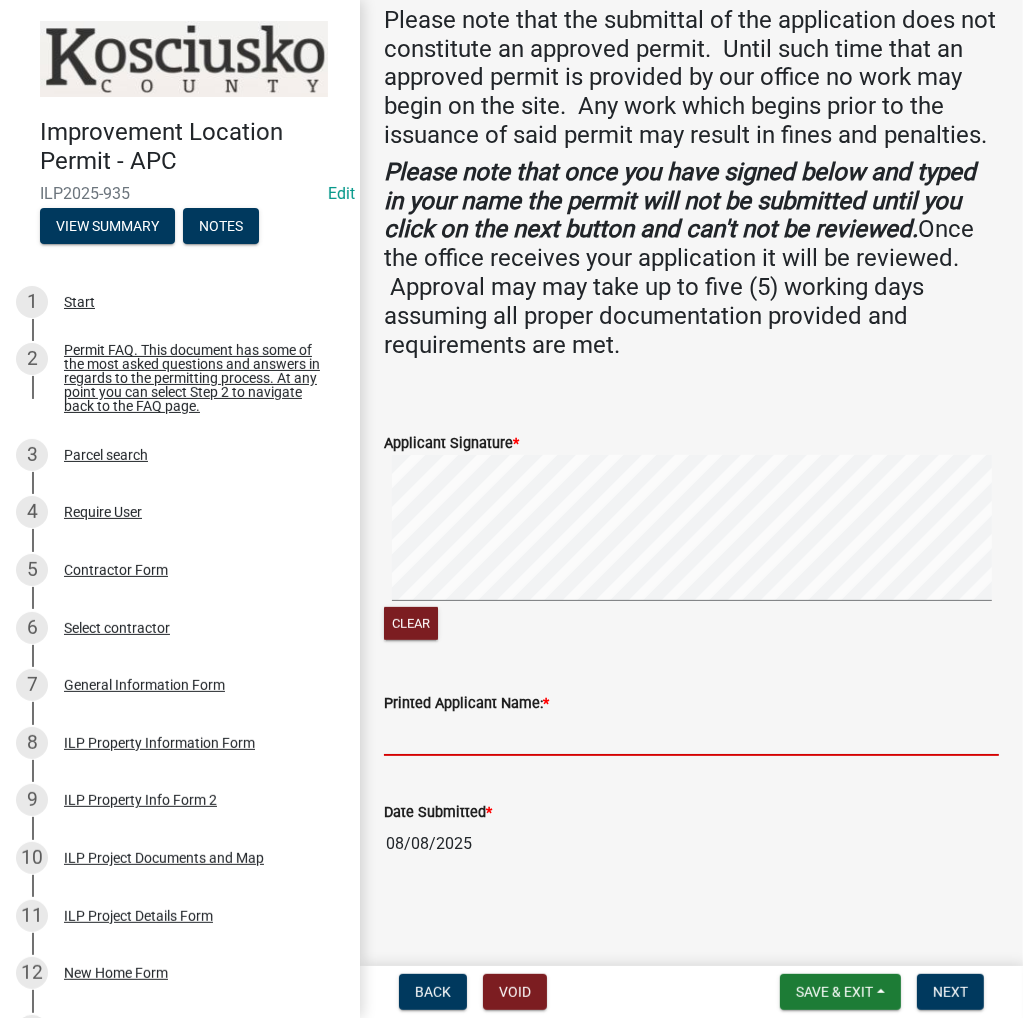 click on "Printed Applicant Name:  *" at bounding box center (691, 735) 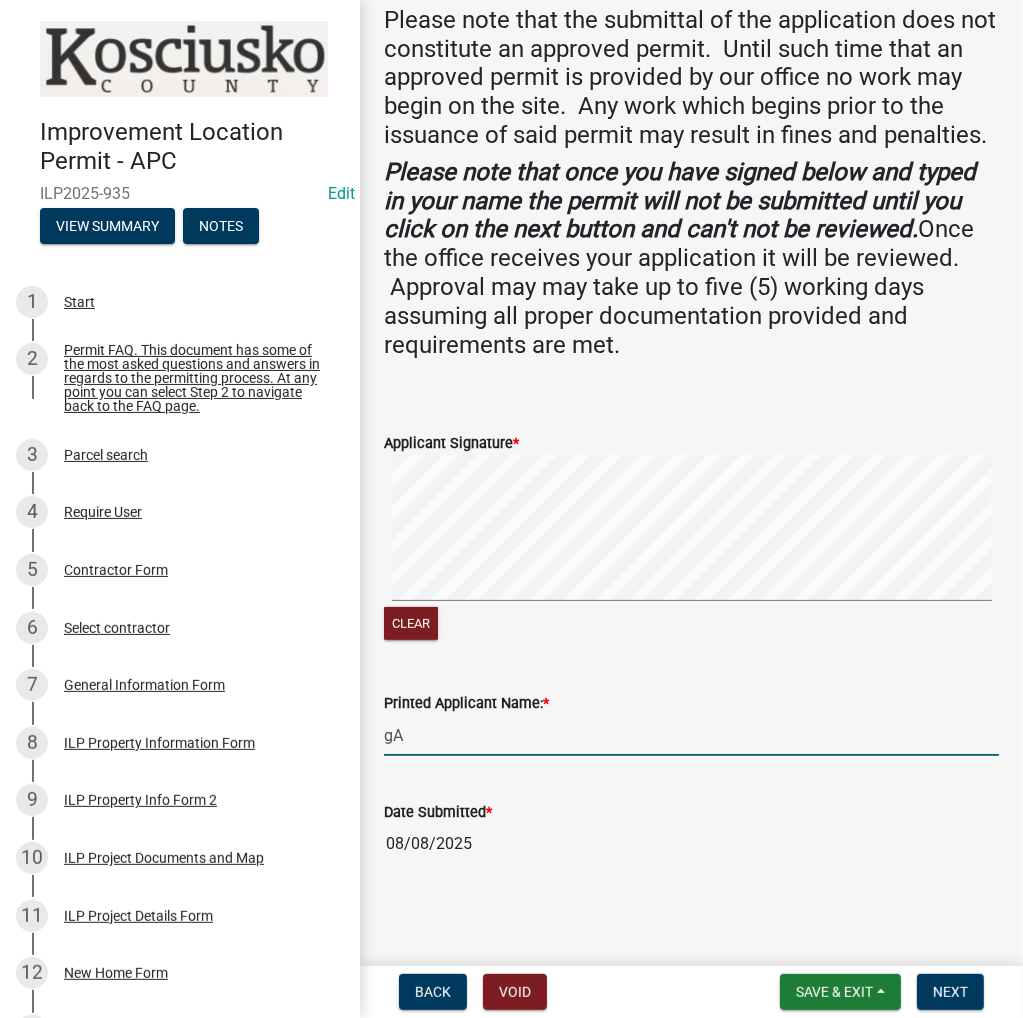 type on "g" 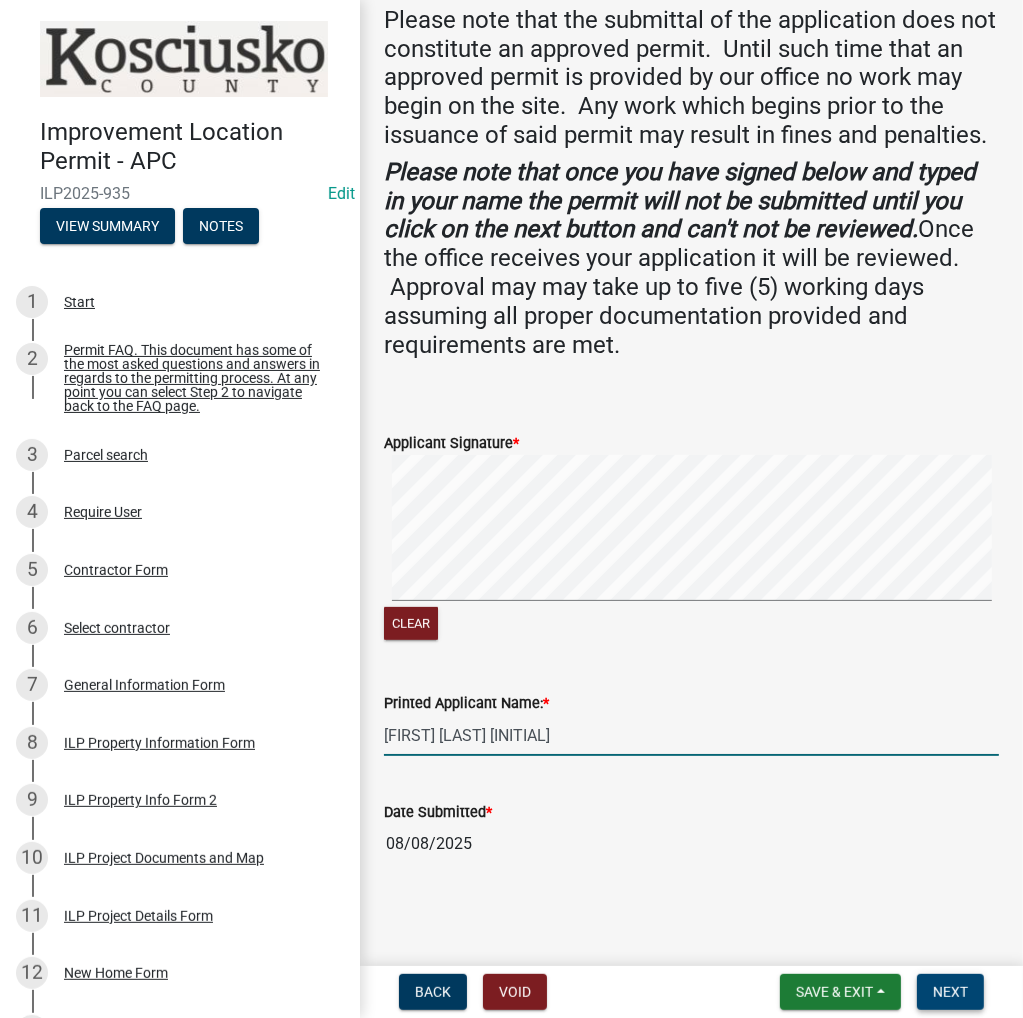 type on "[FIRST] [LAST] [INITIAL]" 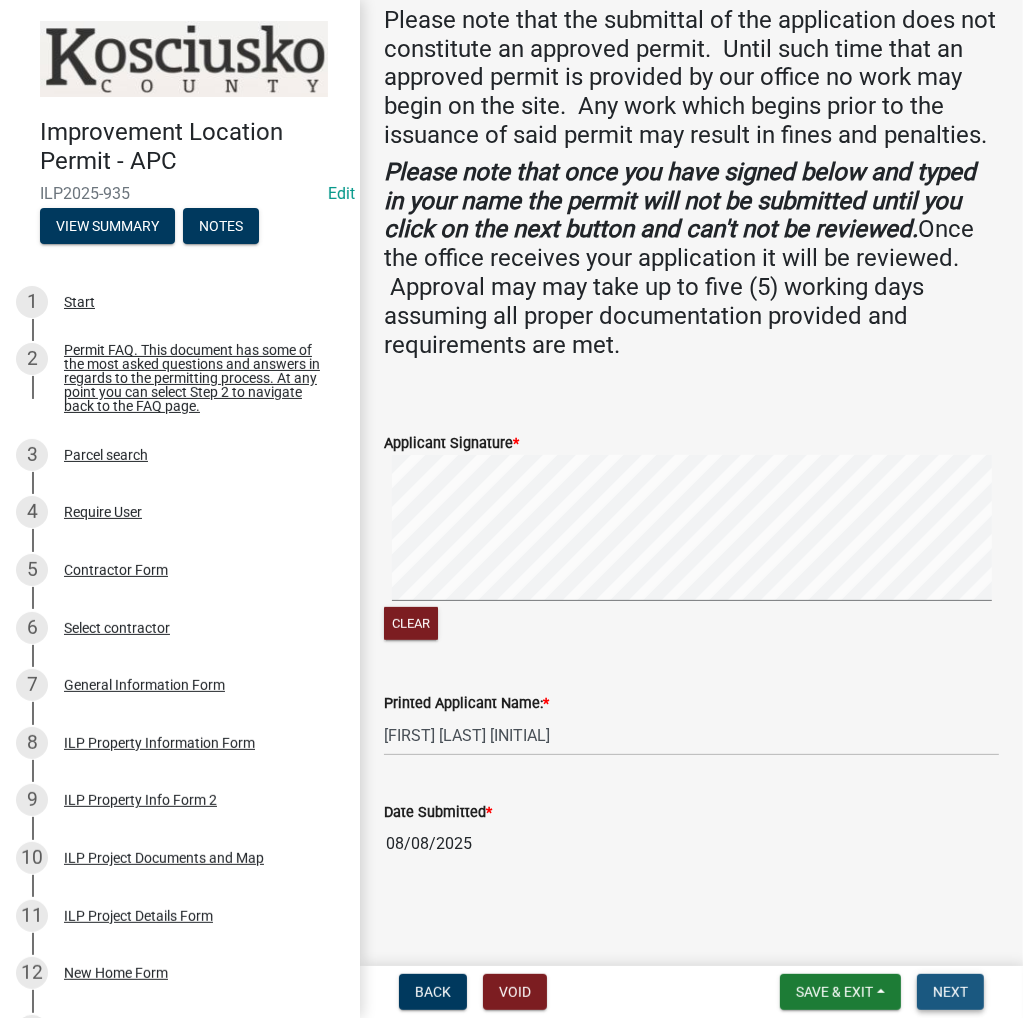 click on "Next" at bounding box center [950, 992] 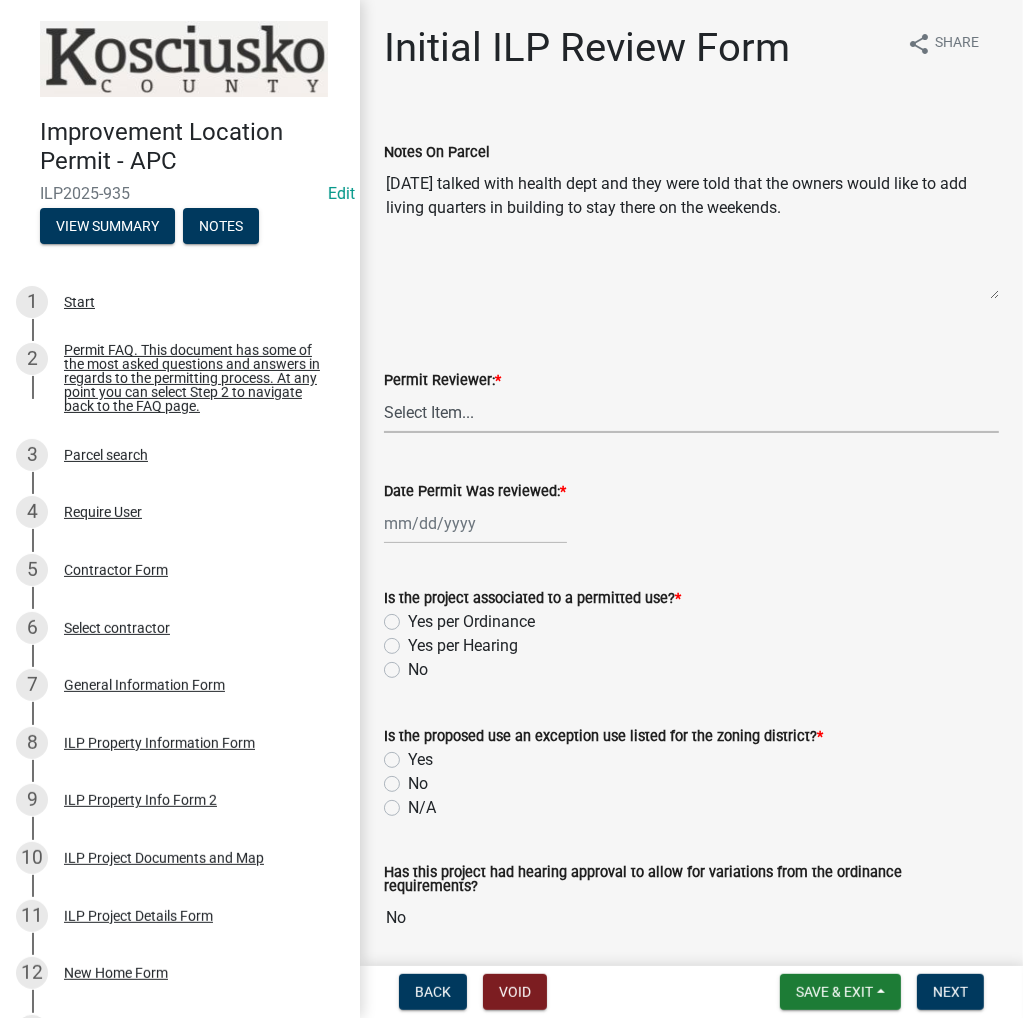 click on "Select Item...   MMS   LT   AT   CS   Vacant   Vacant" at bounding box center (691, 412) 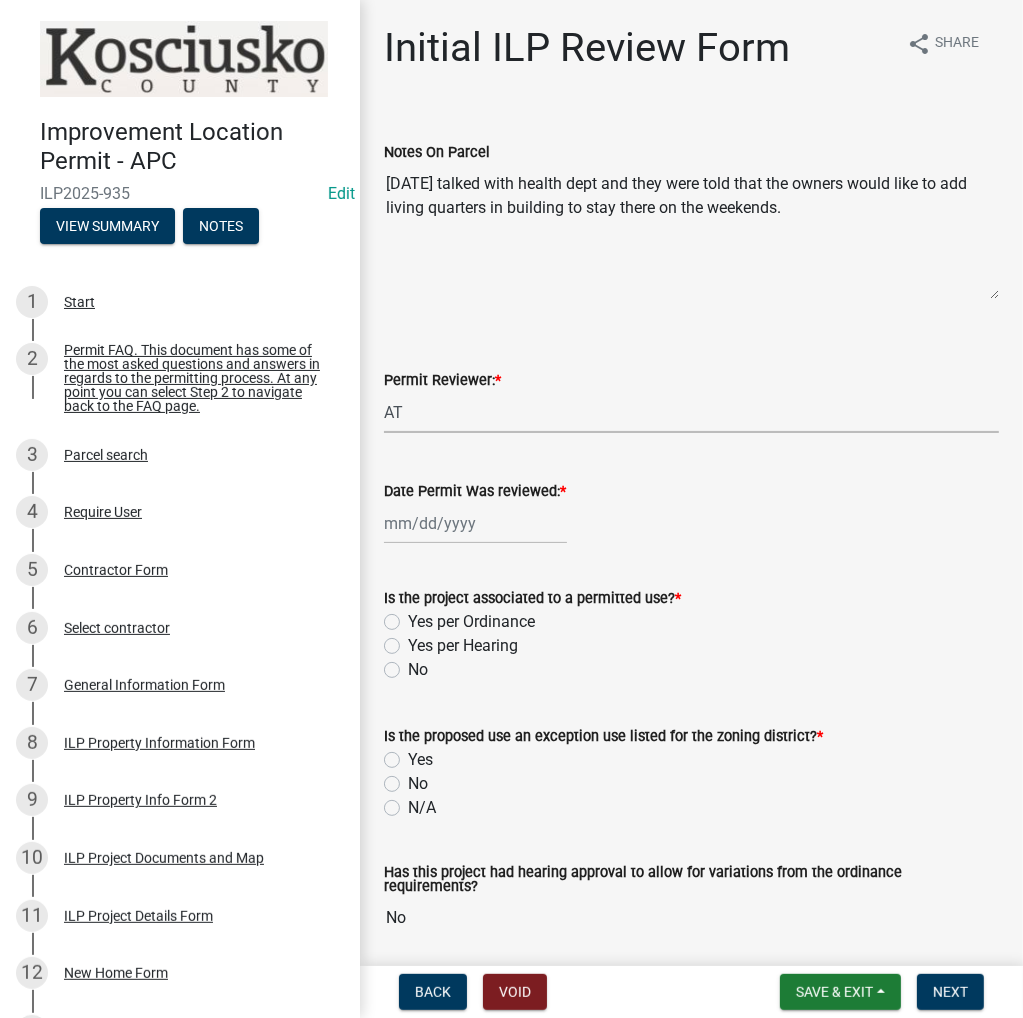 click on "Select Item...   MMS   LT   AT   CS   Vacant   Vacant" at bounding box center (691, 412) 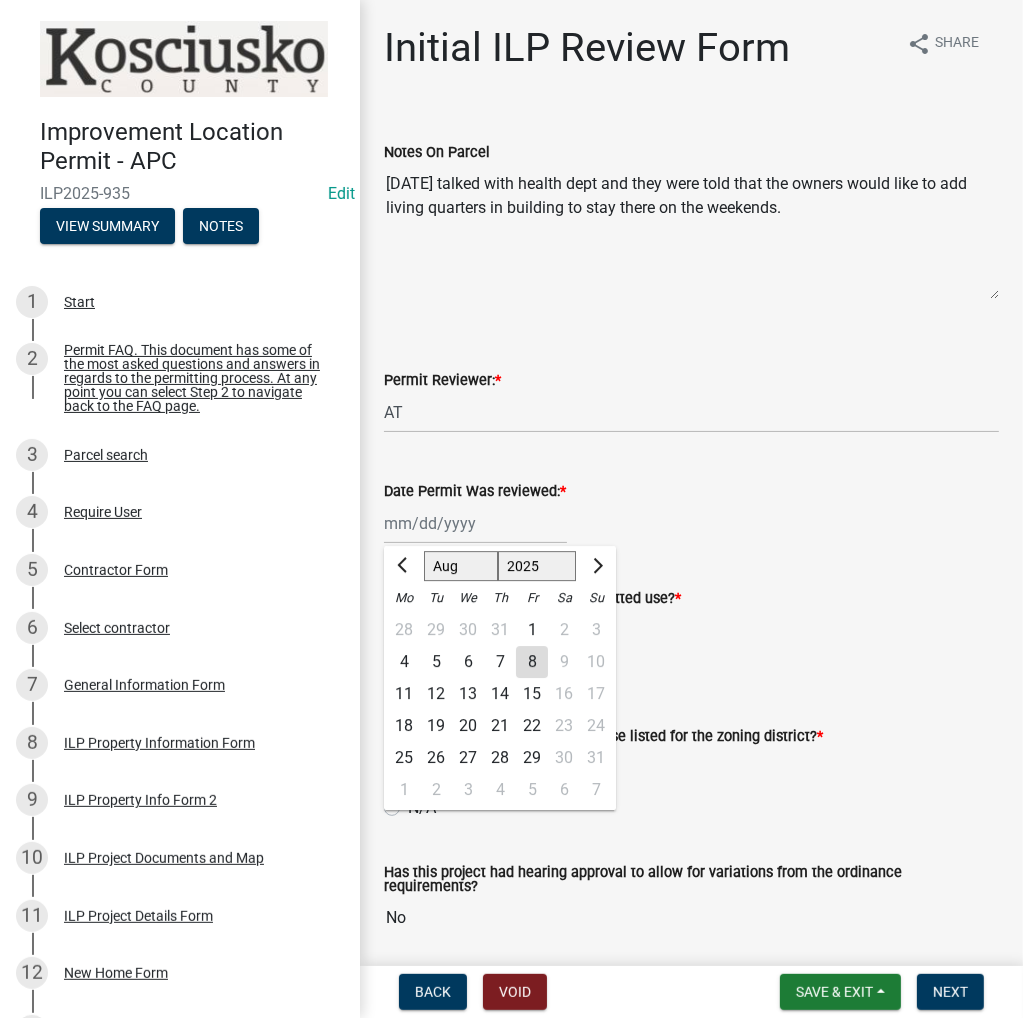 click on "Jan Feb Mar Apr May Jun Jul Aug Sep Oct Nov Dec 1525 1526 1527 1528 1529 1530 1531 1532 1533 1534 1535 1536 1537 1538 1539 1540 1541 1542 1543 1544 1545 1546 1547 1548 1549 1550 1551 1552 1553 1554 1555 1556 1557 1558 1559 1560 1561 1562 1563 1564 1565 1566 1567 1568 1569 1570 1571 1572 1573 1574 1575 1576 1577 1578 1579 1580 1581 1582 1583 1584 1585 1586 1587 1588 1589 1590 1591 1592 1593 1594 1595 1596 1597 1598 1599 1600 1601 1602 1603 1604 1605 1606 1607 1608 1609 1610 1611 1612 1613 1614 1615 1616 1617 1618 1619 1620 1621 1622 1623 1624 1625 1626 1627 1628 1629 1630 1631 1632 1633 1634 1635 1636 1637 1638 1639 1640 1641 1642 1643 1644 1645 1646 1647 1648 1649 1650 1651 1652 1653 1654 1655 1656 1657 1658 1659 1660 1661 1662 1663 1664 1665 1666 1667 1668 1669 1670 1671 1672 1673 1674 1675 1676 1677 1678 1679 1680 1681 1682 1683 1684 1685 1686 1687 1688 1689 1690 1691 1692 1693 1694 1695 1696 1697 1698 1699 1700 1701 1702 1703 1704 1705 1706 1707 1708 1709 1710 1711 1712 1713 1714 1715 1716 1717 1718 1719 1" 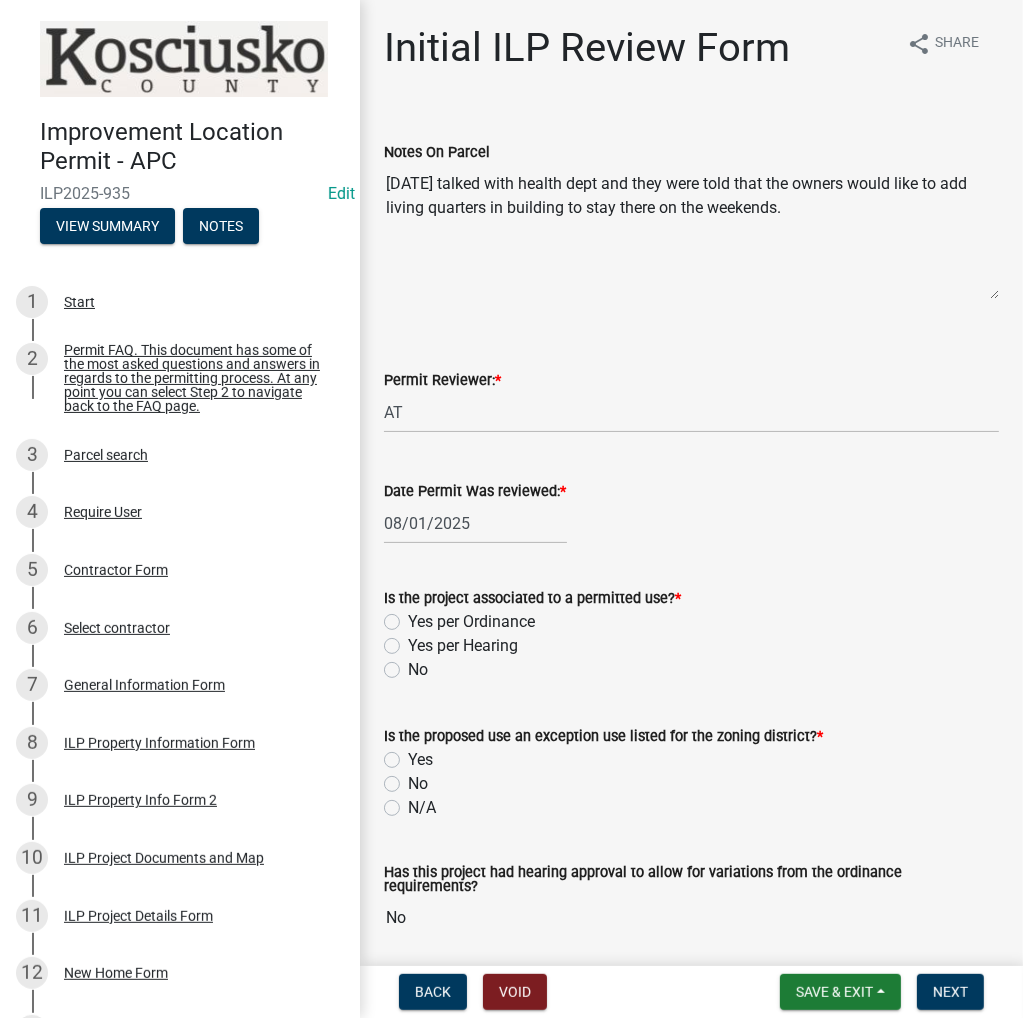 click on "08/01/2025" 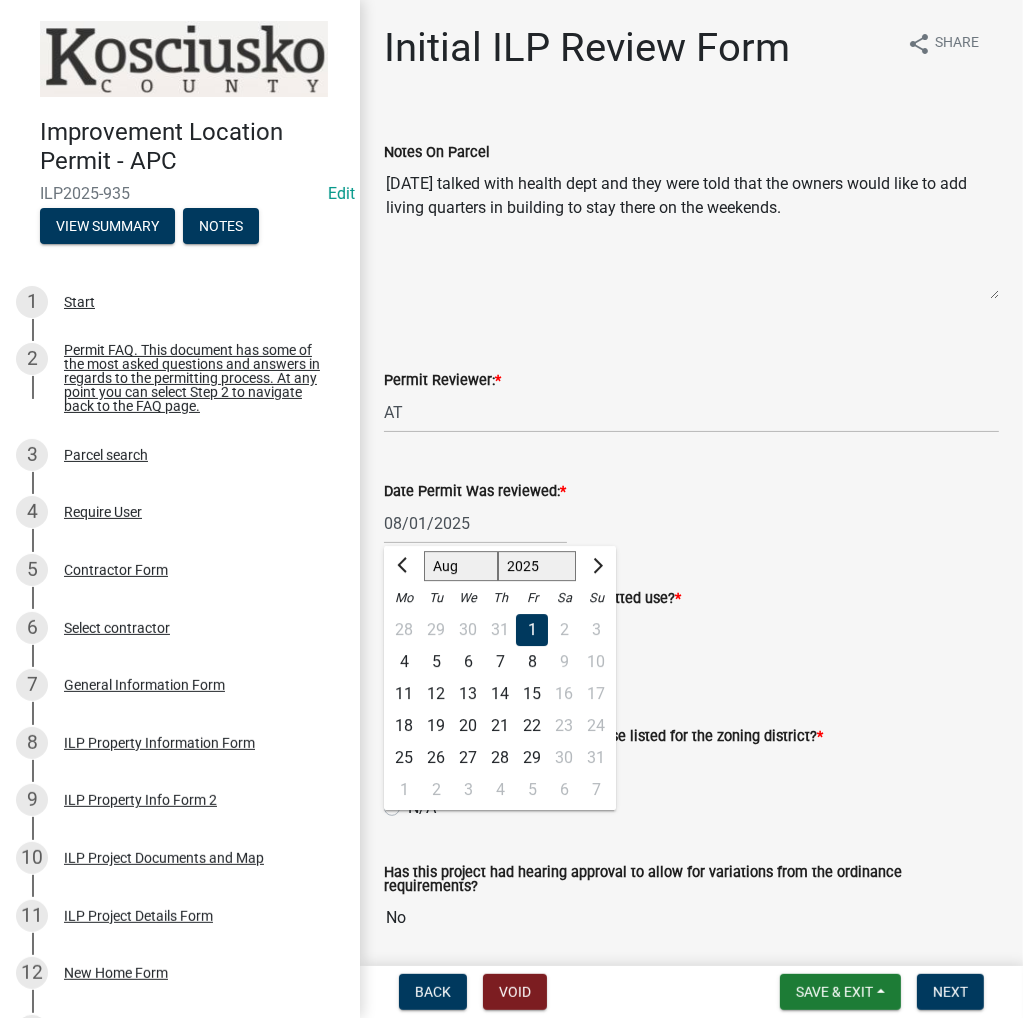 click on "8" 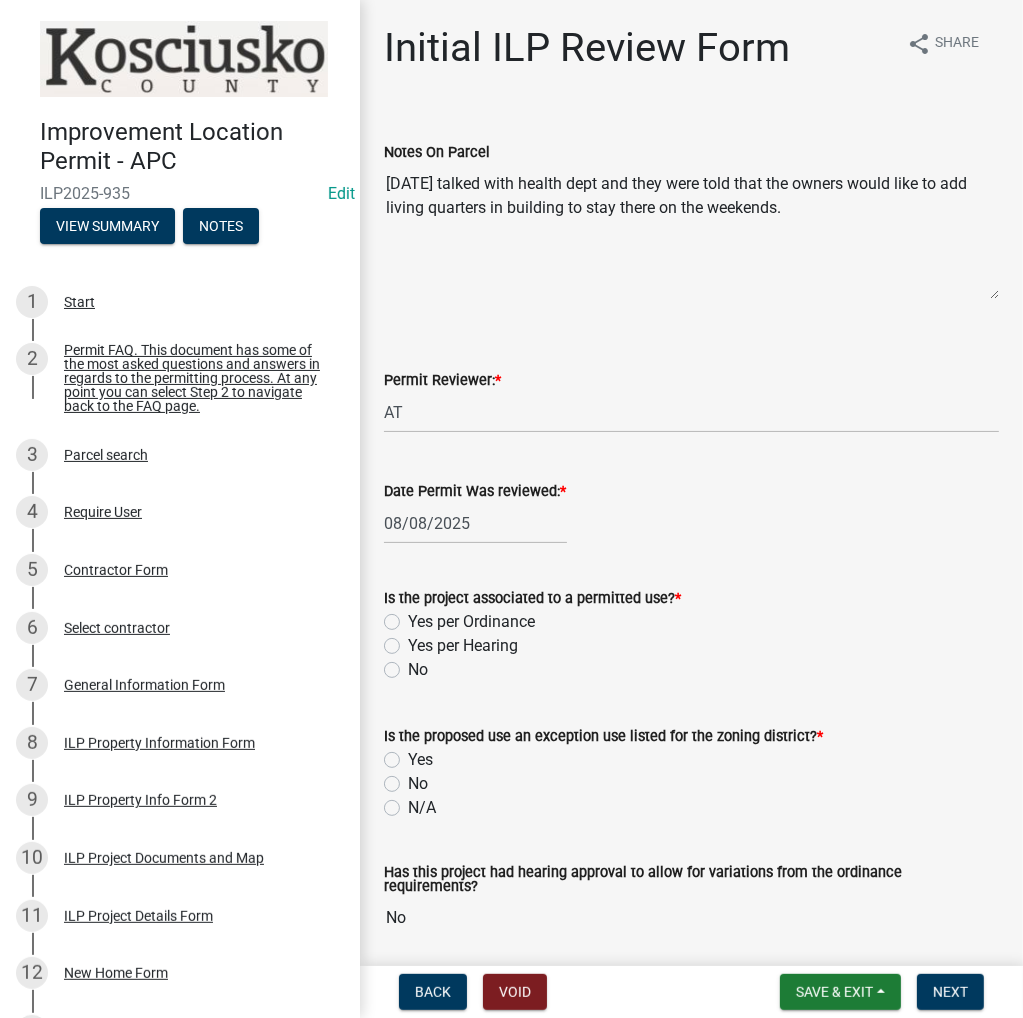 click on "Yes per Ordinance" 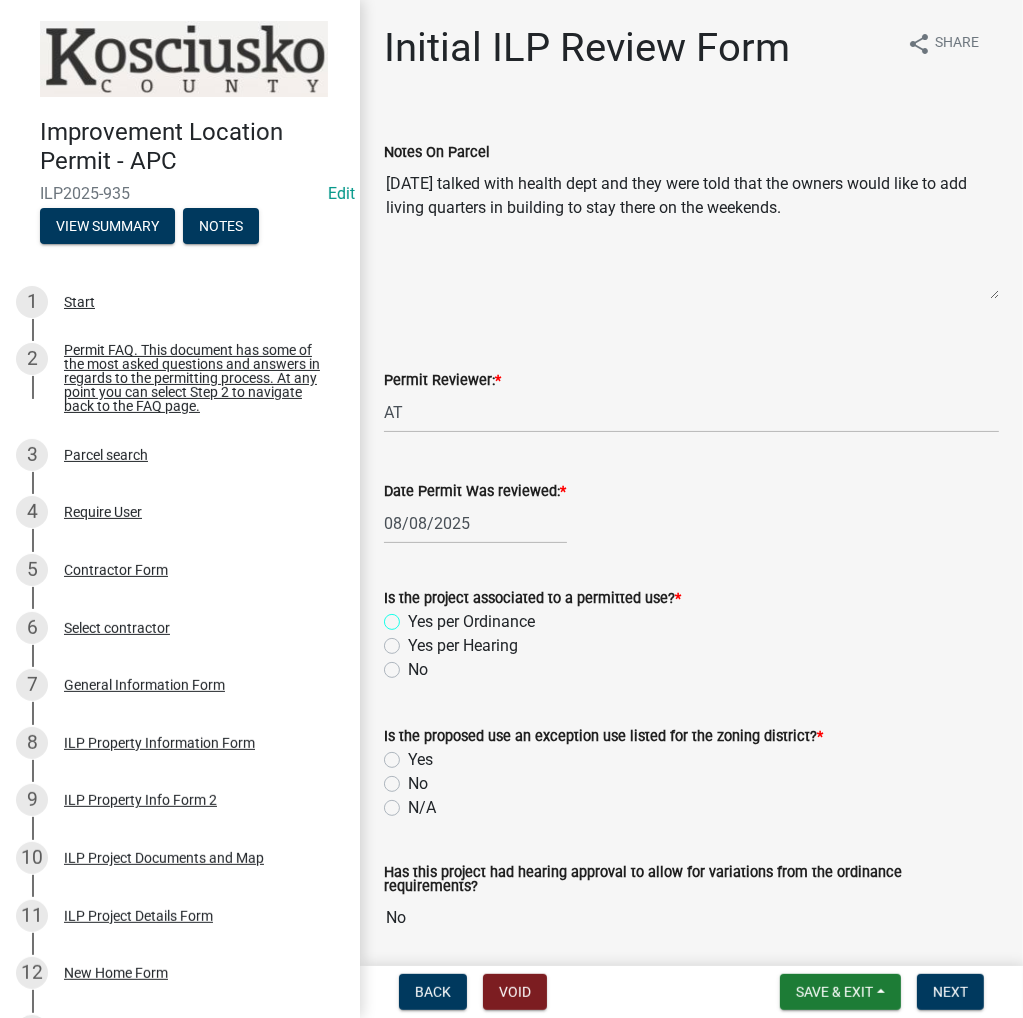 click on "Yes per Ordinance" at bounding box center [414, 616] 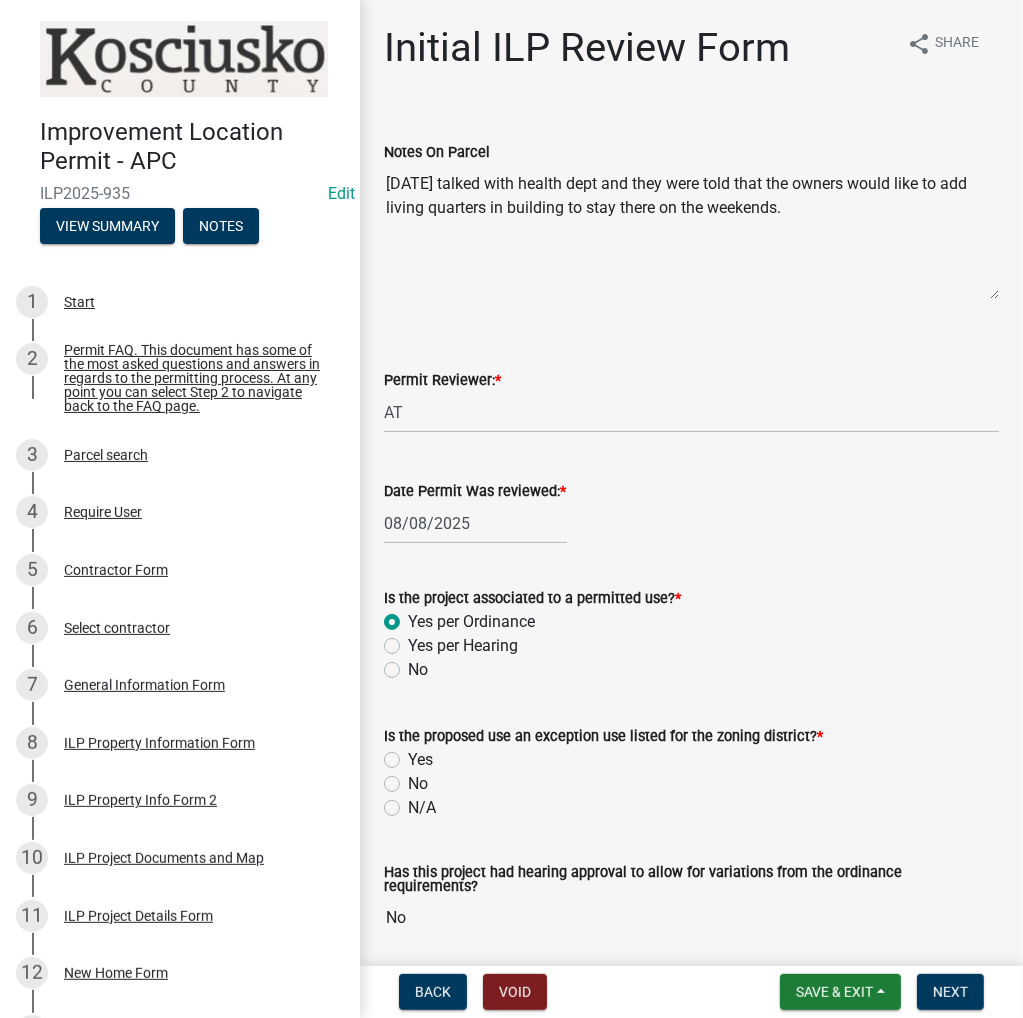 radio on "true" 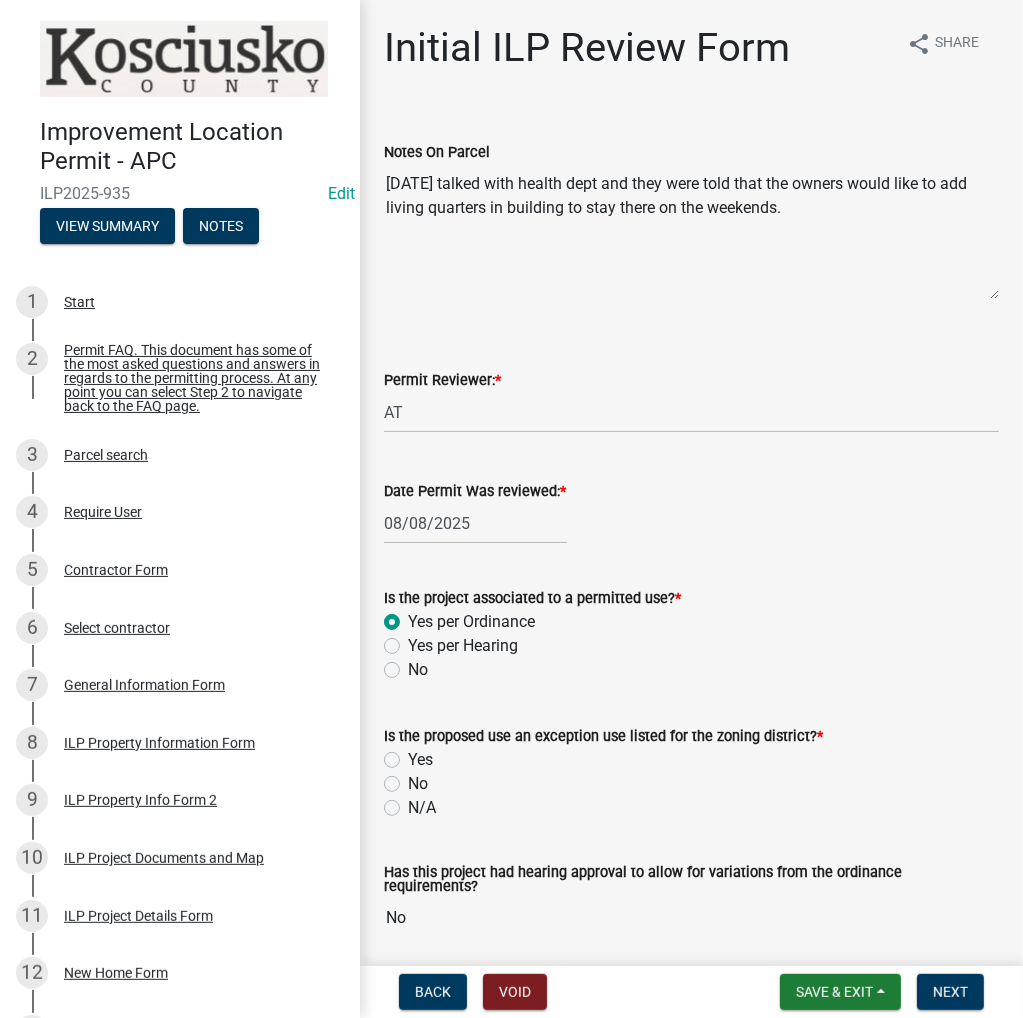 click on "N/A" 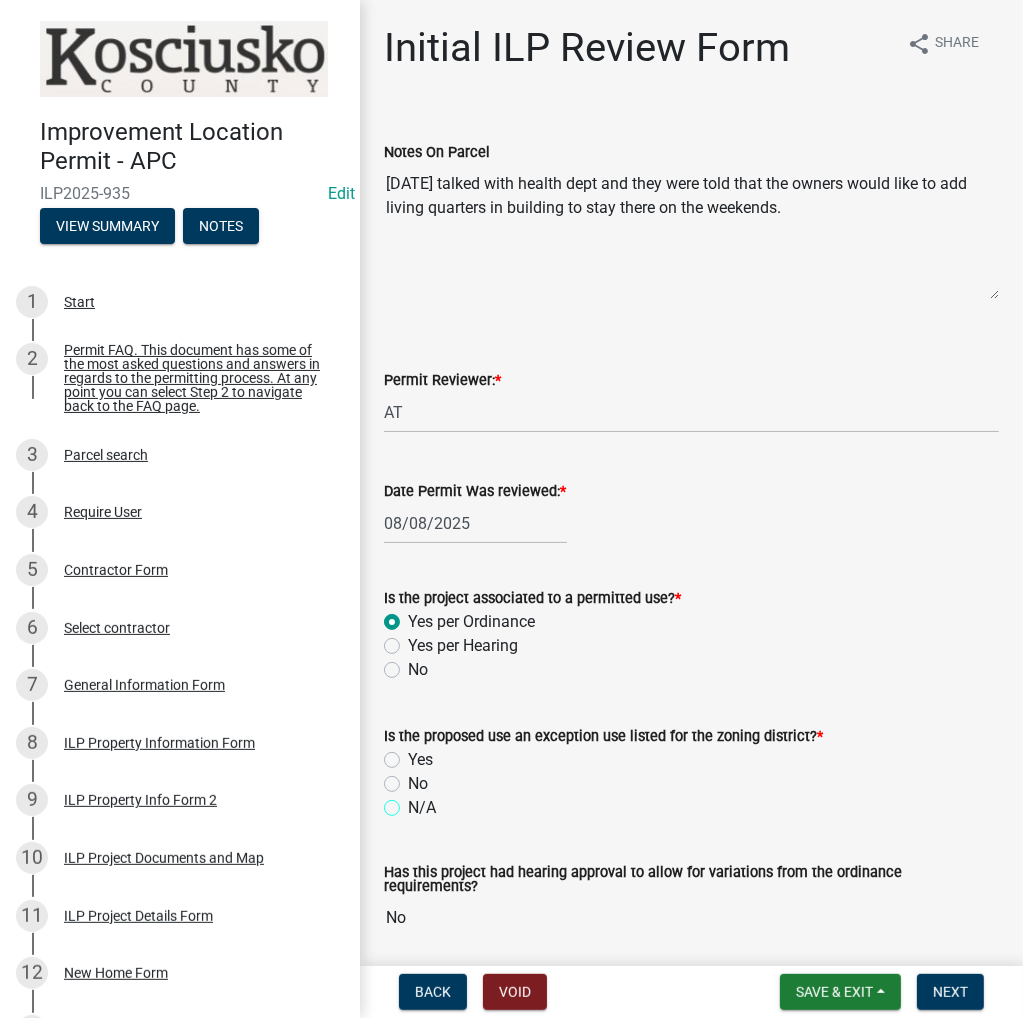 click on "N/A" at bounding box center (414, 802) 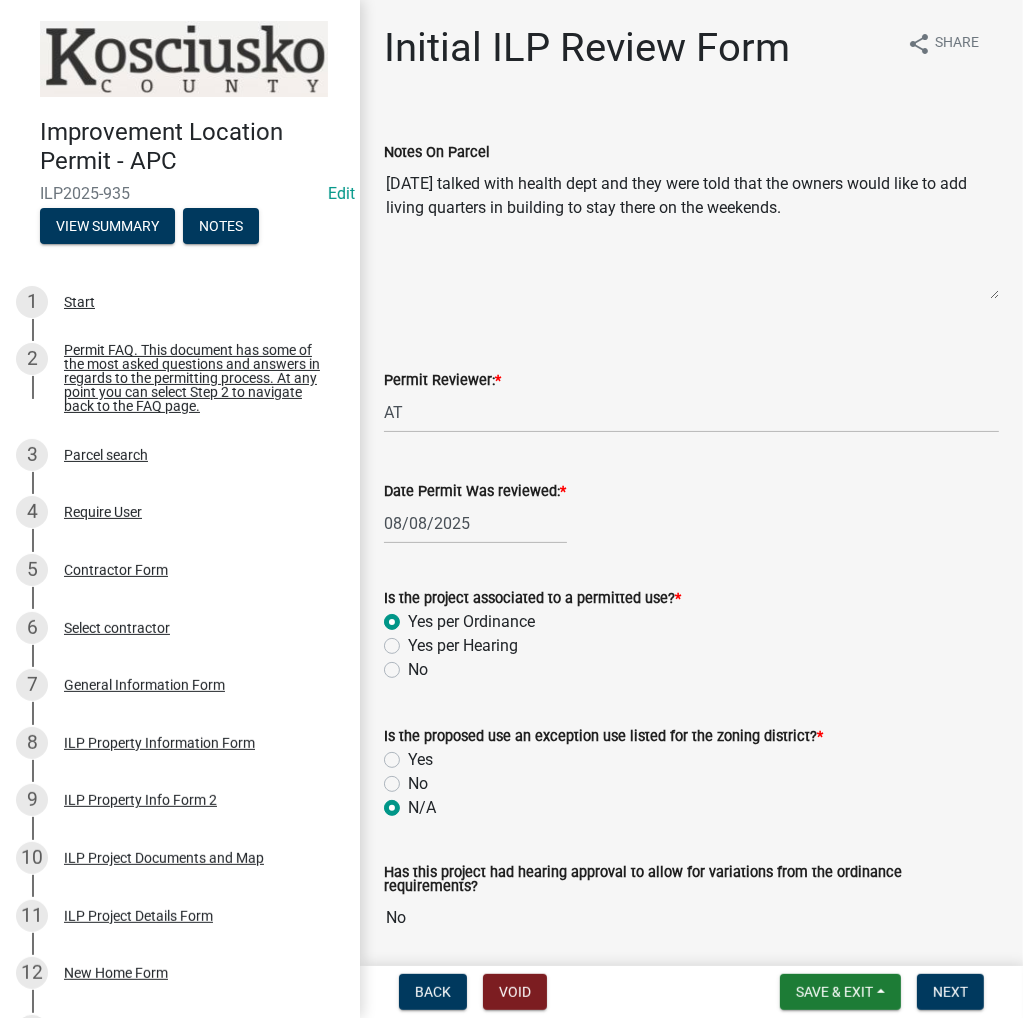 radio on "true" 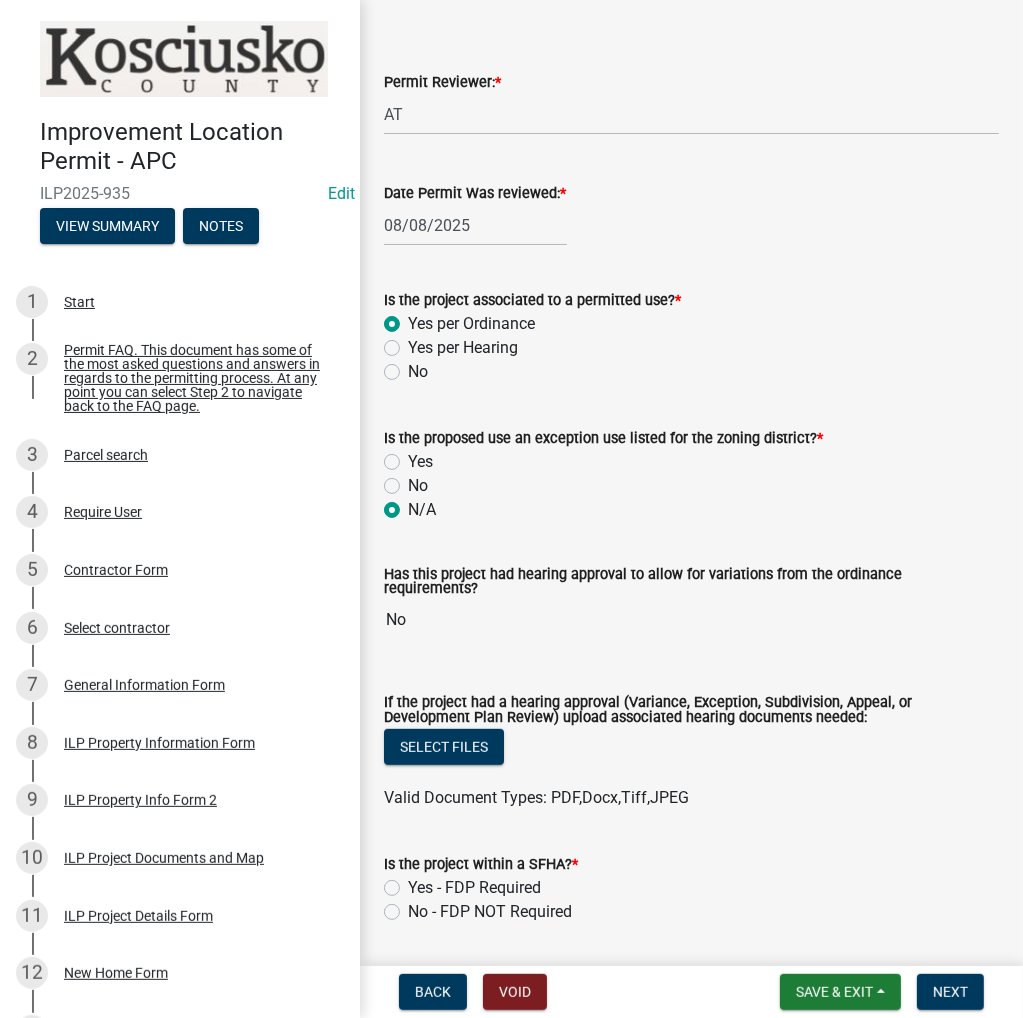 scroll, scrollTop: 300, scrollLeft: 0, axis: vertical 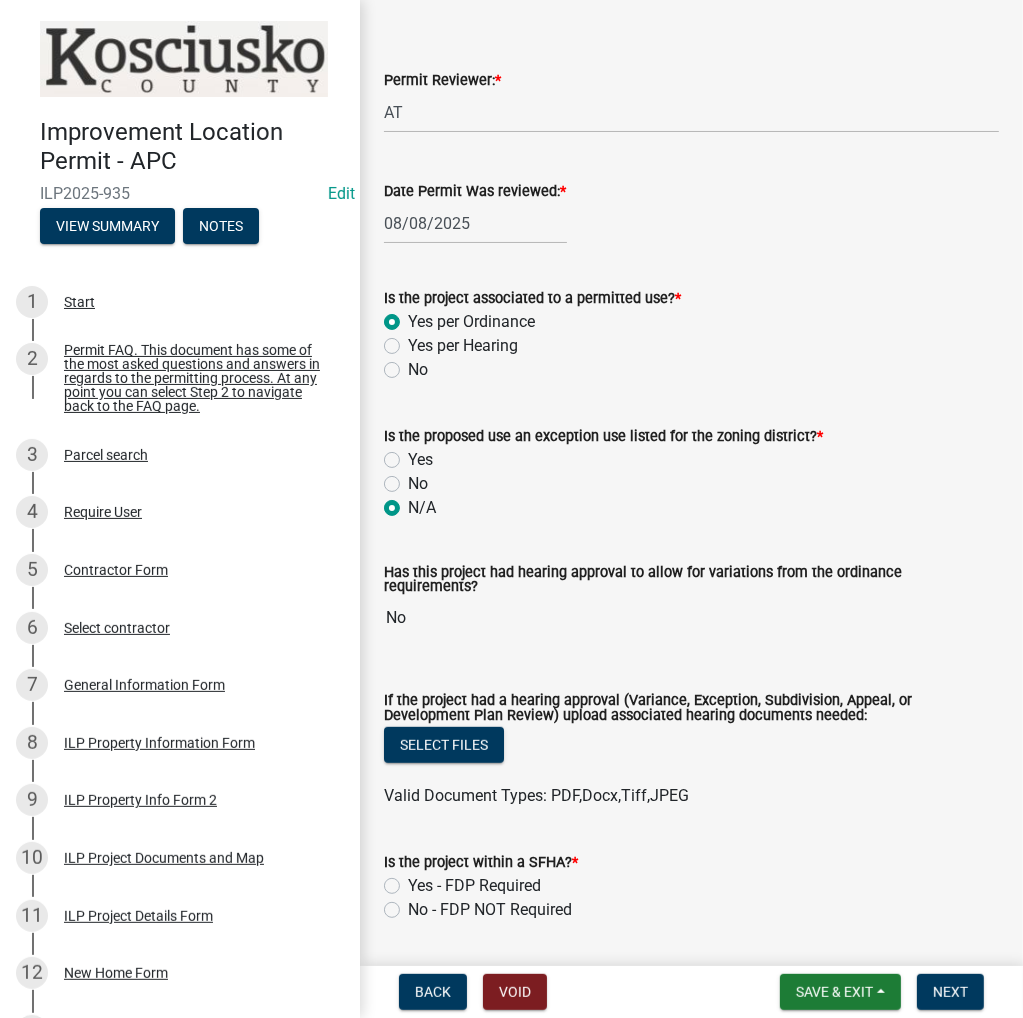 click on "No - FDP NOT Required" 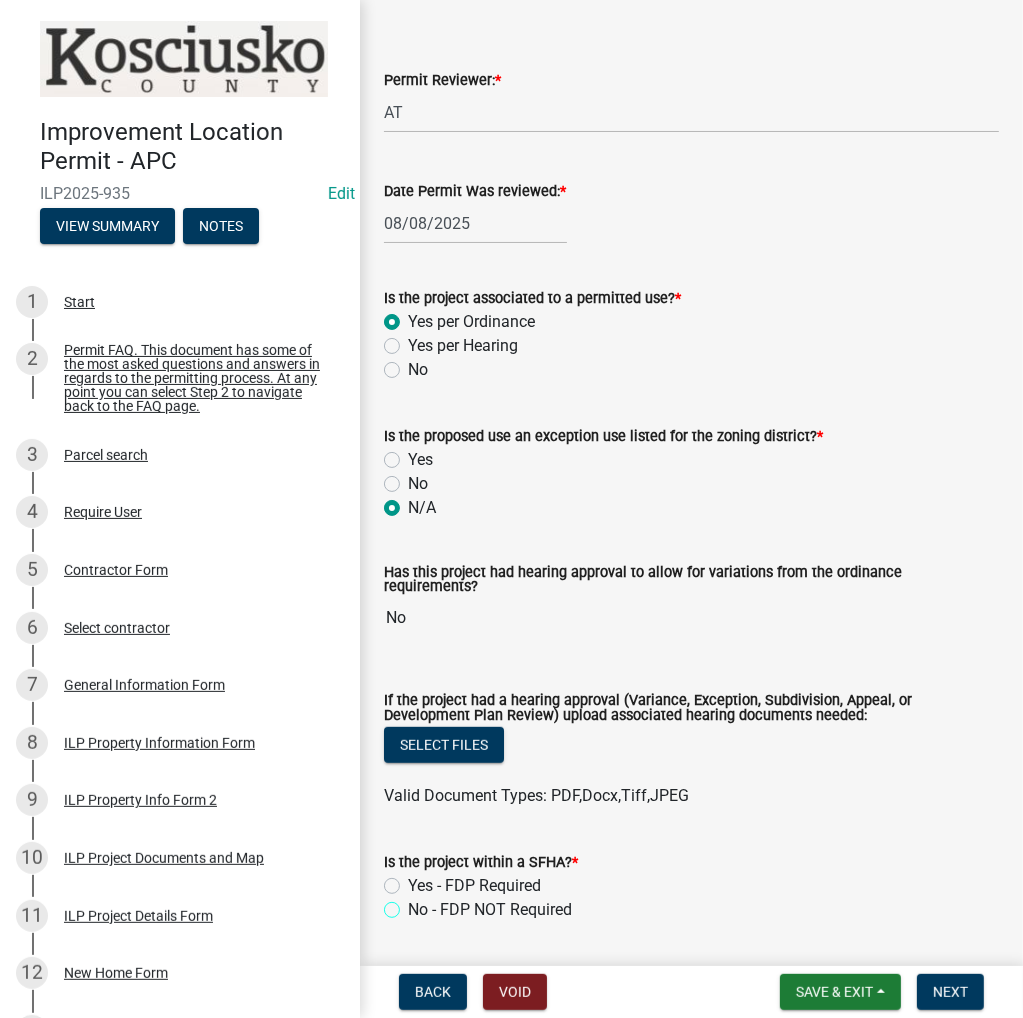 click on "No - FDP NOT Required" at bounding box center (414, 904) 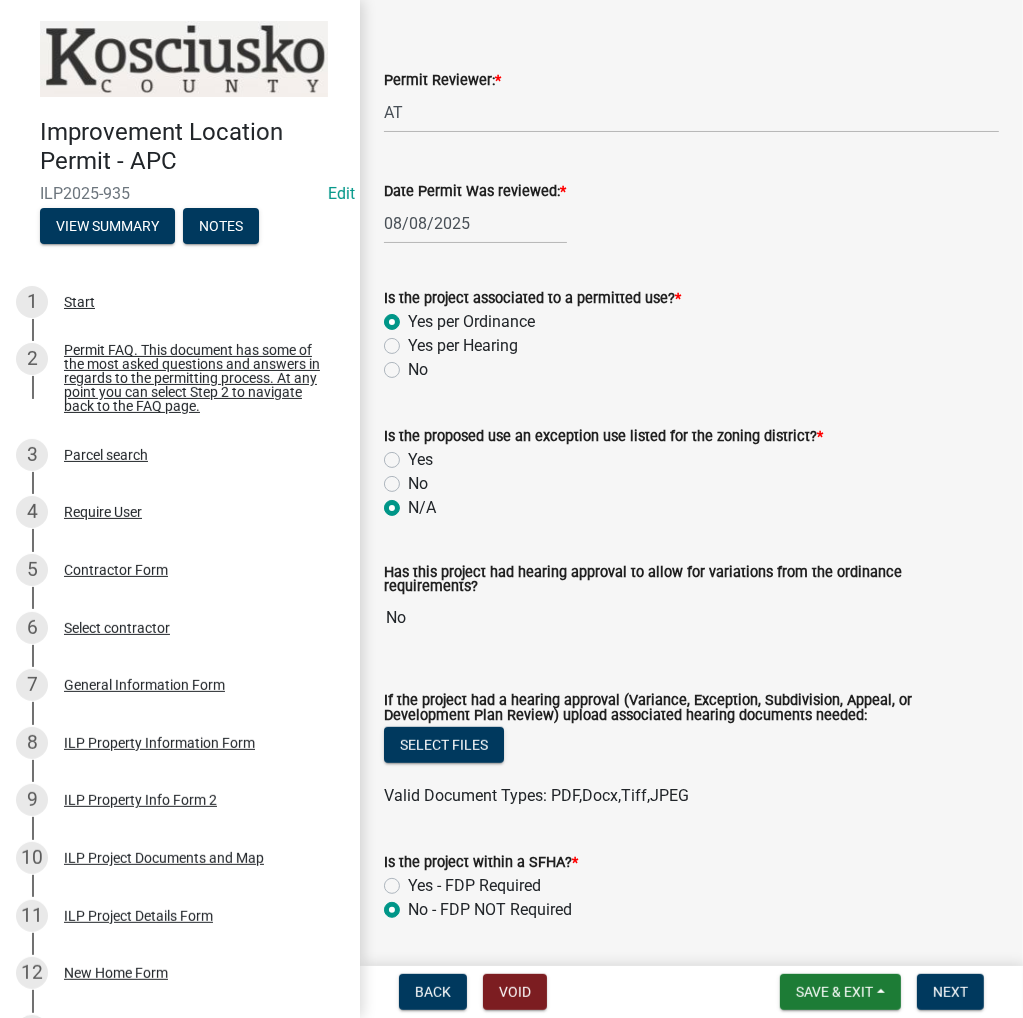 radio on "true" 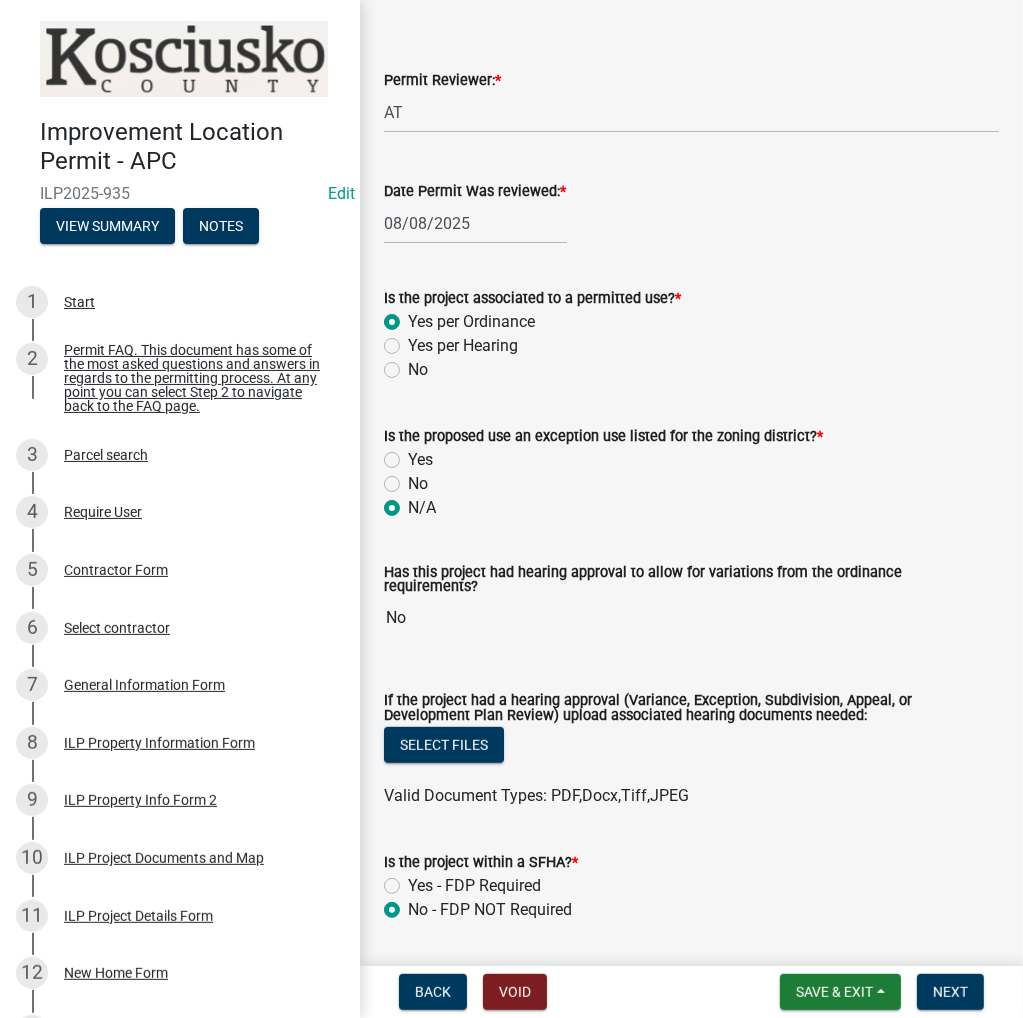 scroll, scrollTop: 600, scrollLeft: 0, axis: vertical 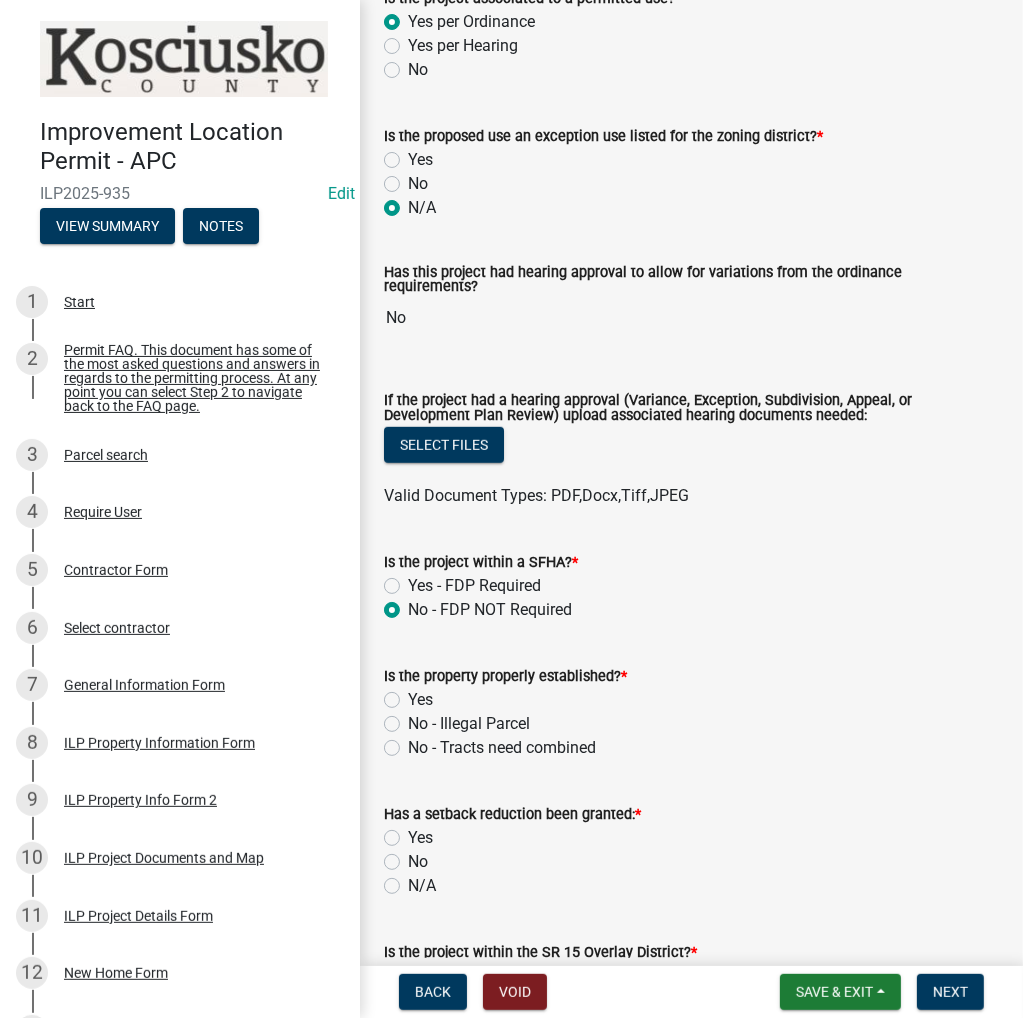 click on "Yes" 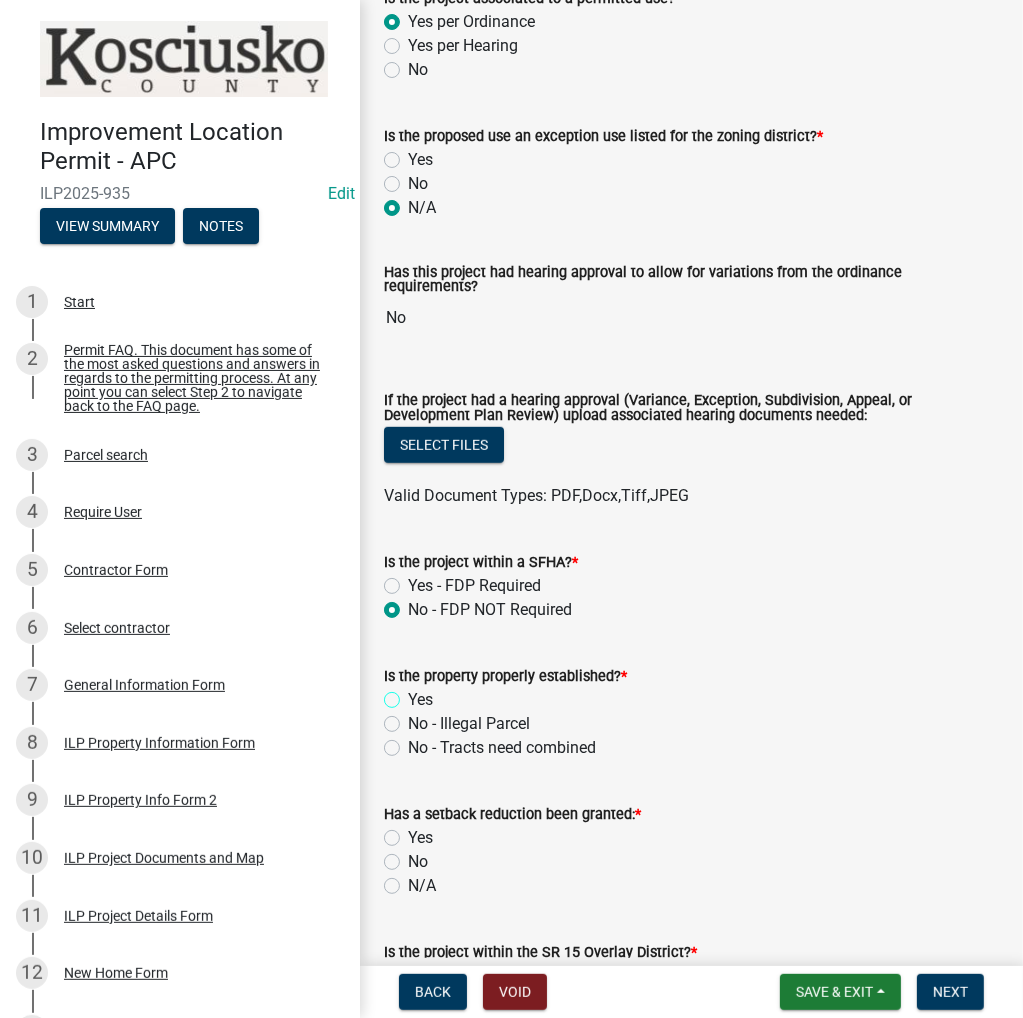 click on "Yes" at bounding box center (414, 694) 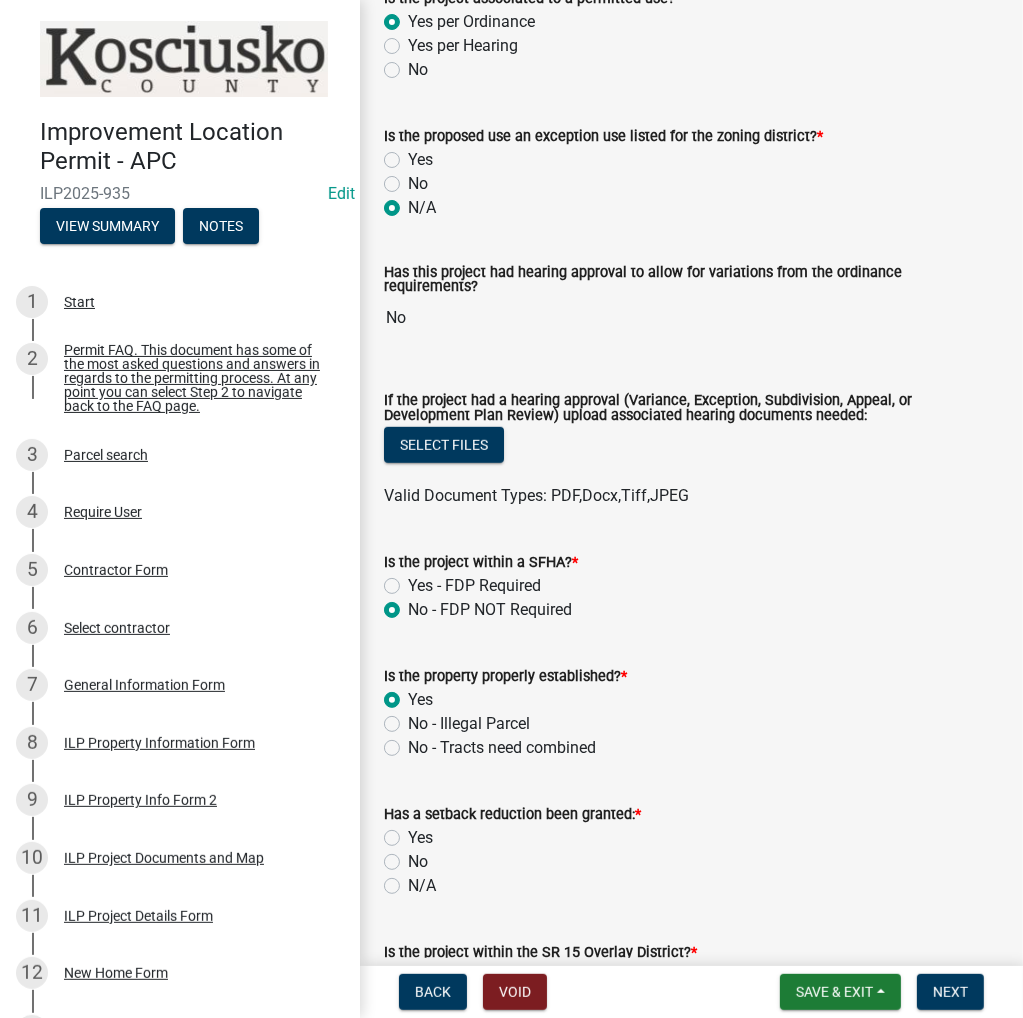 radio on "true" 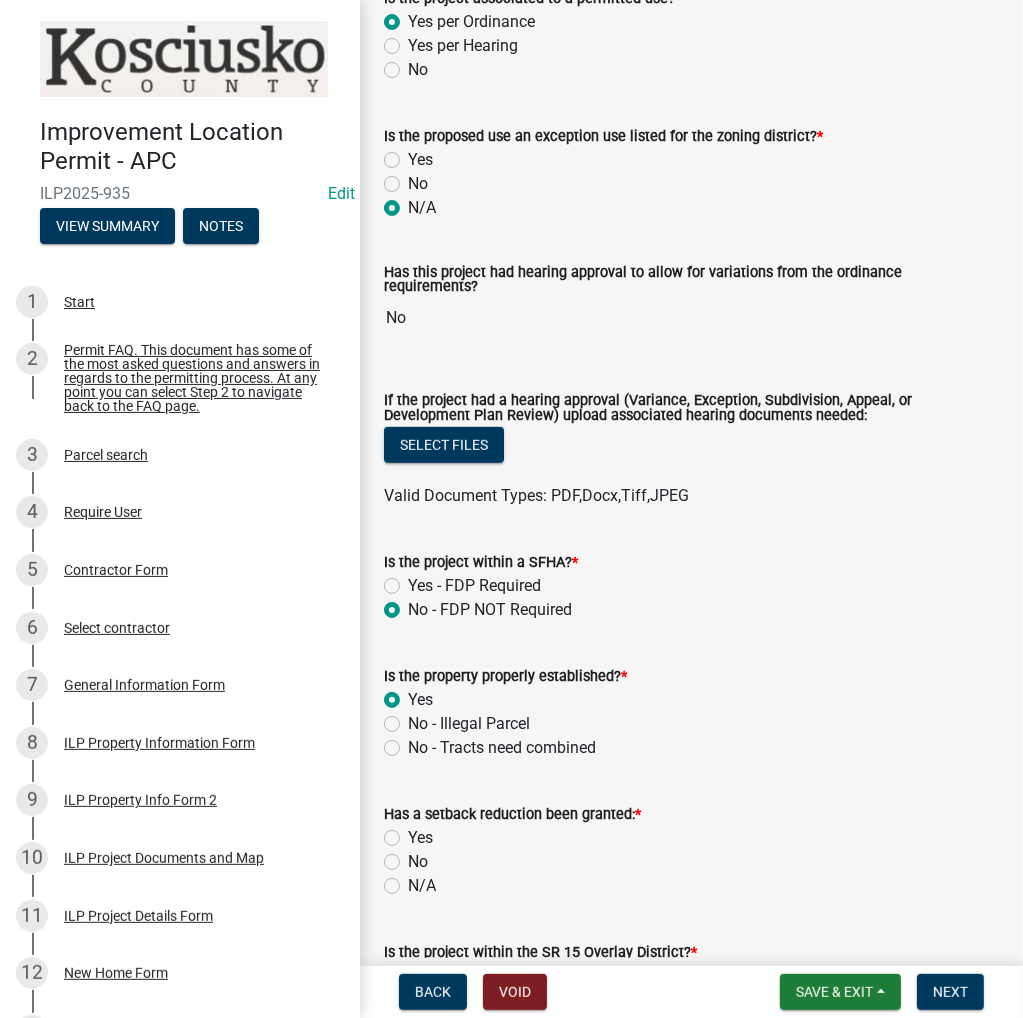 click on "N/A" 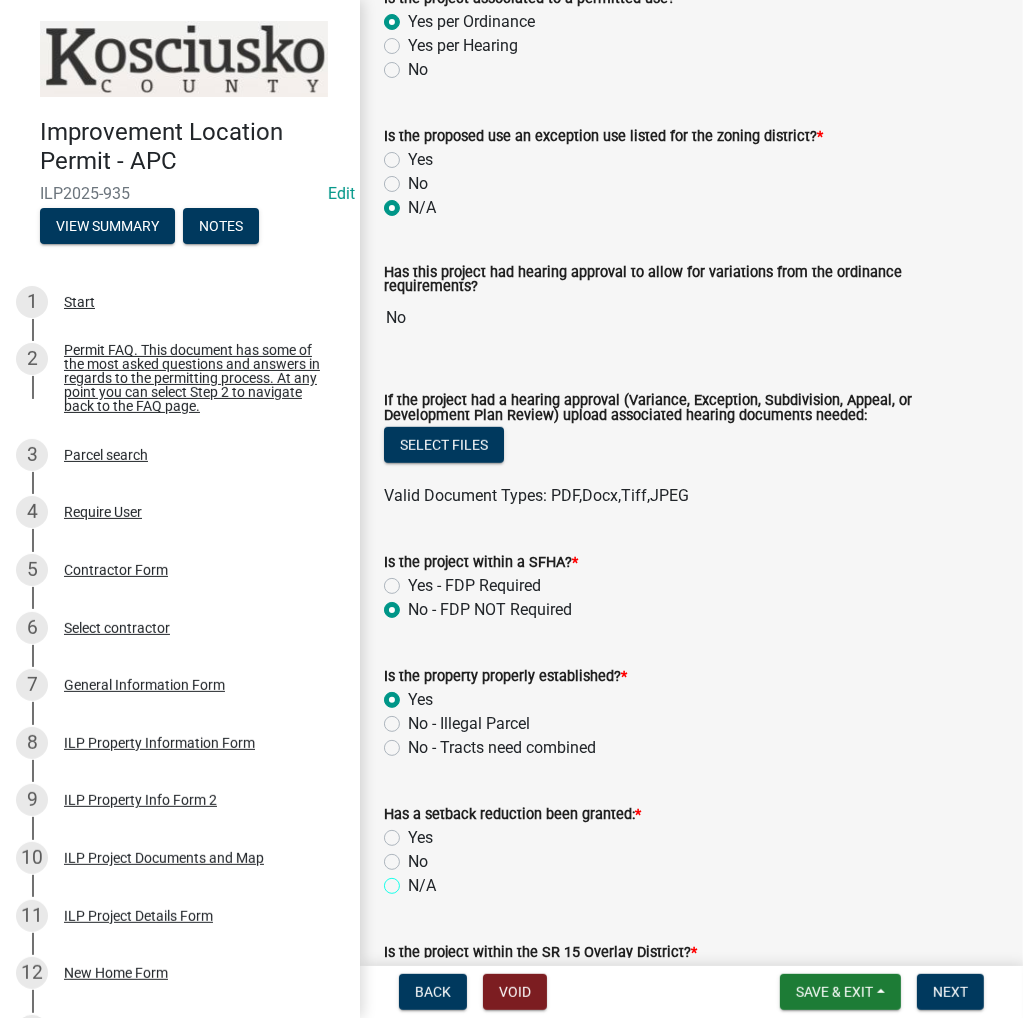 click on "N/A" at bounding box center (414, 880) 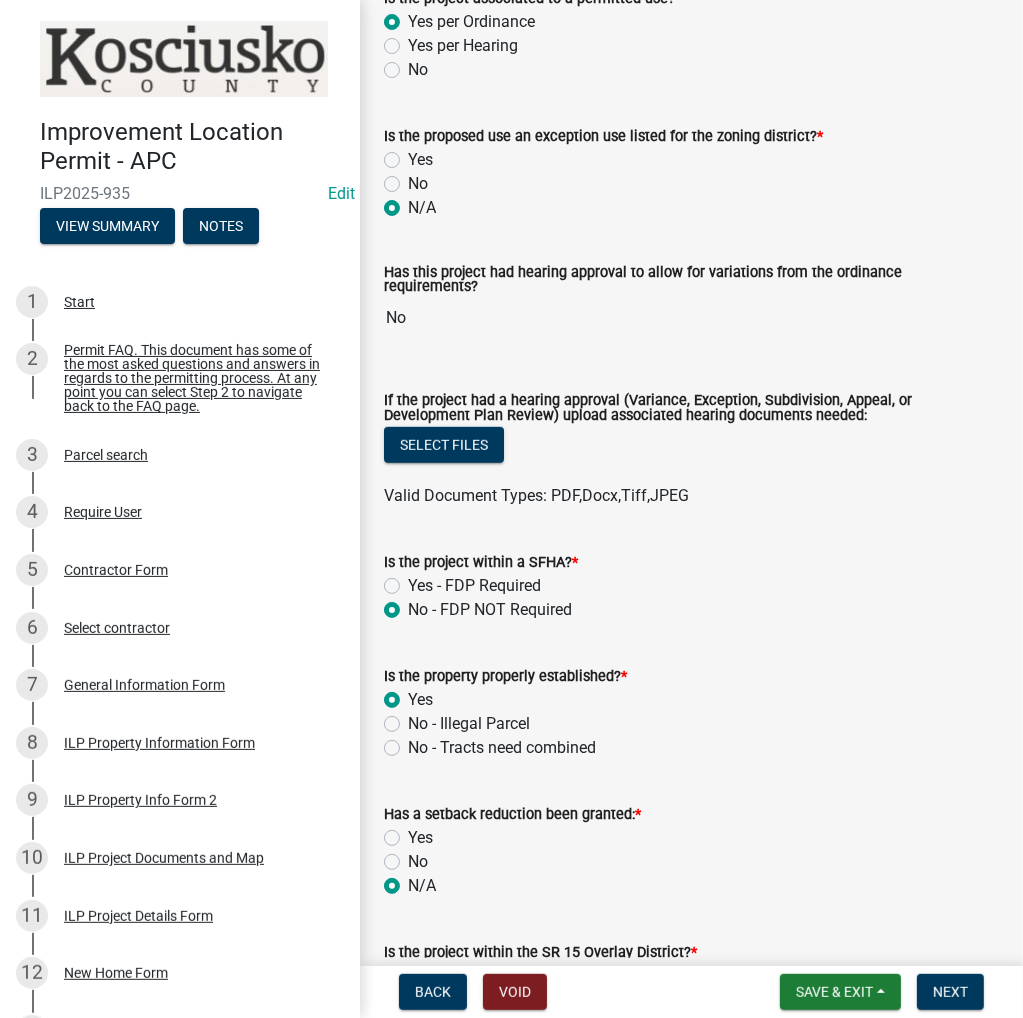 radio on "true" 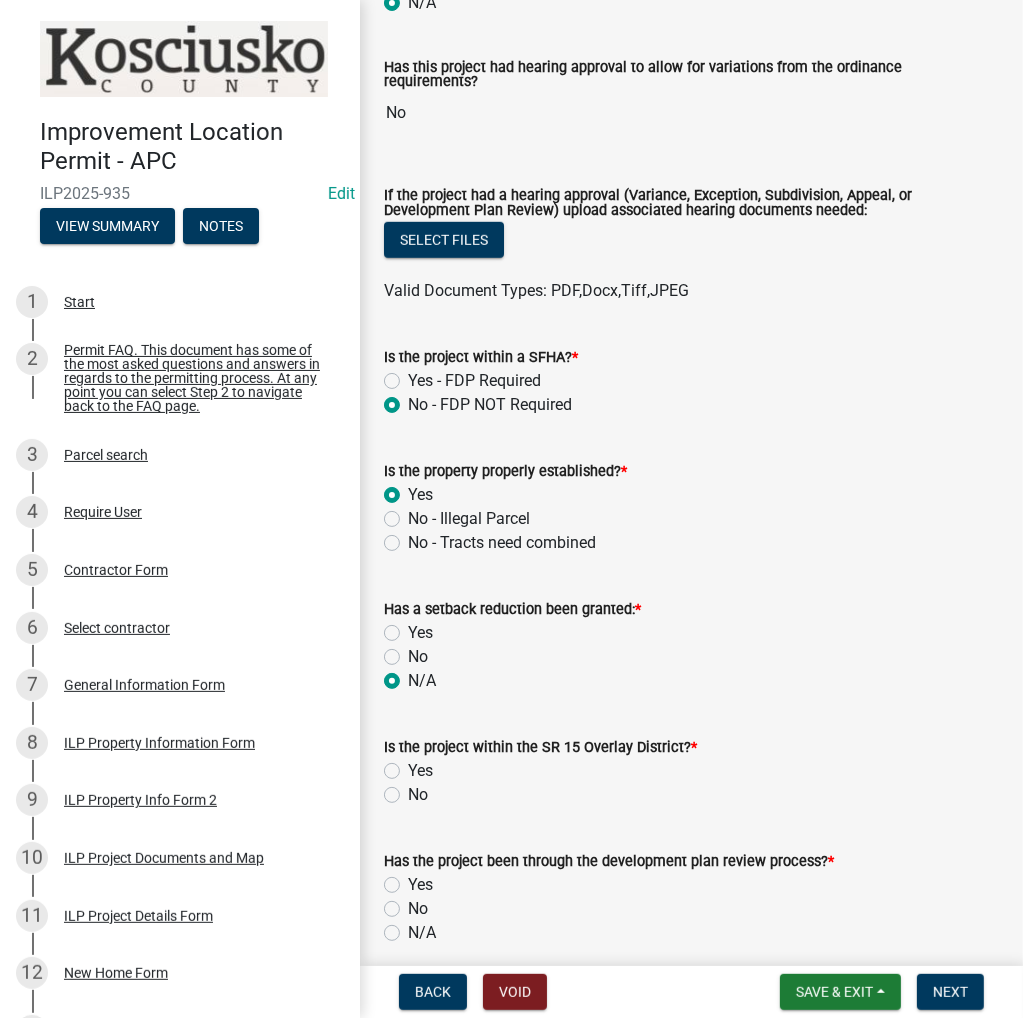 scroll, scrollTop: 1000, scrollLeft: 0, axis: vertical 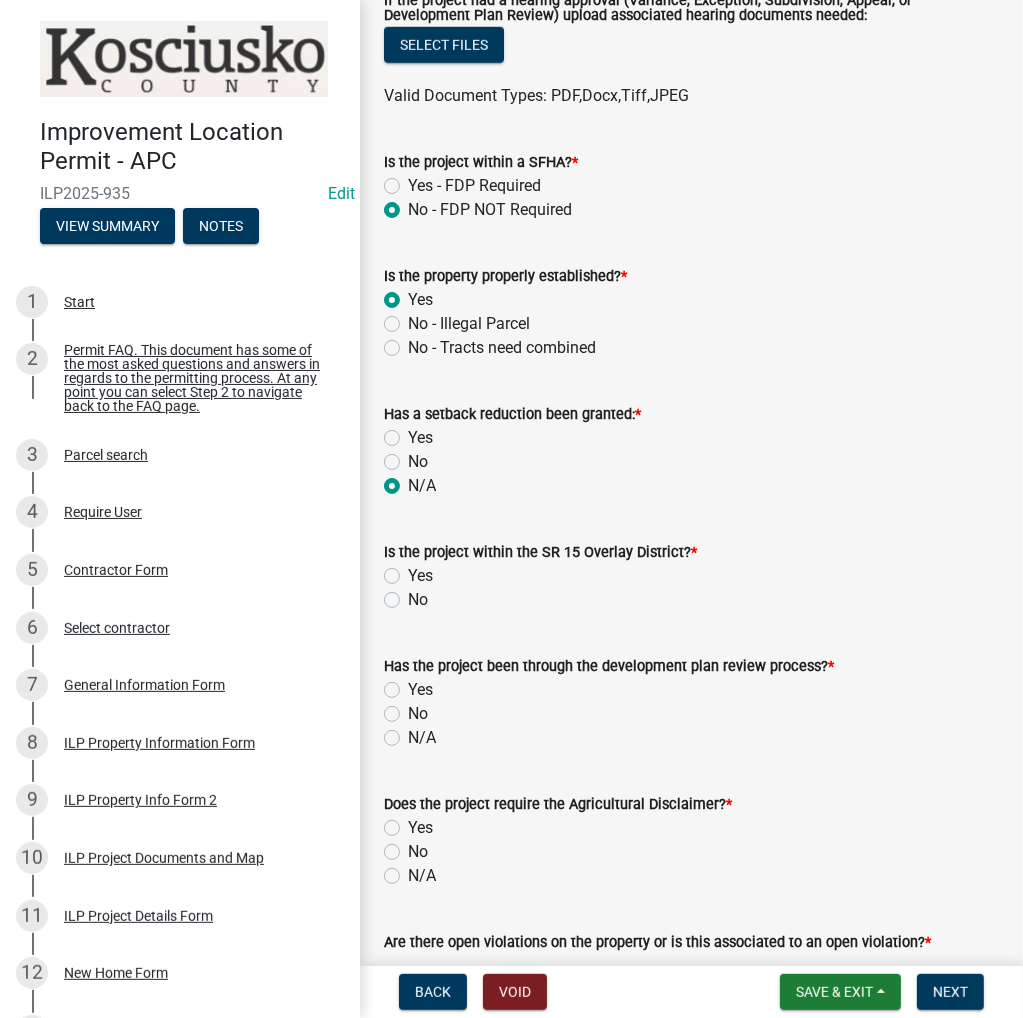 click on "No" 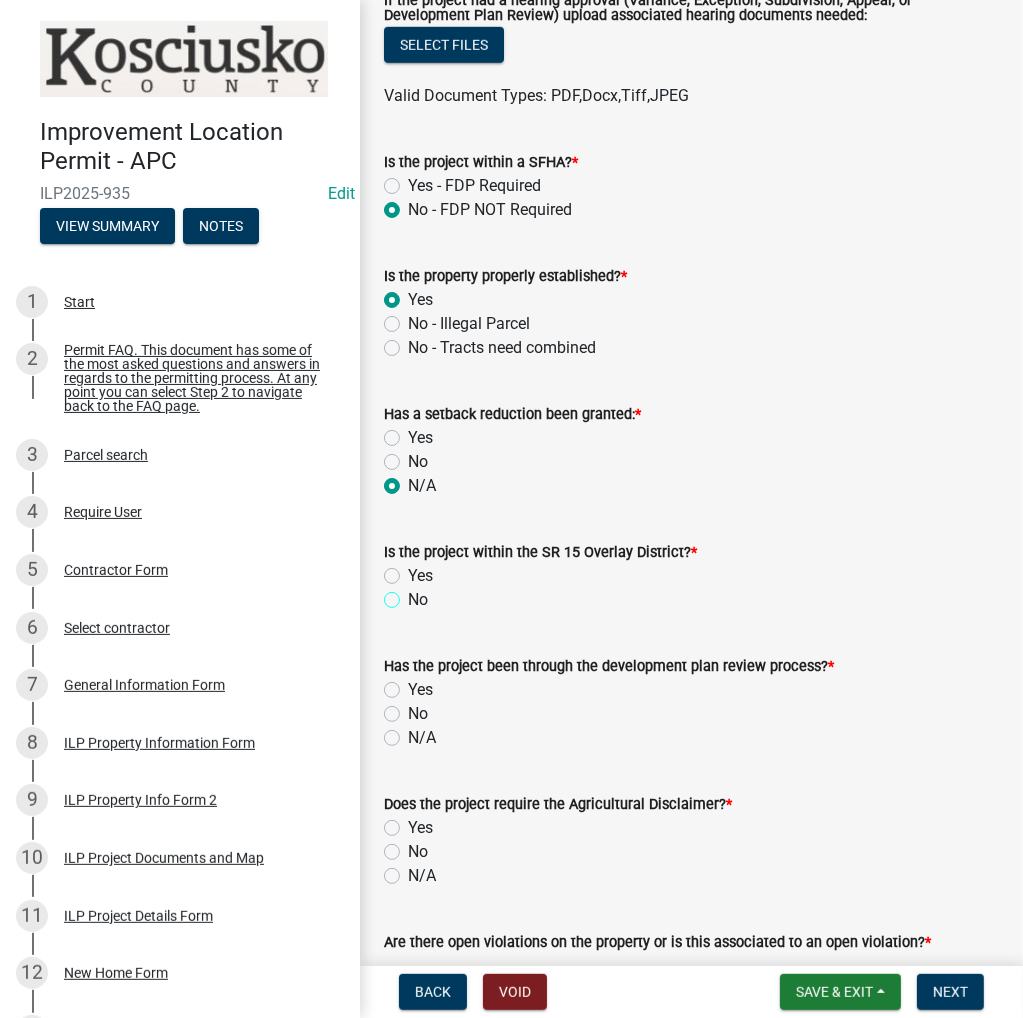 click on "No" at bounding box center (414, 594) 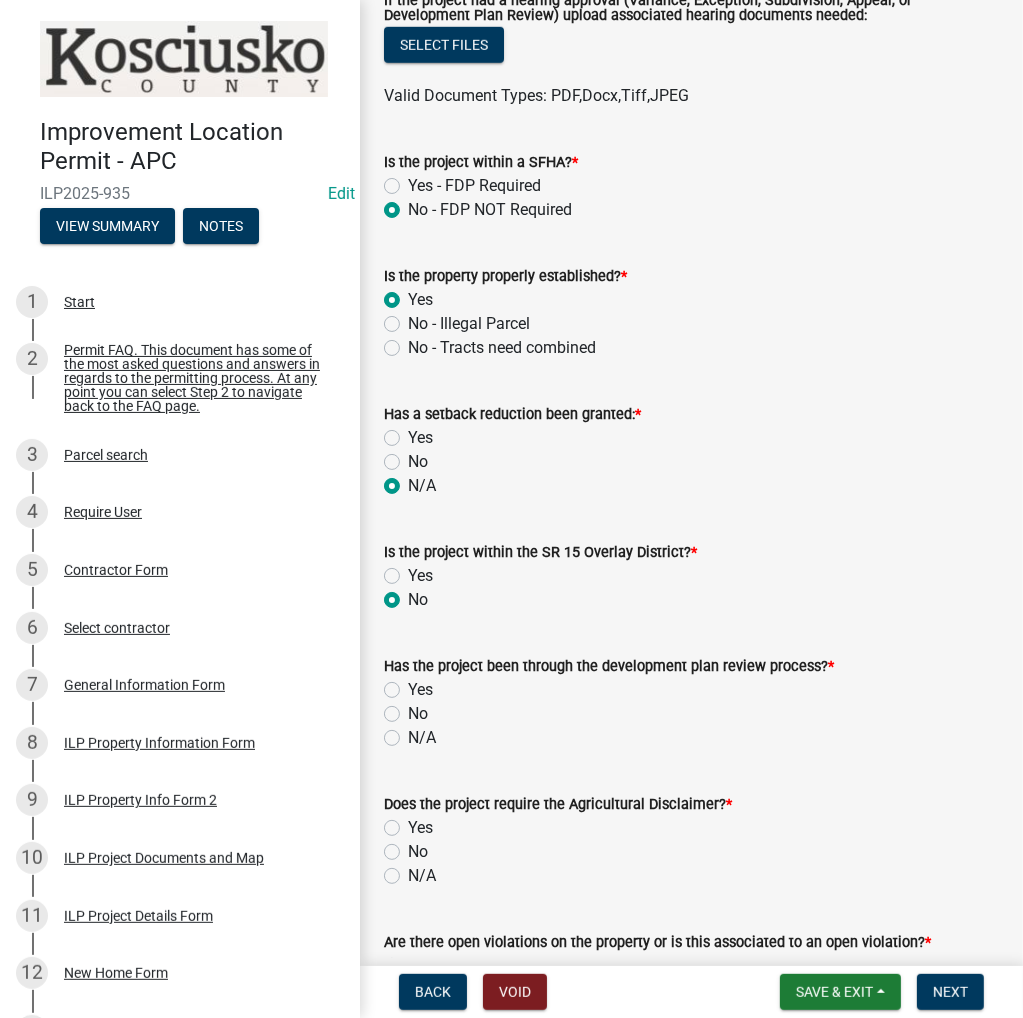 radio on "true" 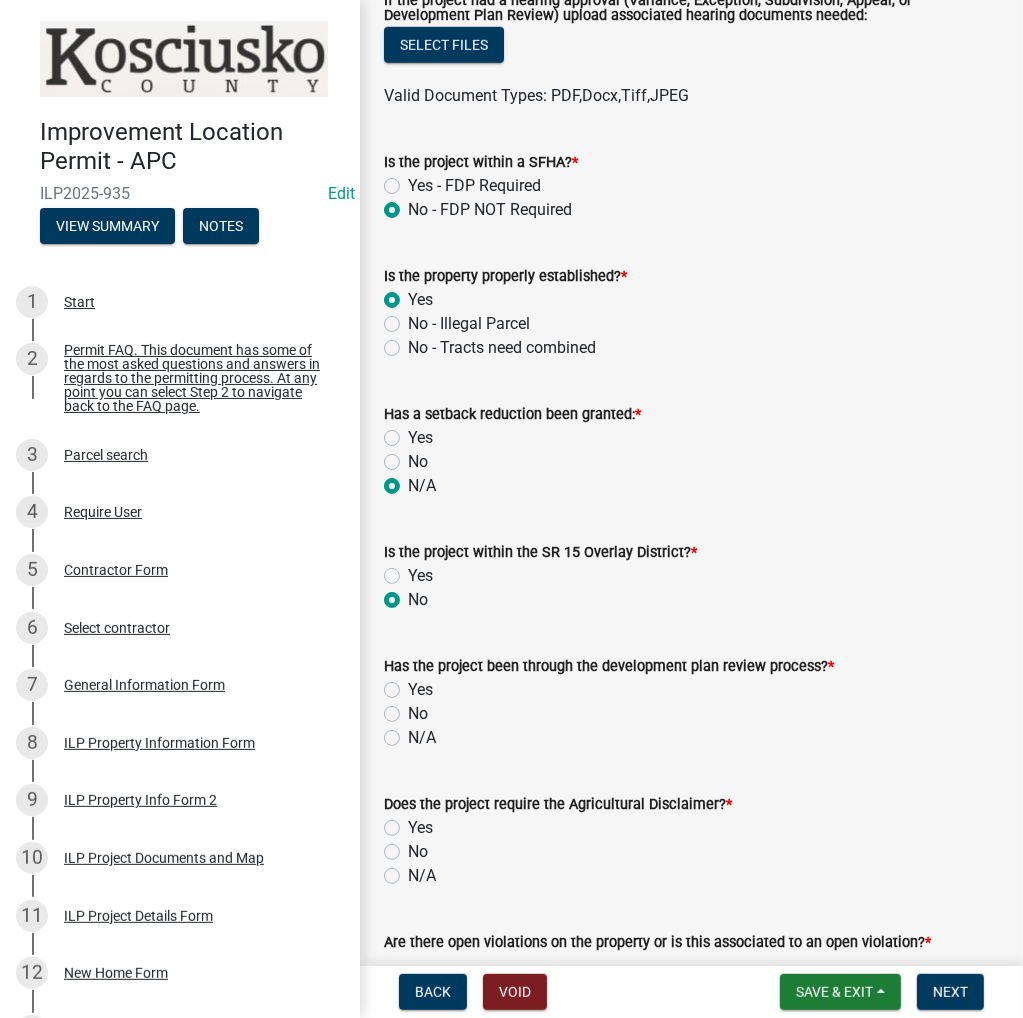 click on "N/A" 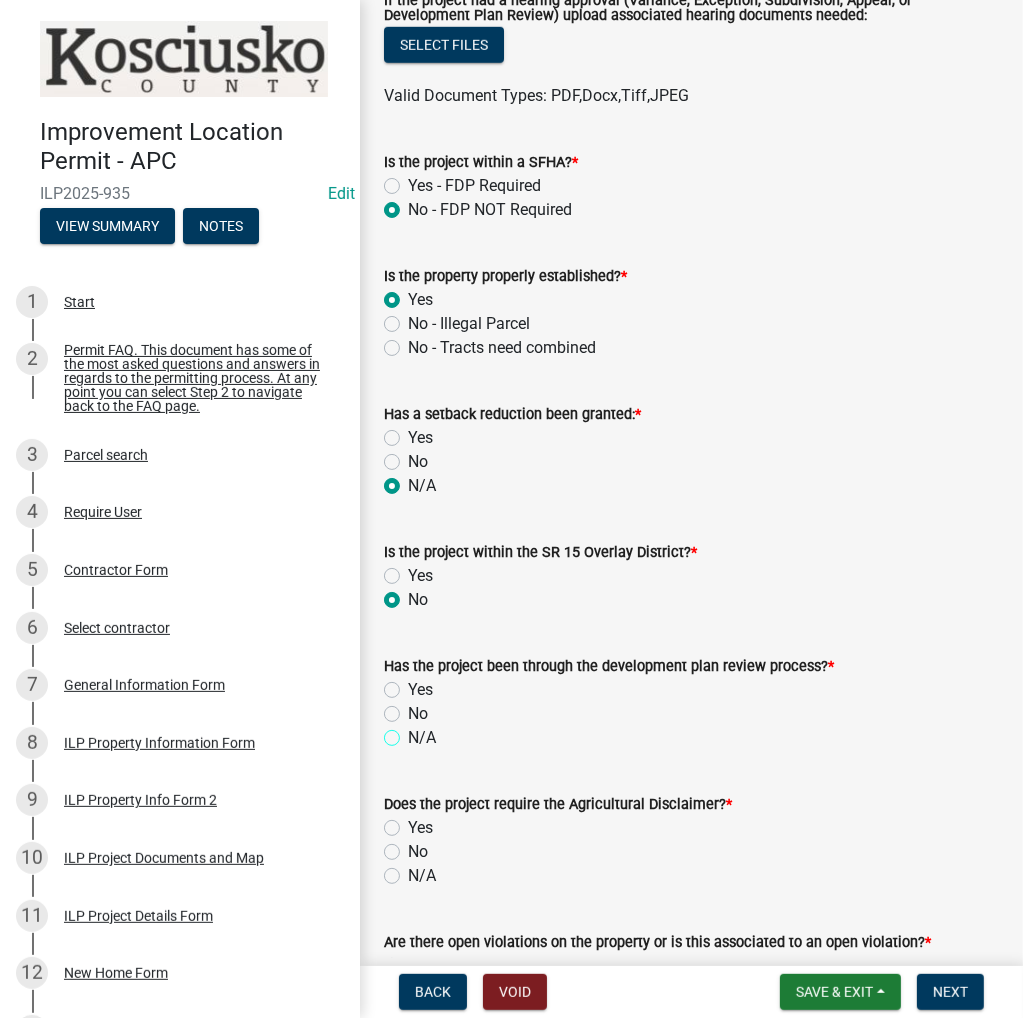 click on "N/A" at bounding box center (414, 732) 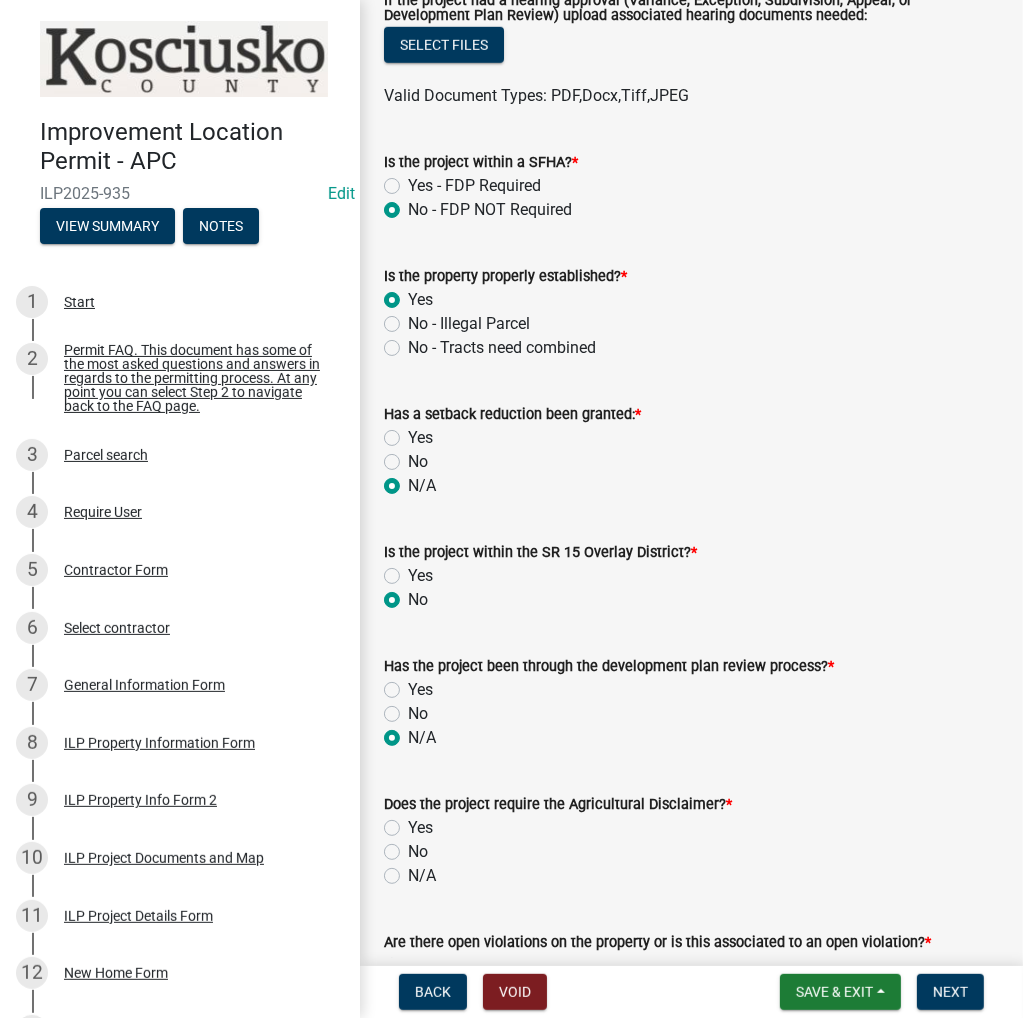 radio on "true" 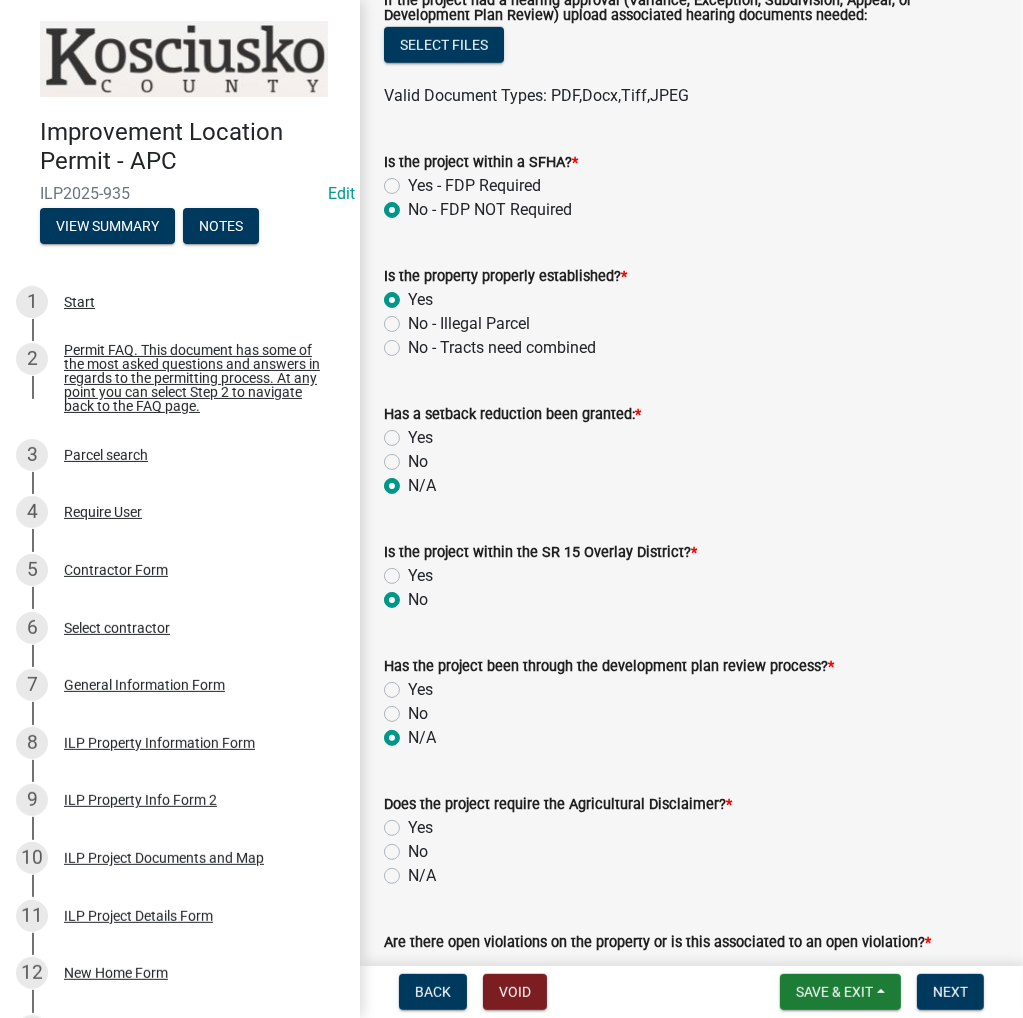 click on "Yes" 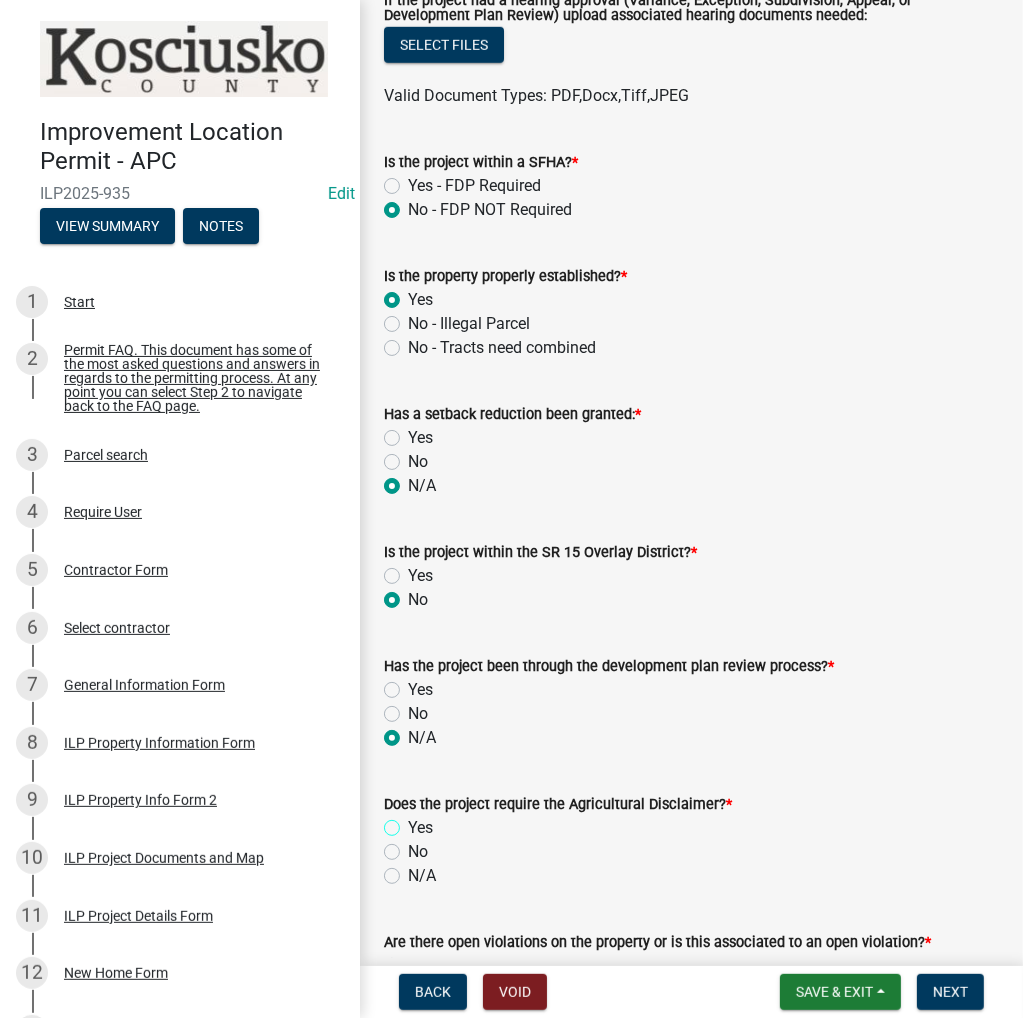 click on "Yes" at bounding box center [414, 822] 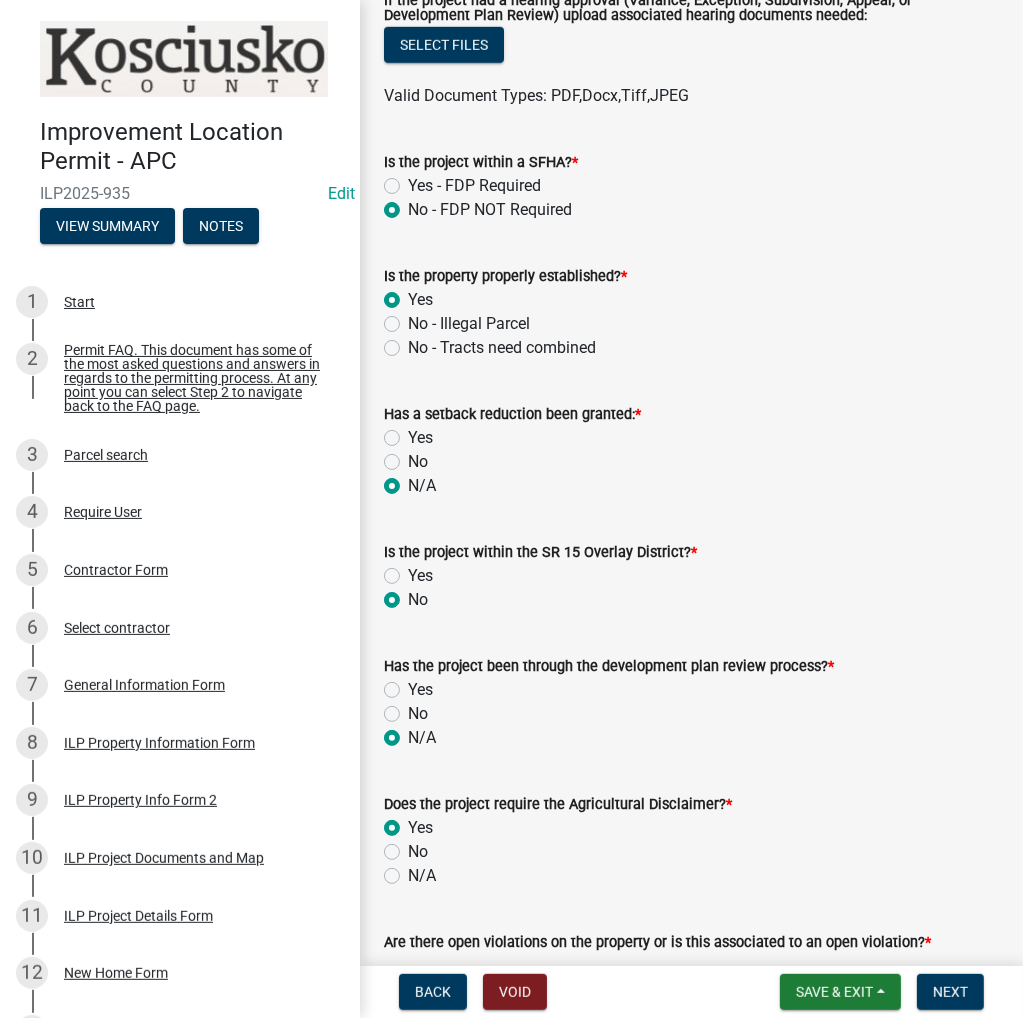 radio on "true" 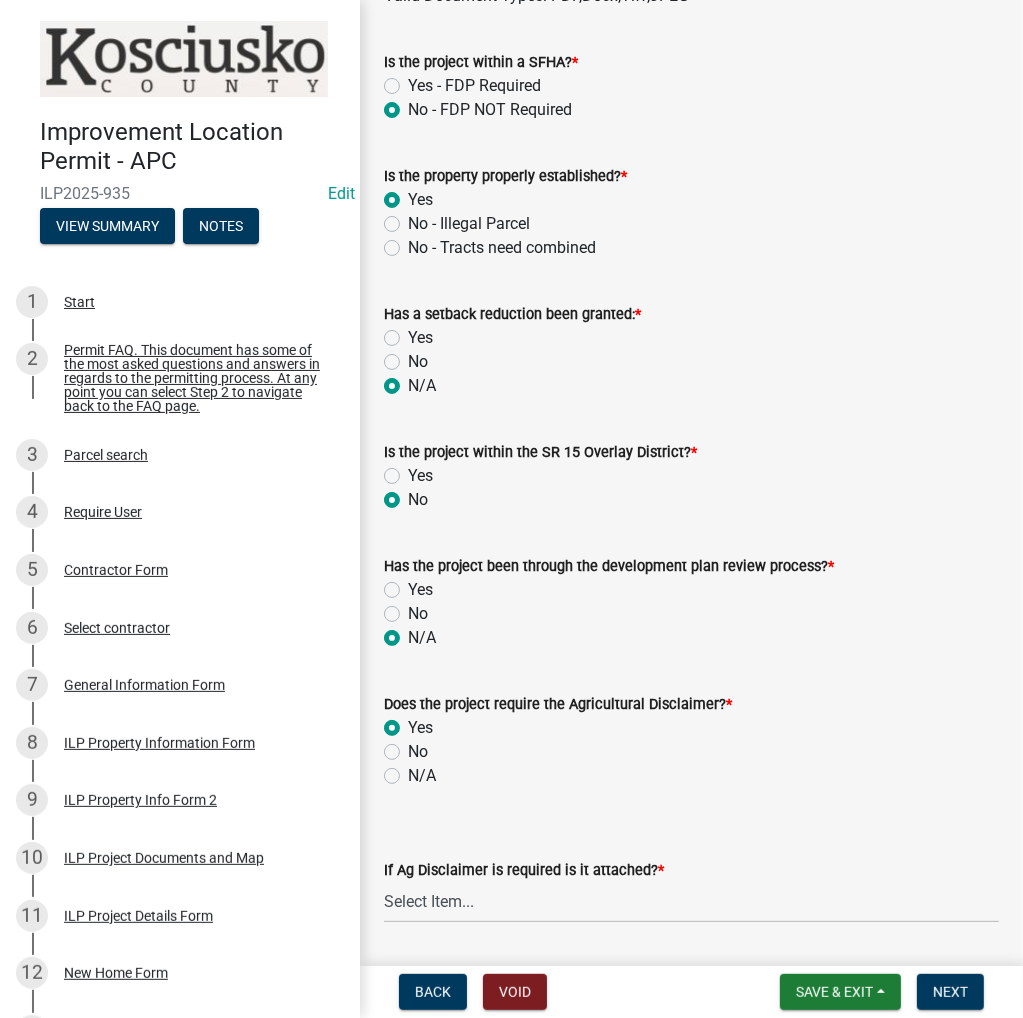 scroll, scrollTop: 1300, scrollLeft: 0, axis: vertical 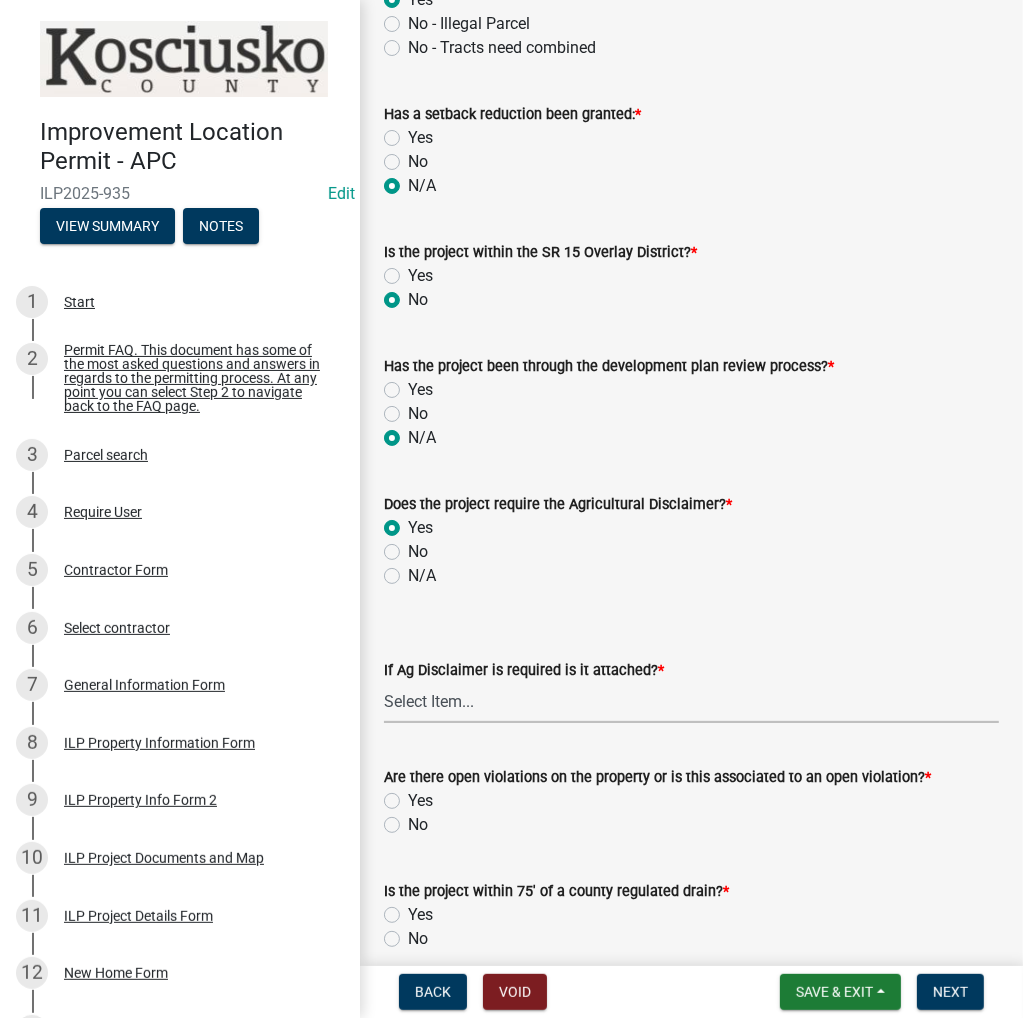 click on "Select Item...   Yes   No" at bounding box center (691, 702) 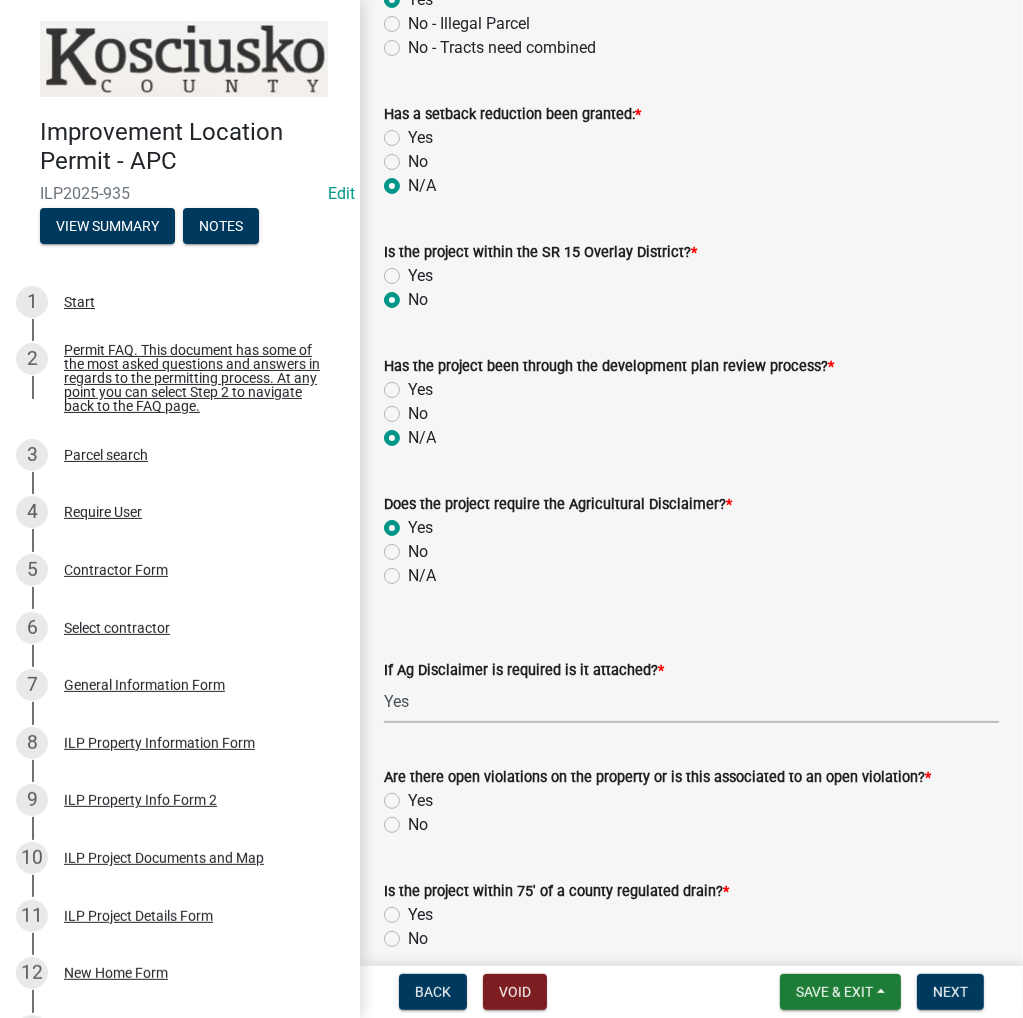 click on "Select Item...   Yes   No" at bounding box center (691, 702) 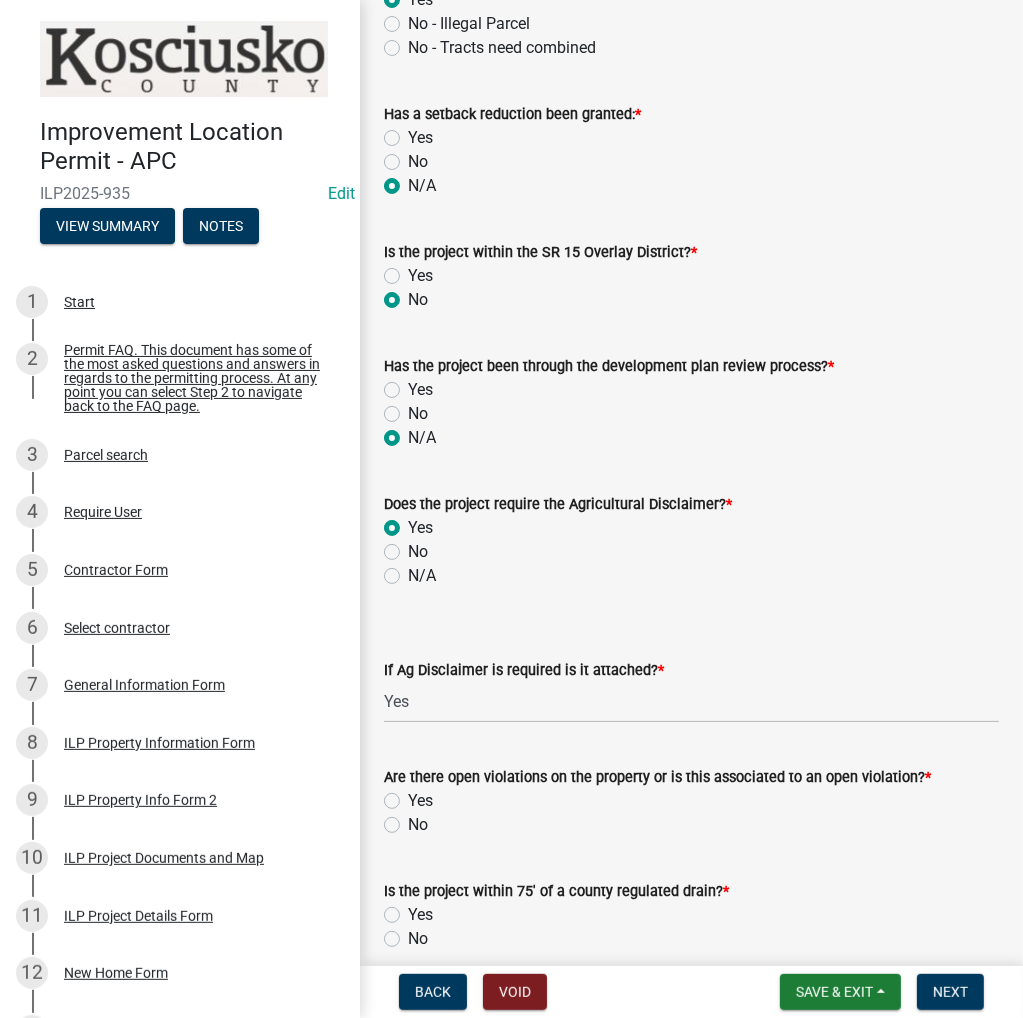 click on "No" 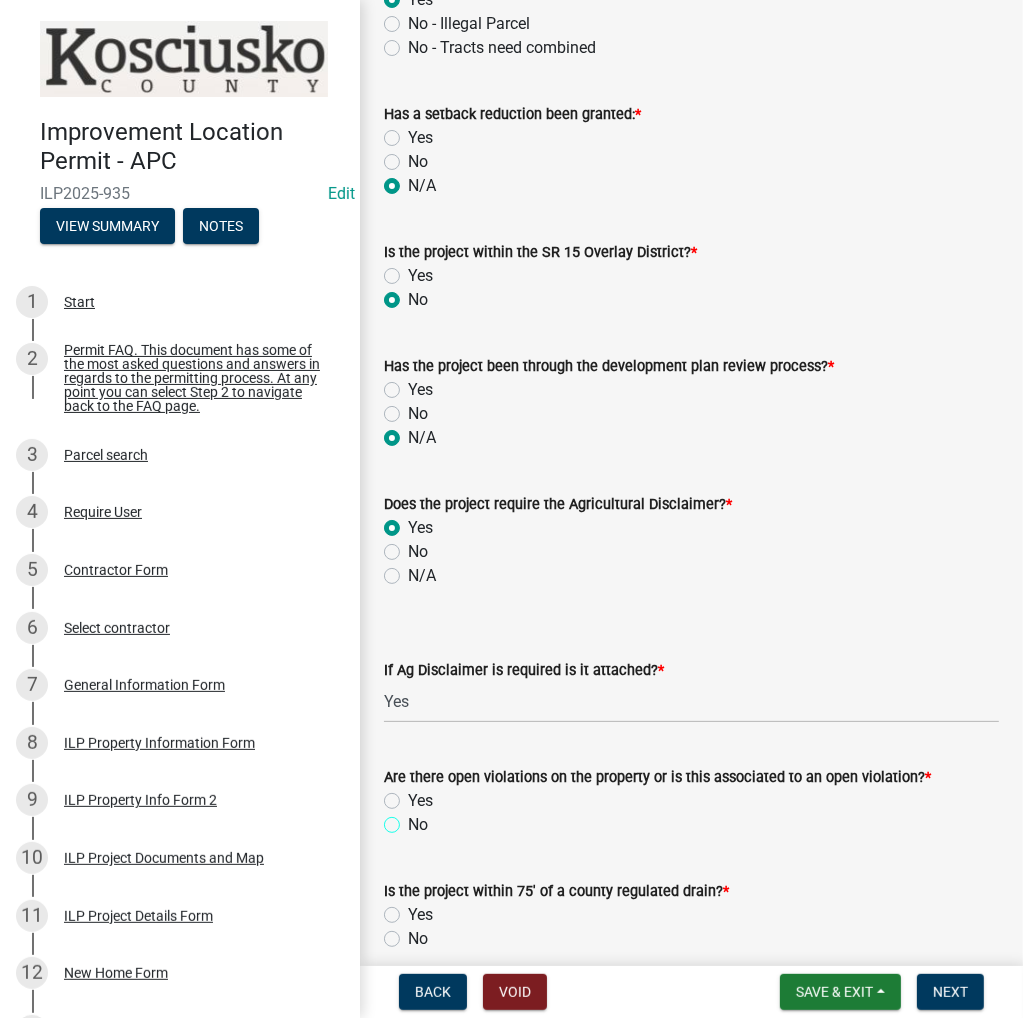 click on "No" at bounding box center [414, 819] 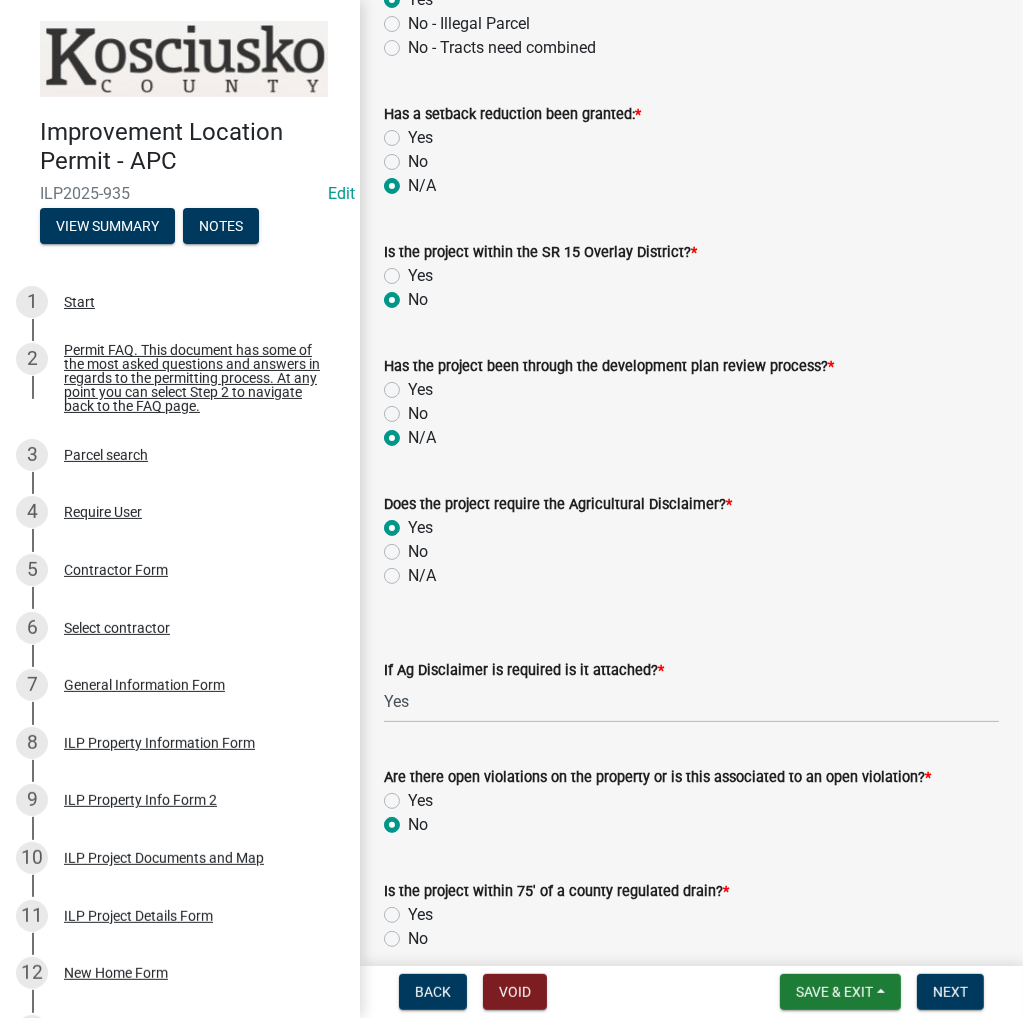 radio on "true" 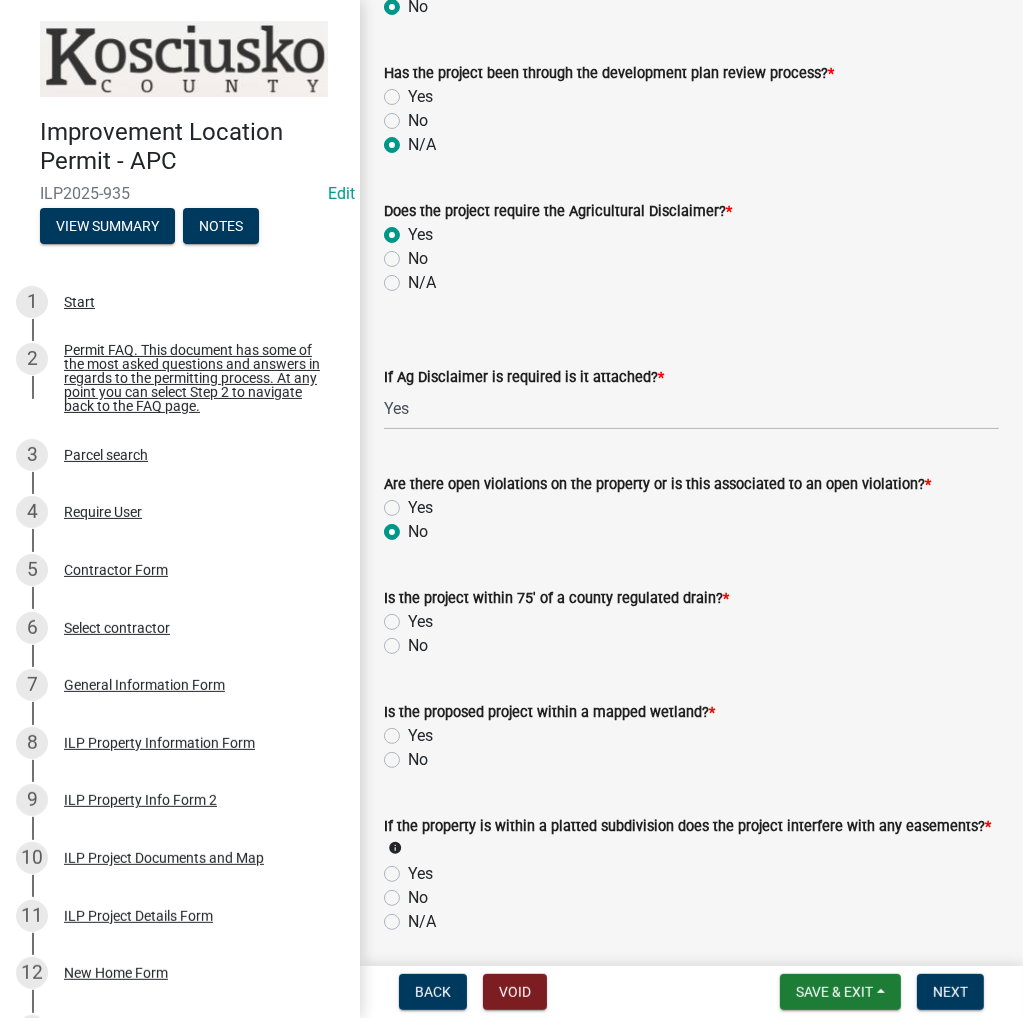 scroll, scrollTop: 1600, scrollLeft: 0, axis: vertical 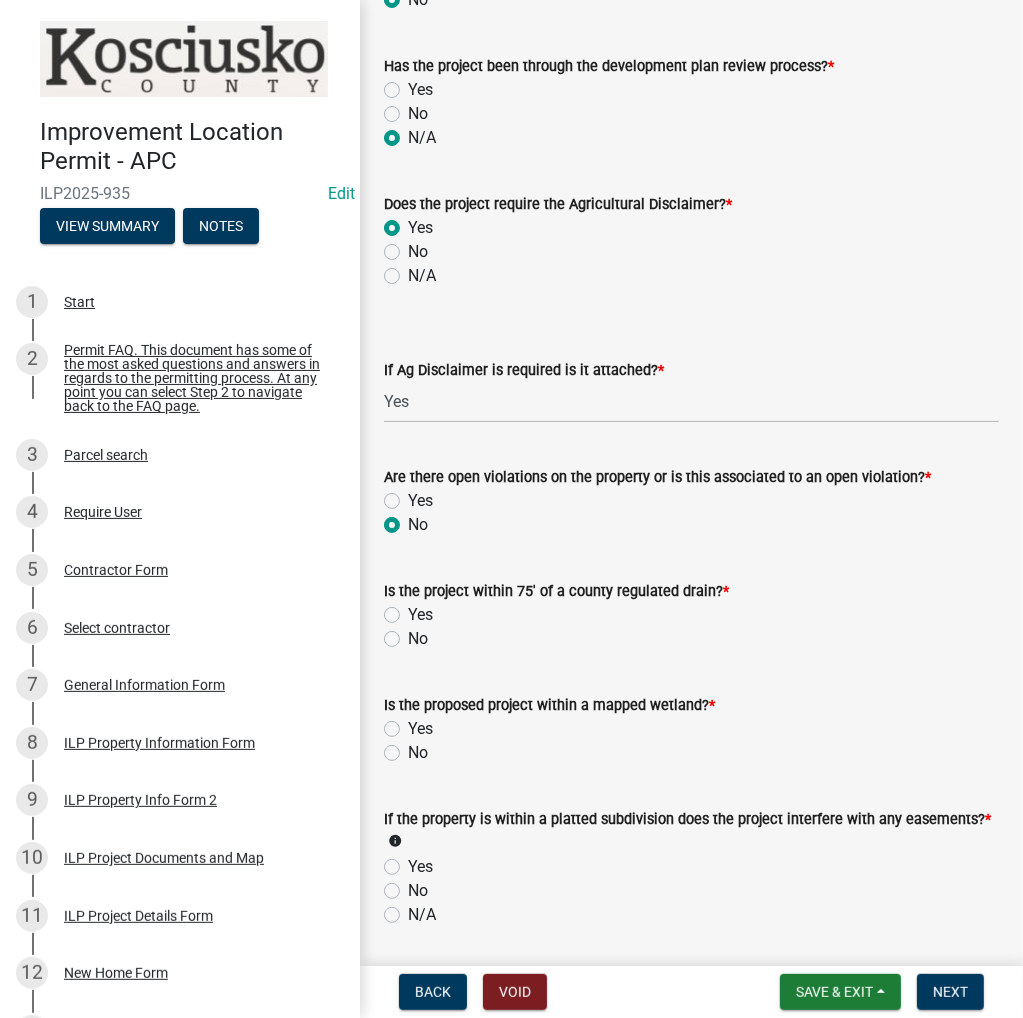 click on "No" 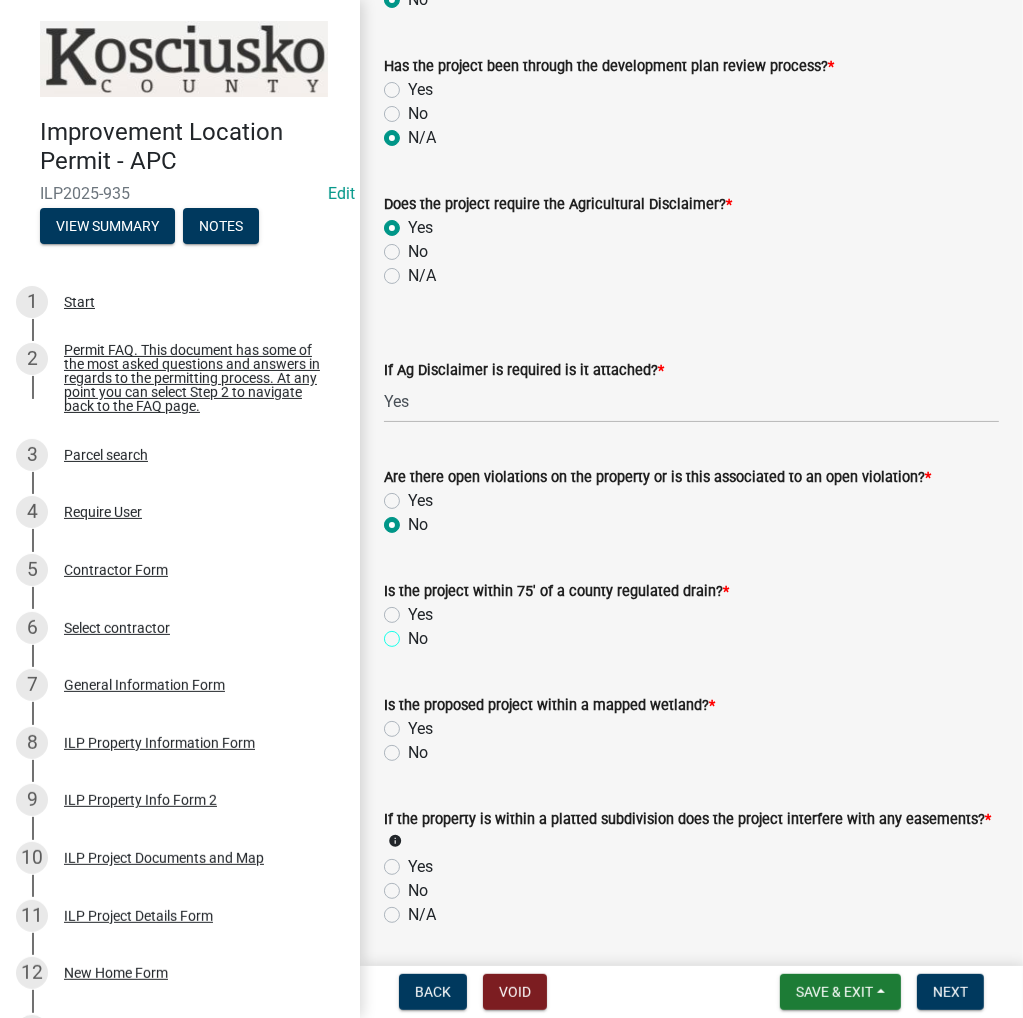 click on "No" at bounding box center [414, 633] 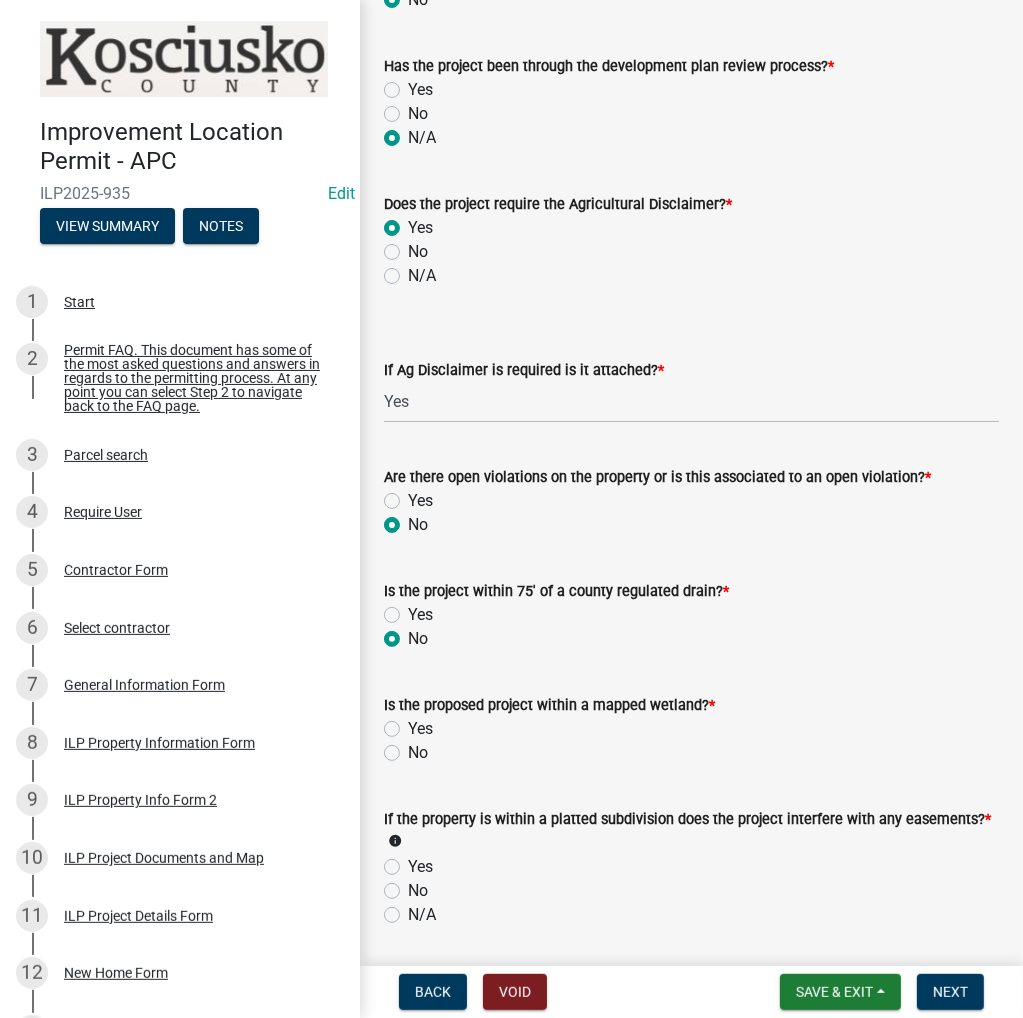 radio on "true" 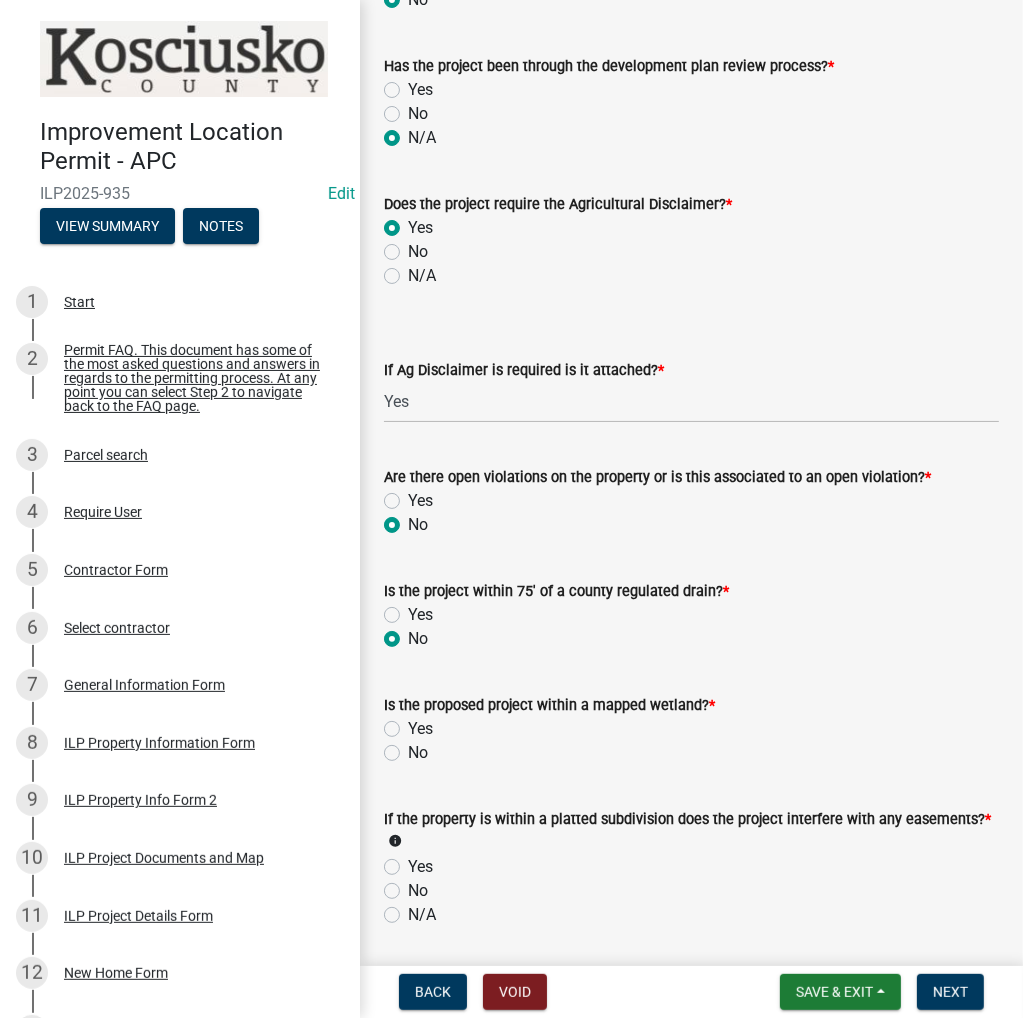 click on "No" 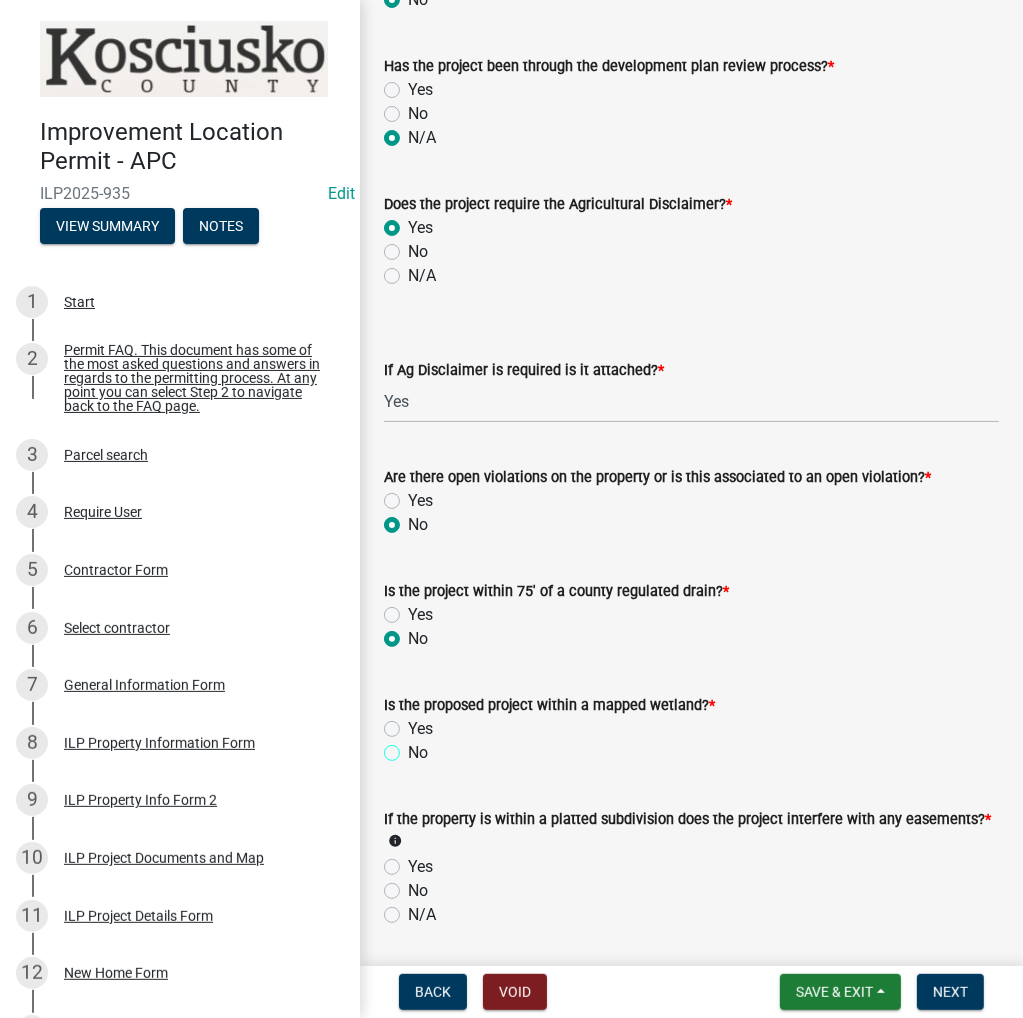 click on "No" at bounding box center (414, 747) 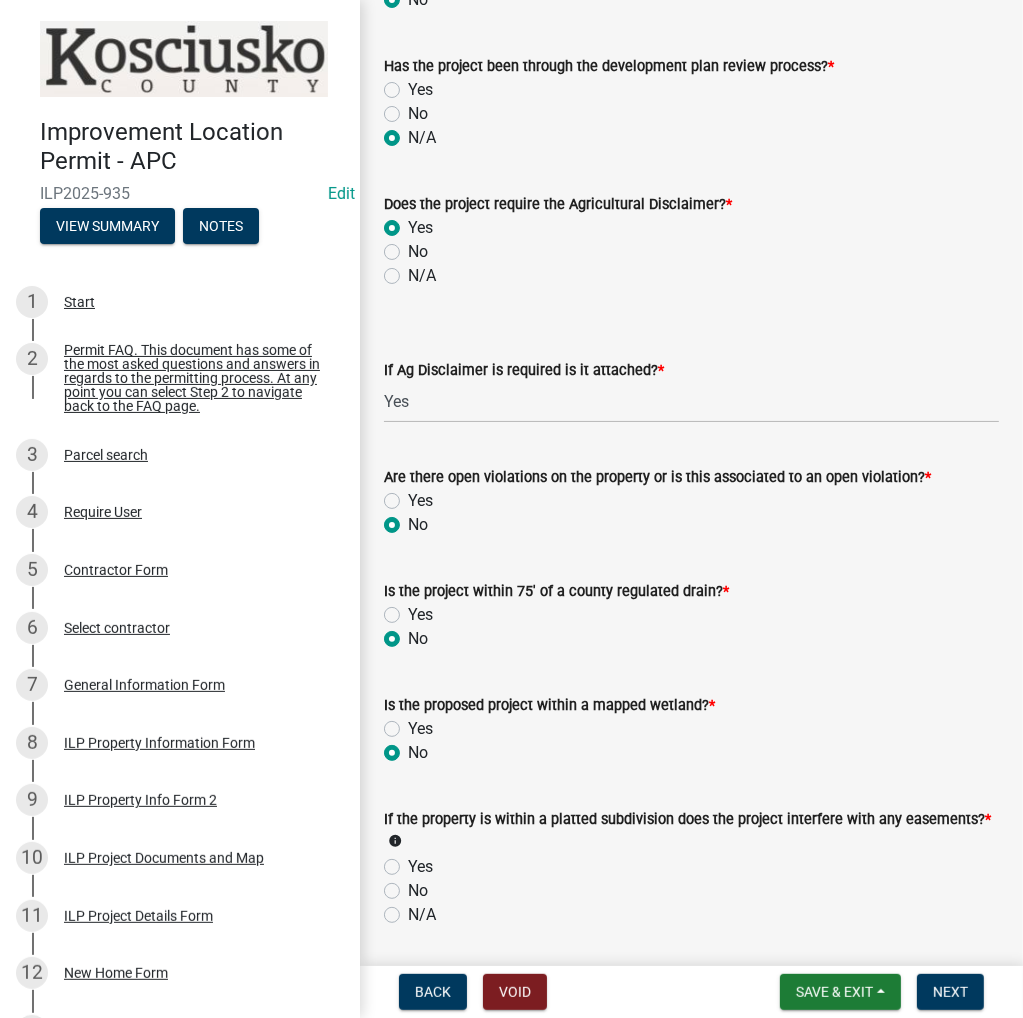 radio on "true" 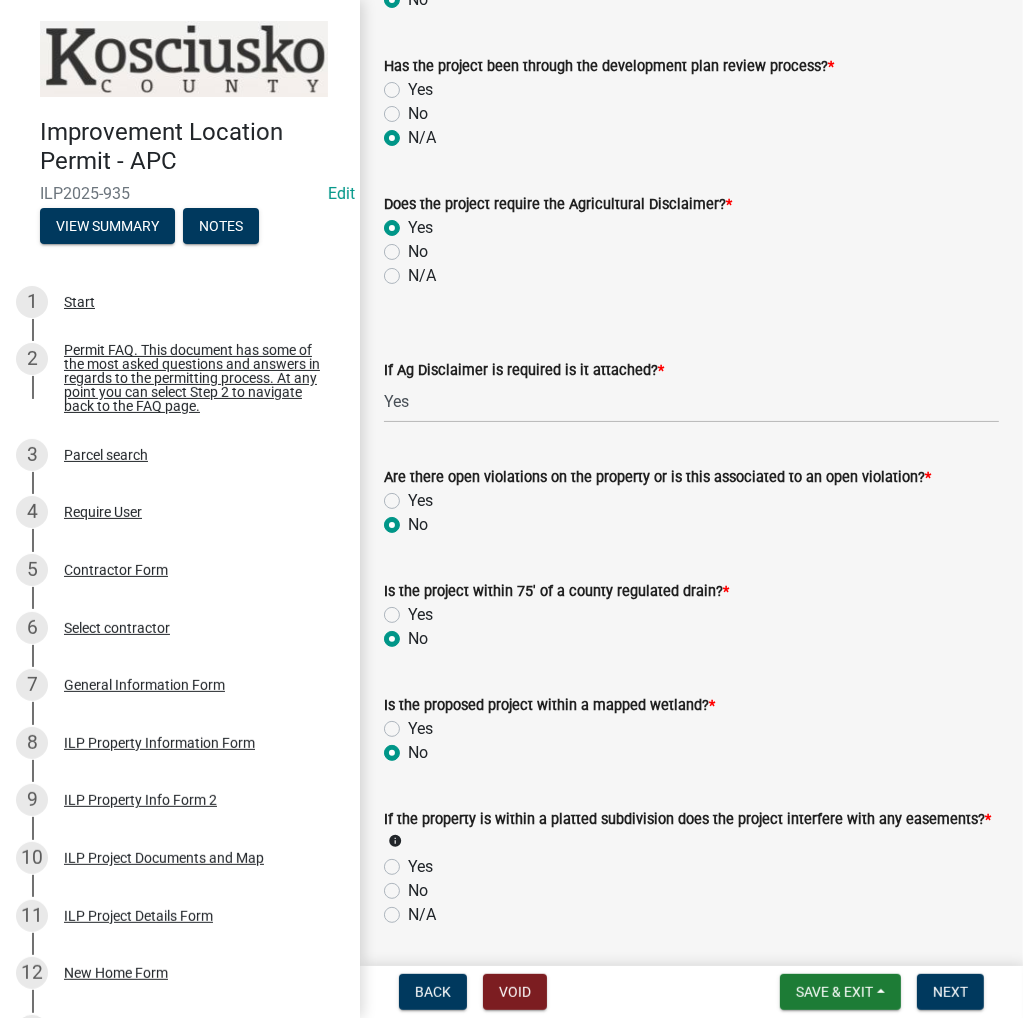 click on "N/A" 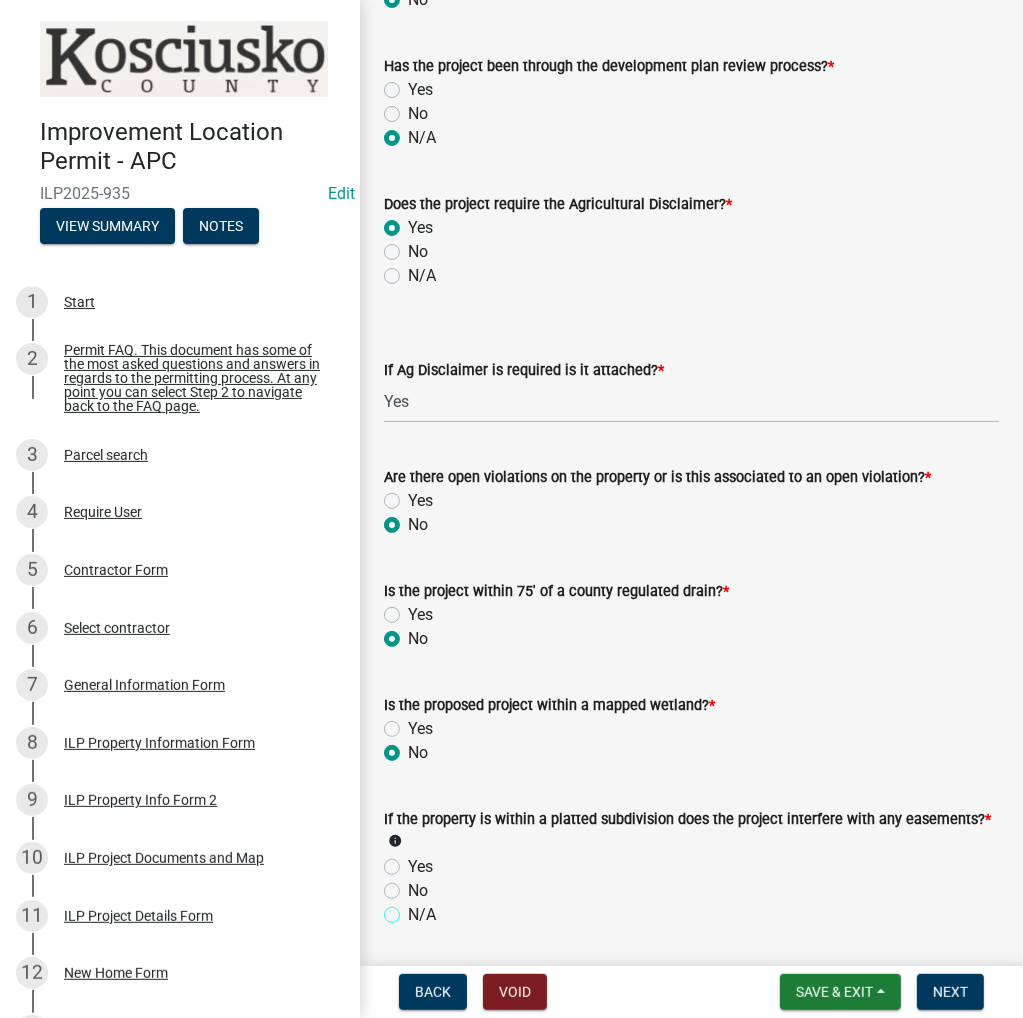 click on "N/A" at bounding box center (414, 909) 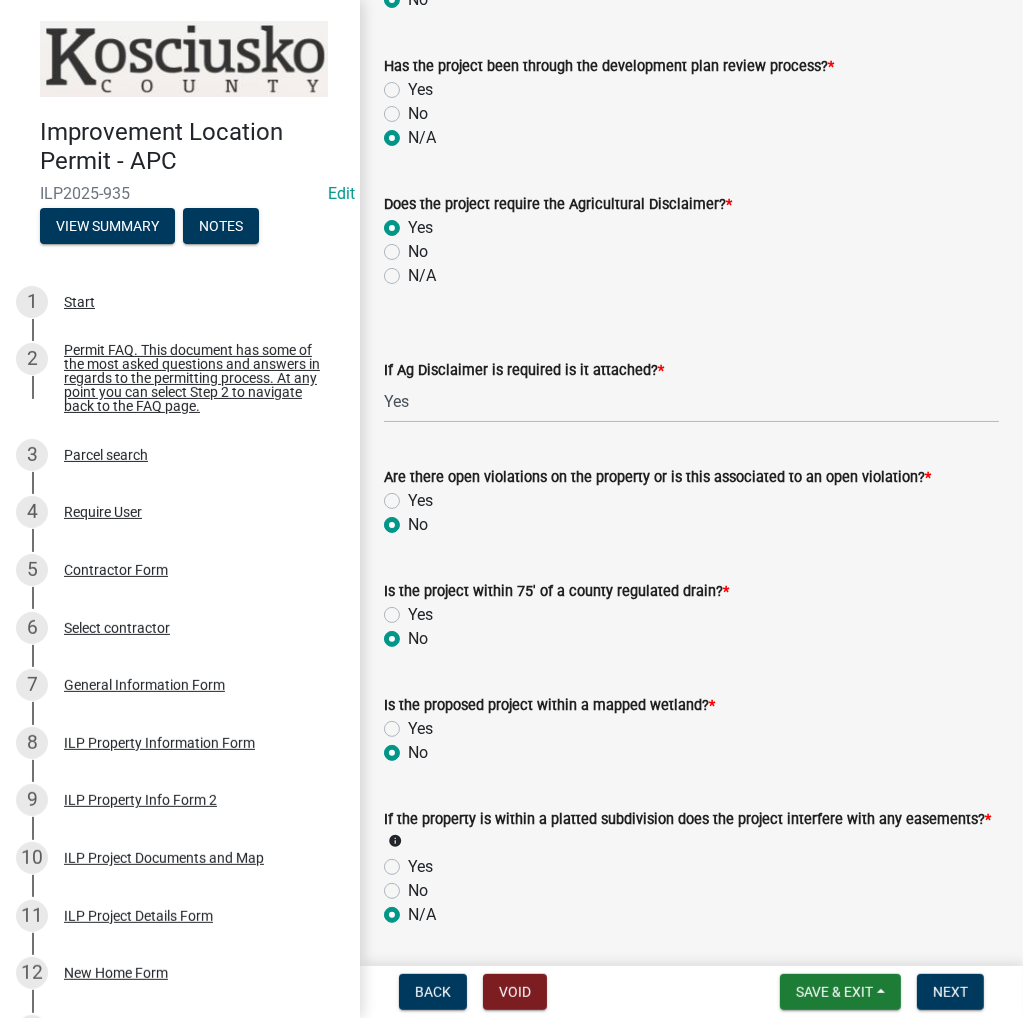 radio on "true" 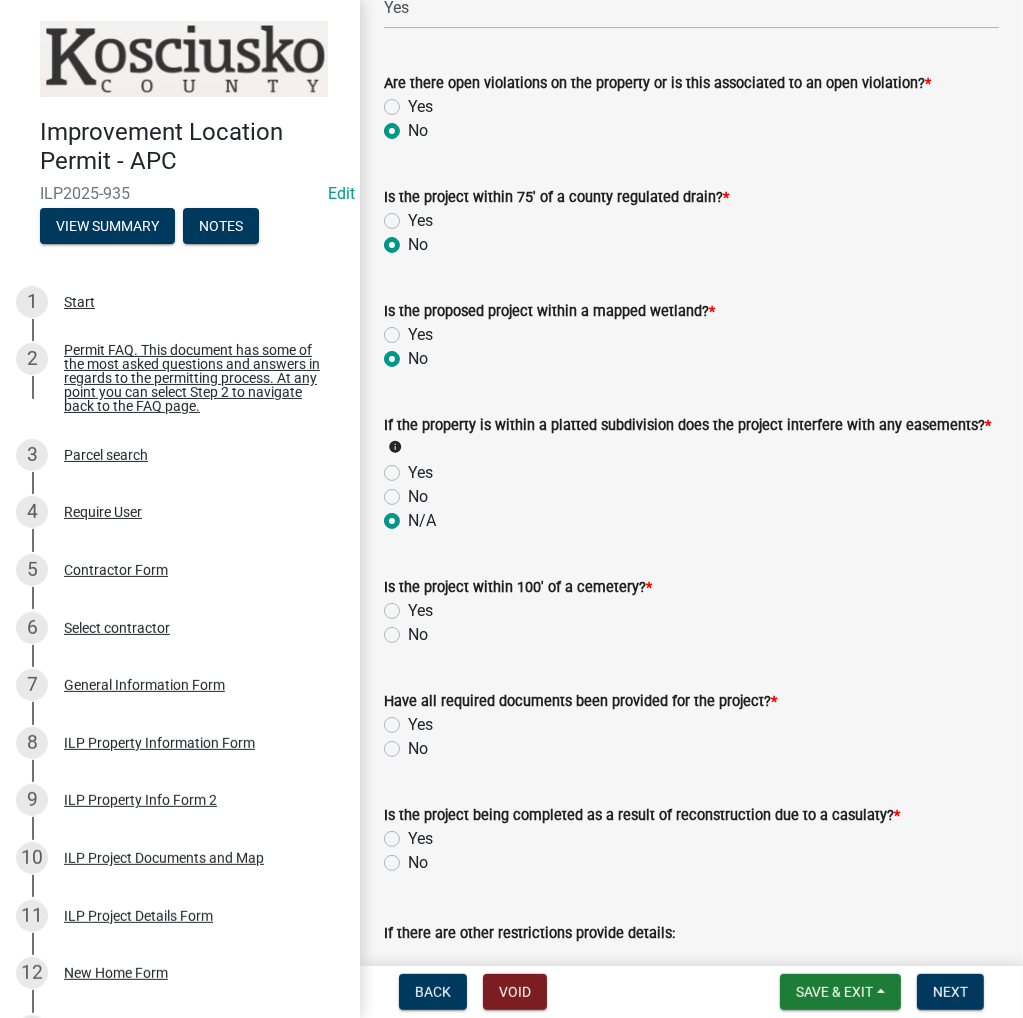 scroll, scrollTop: 2000, scrollLeft: 0, axis: vertical 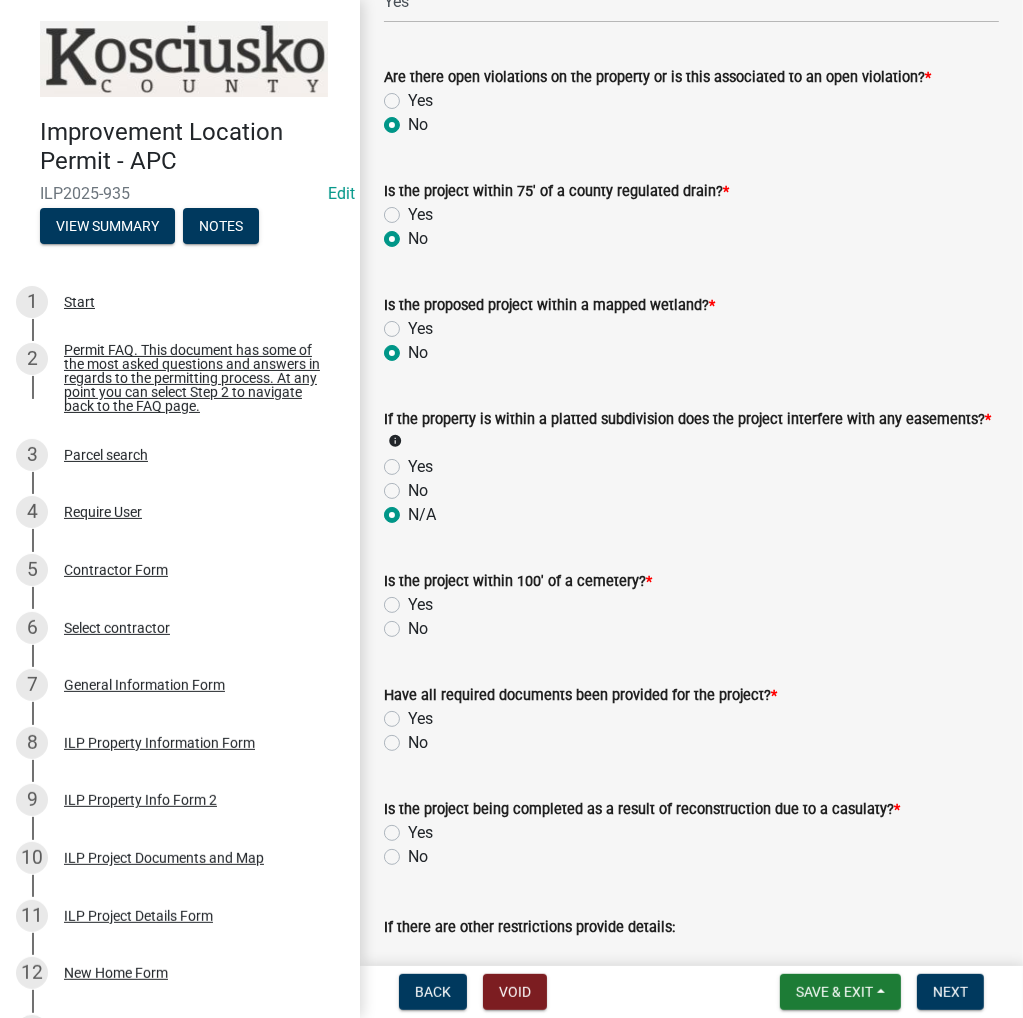 click on "No" 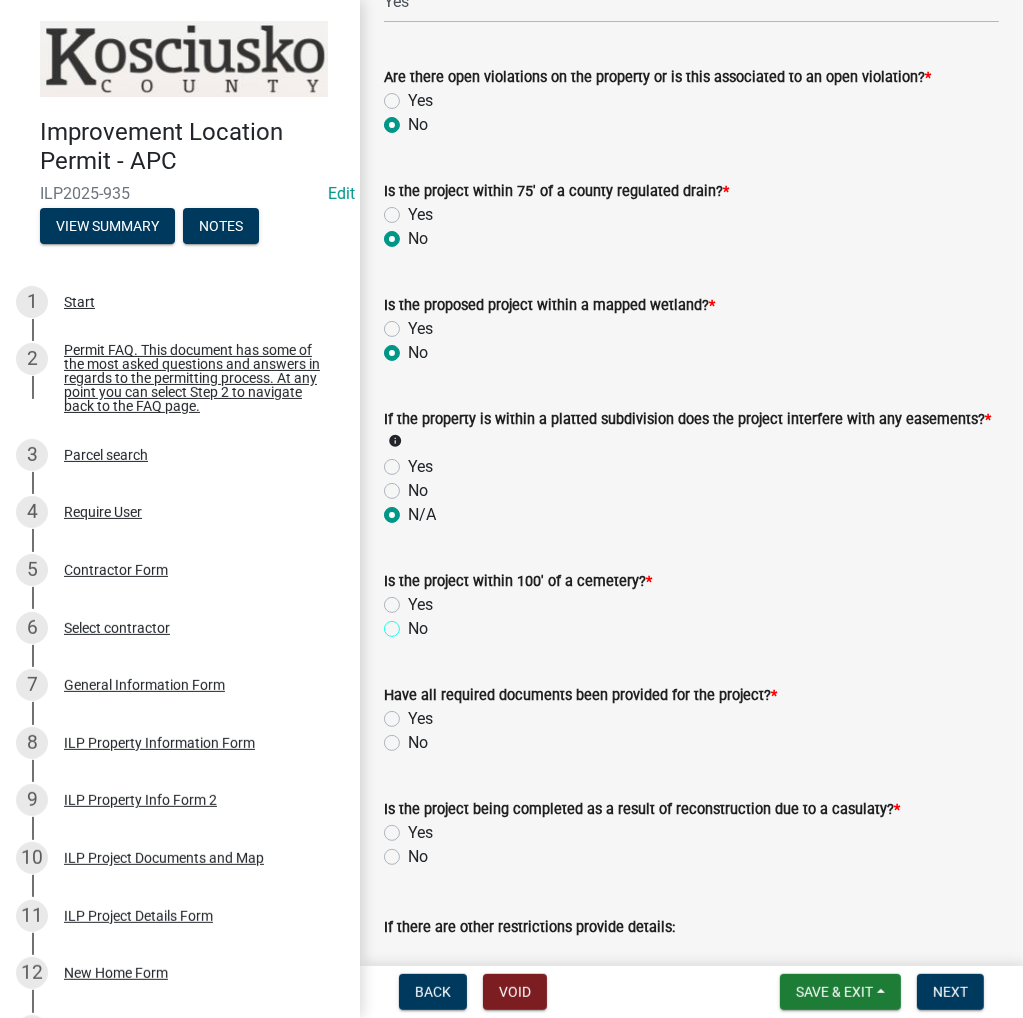 click on "No" at bounding box center [414, 623] 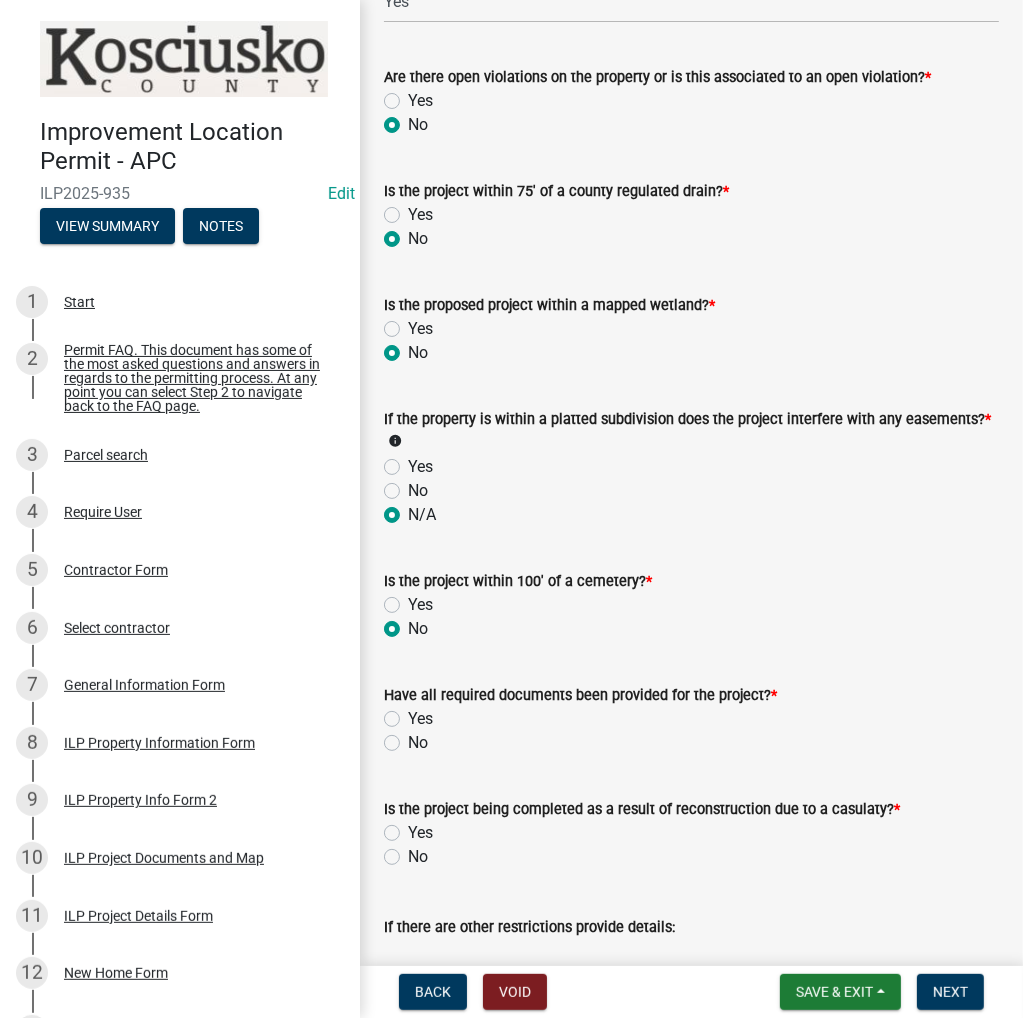 radio on "true" 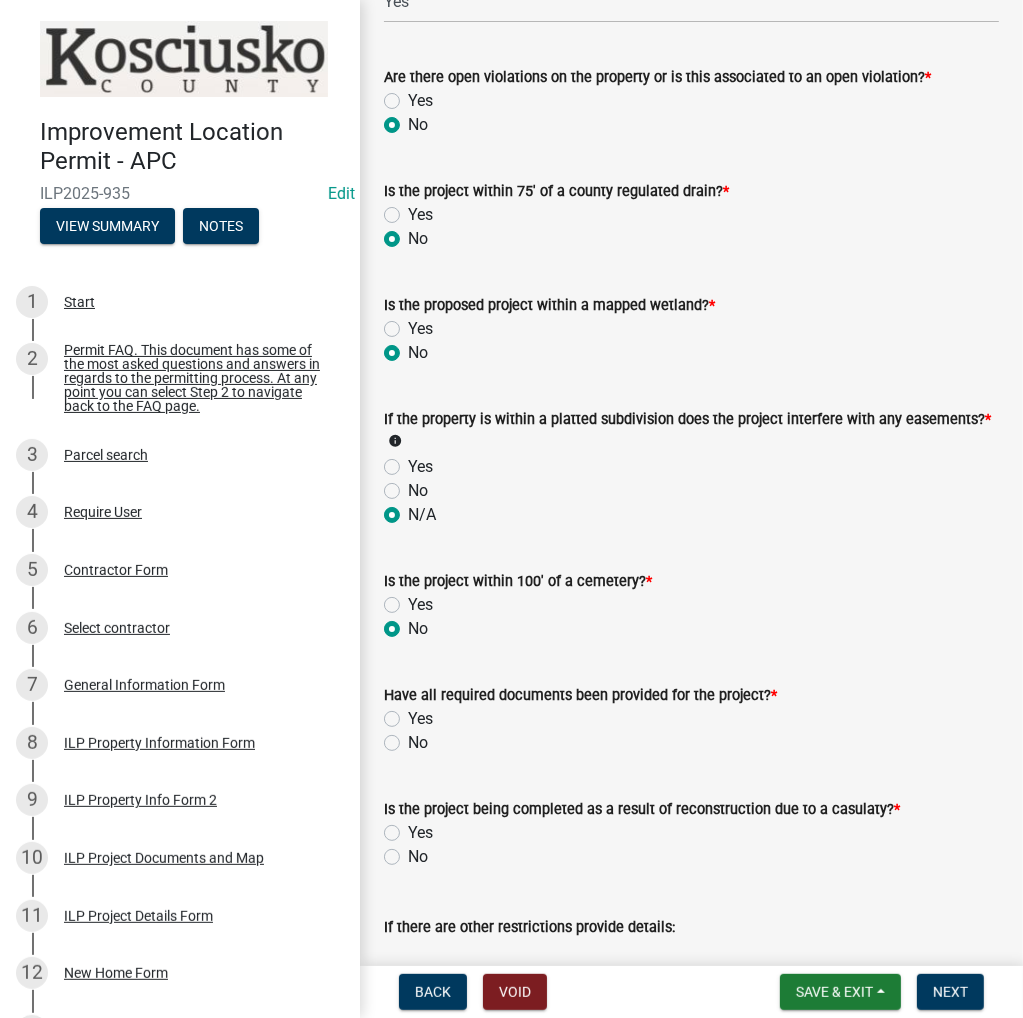 click on "Have all required documents been provided for the project?  *  Yes   No" 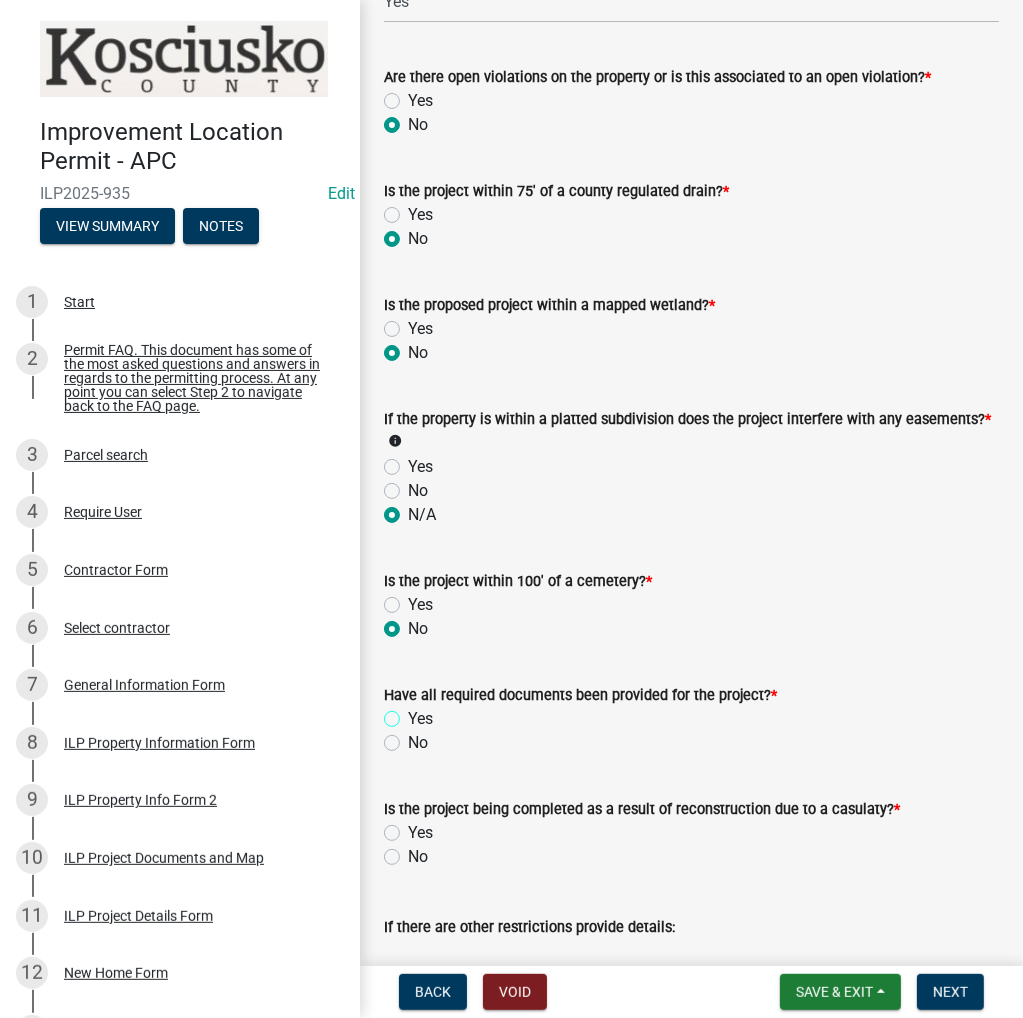 click on "Yes" at bounding box center (414, 713) 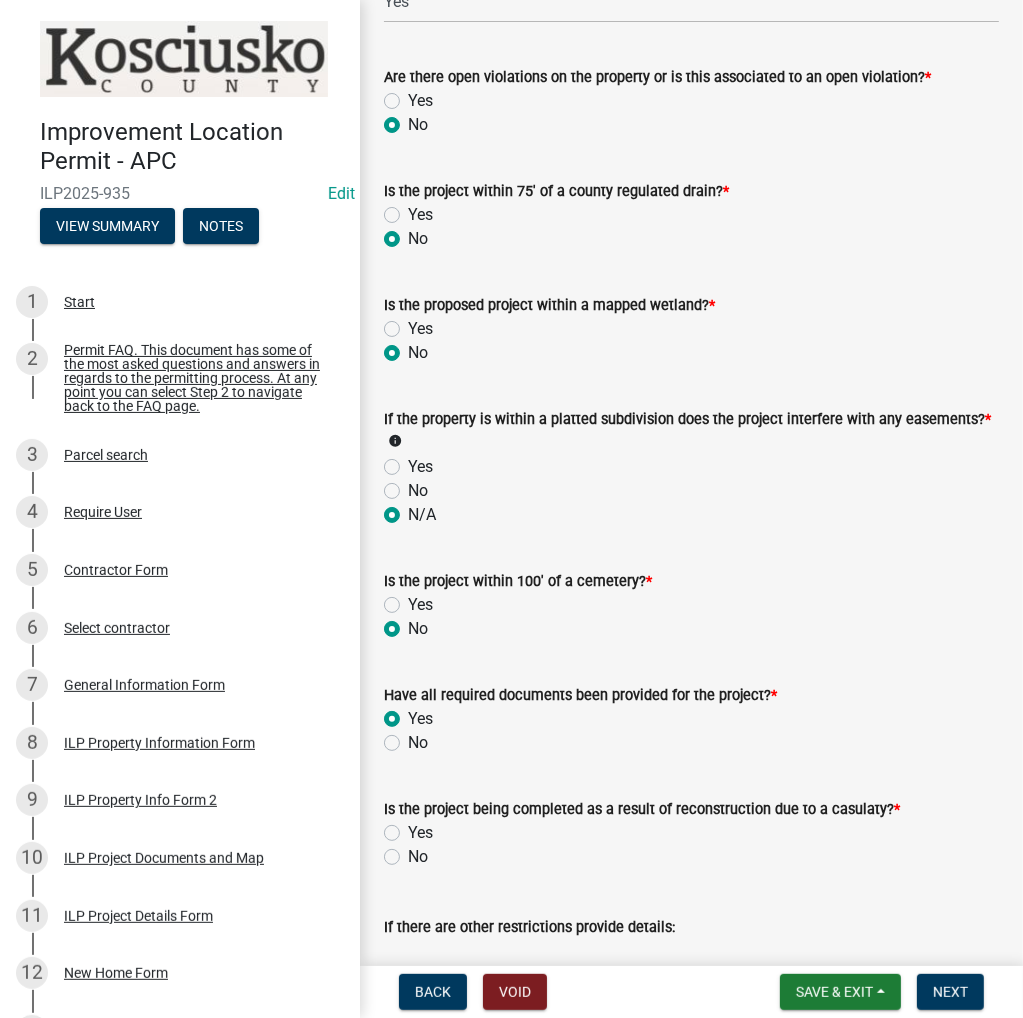 radio on "true" 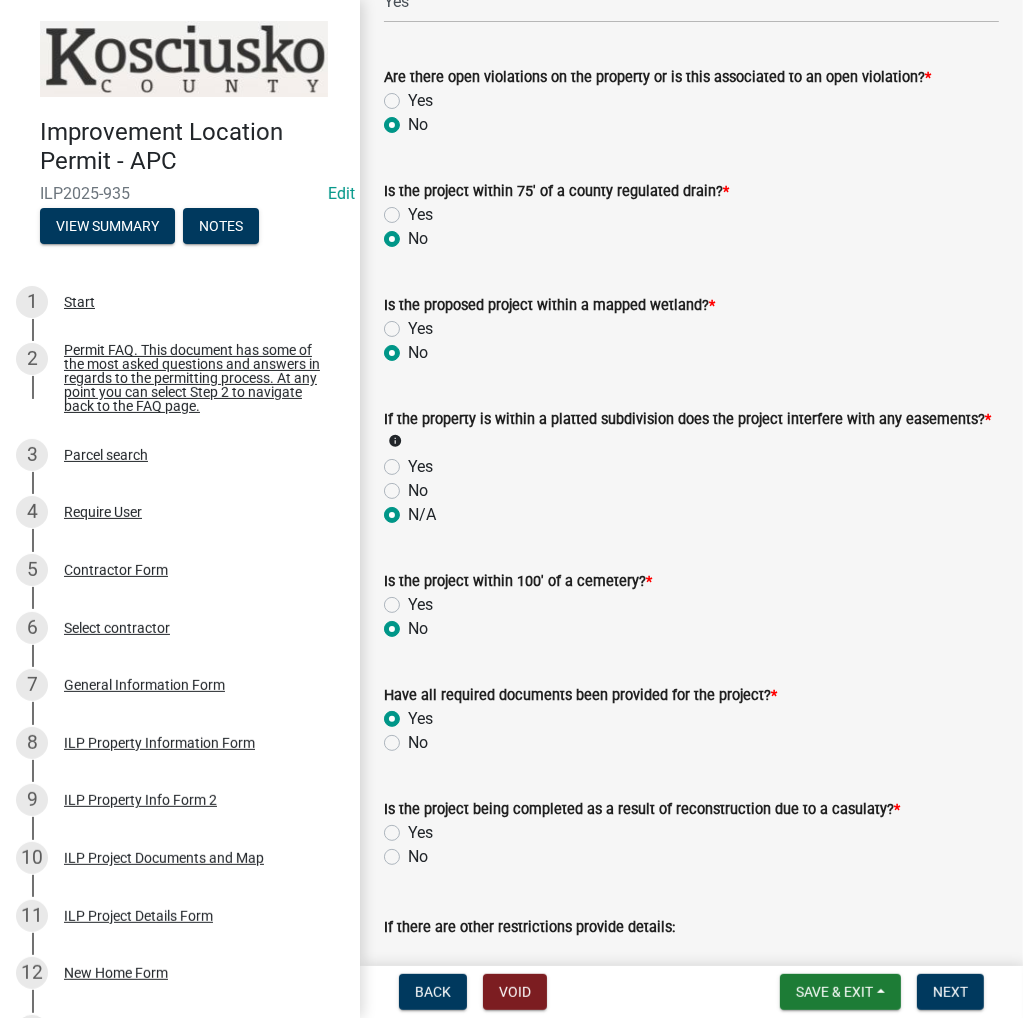 click on "No" 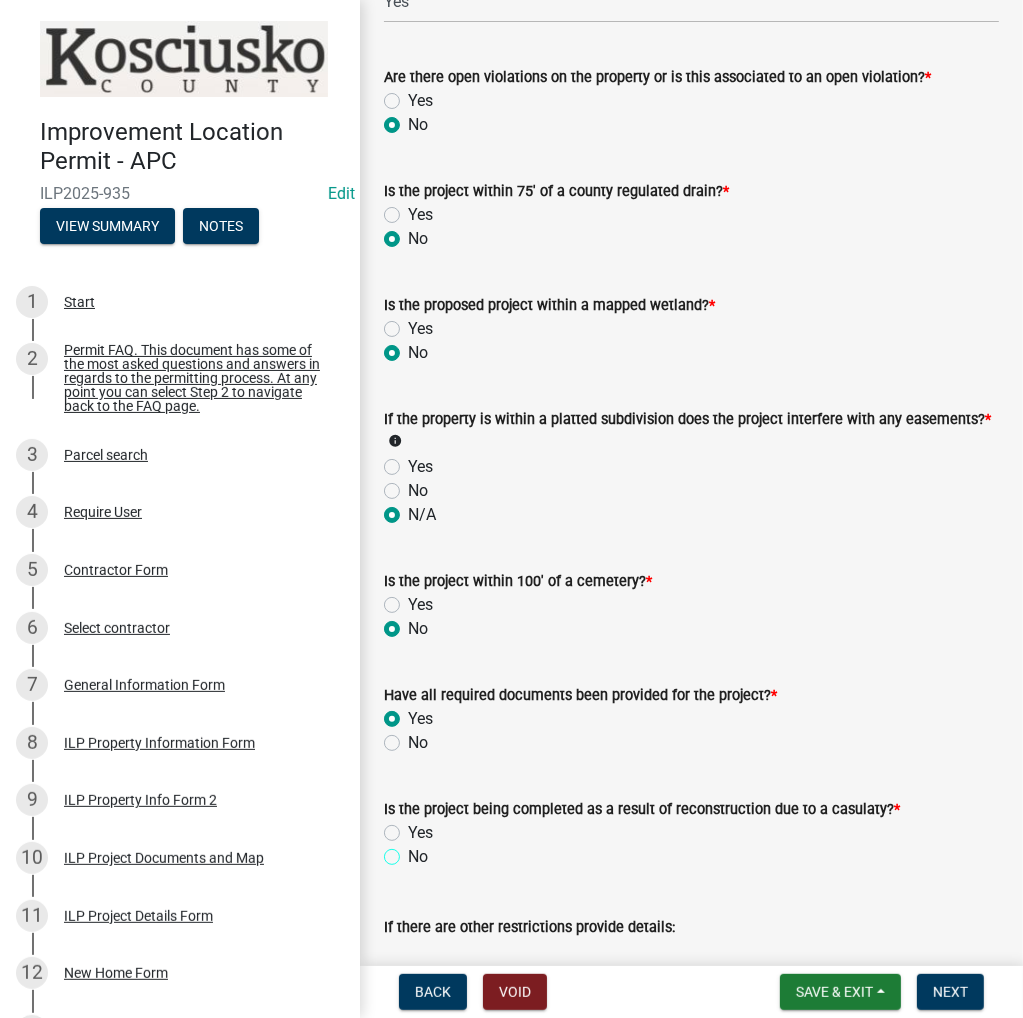 click on "No" at bounding box center [414, 851] 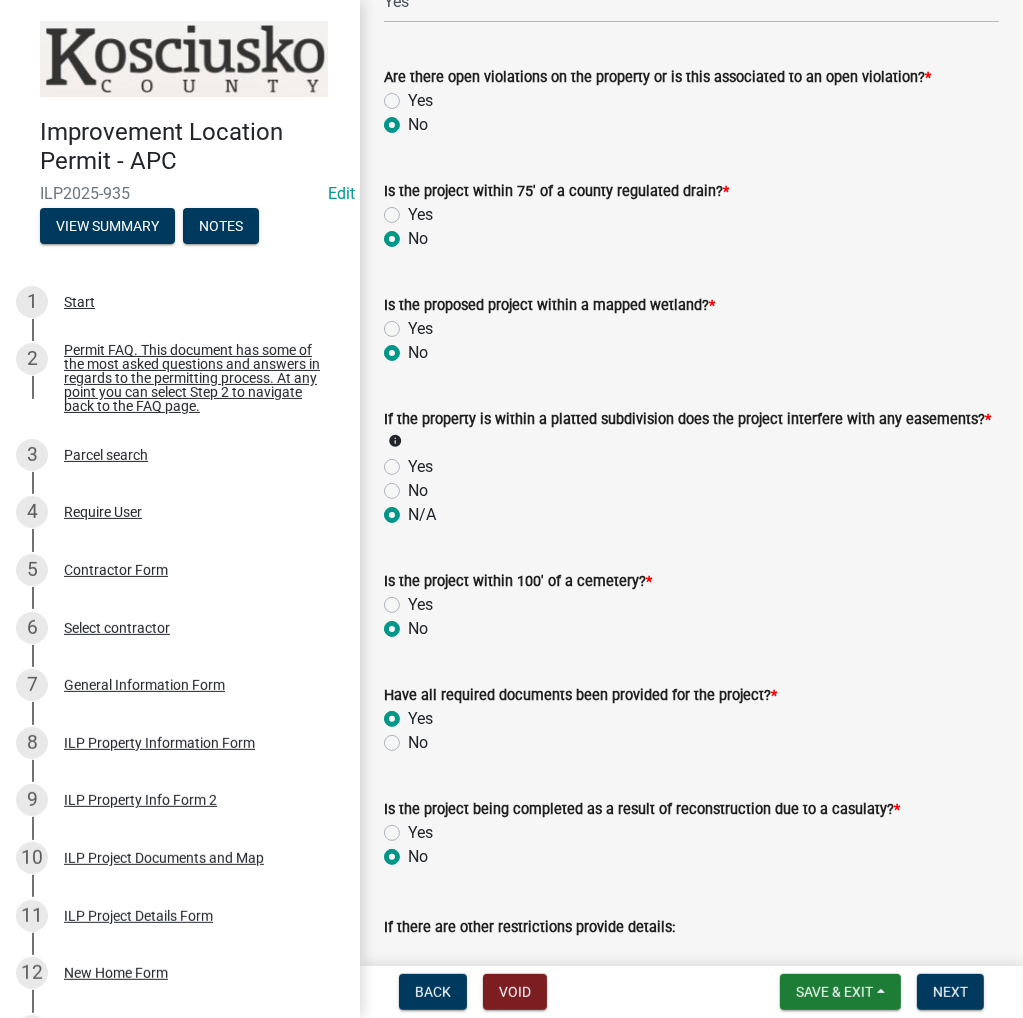 radio on "true" 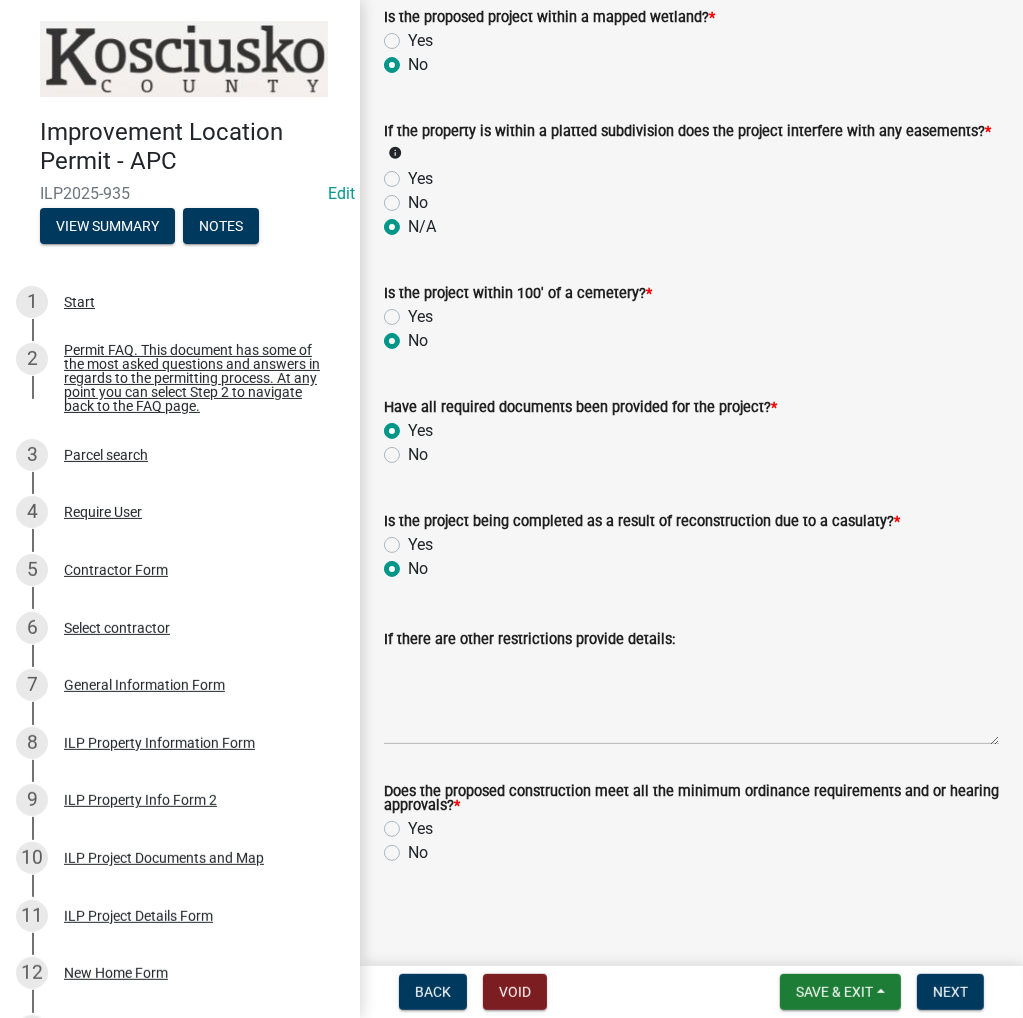 scroll, scrollTop: 2292, scrollLeft: 0, axis: vertical 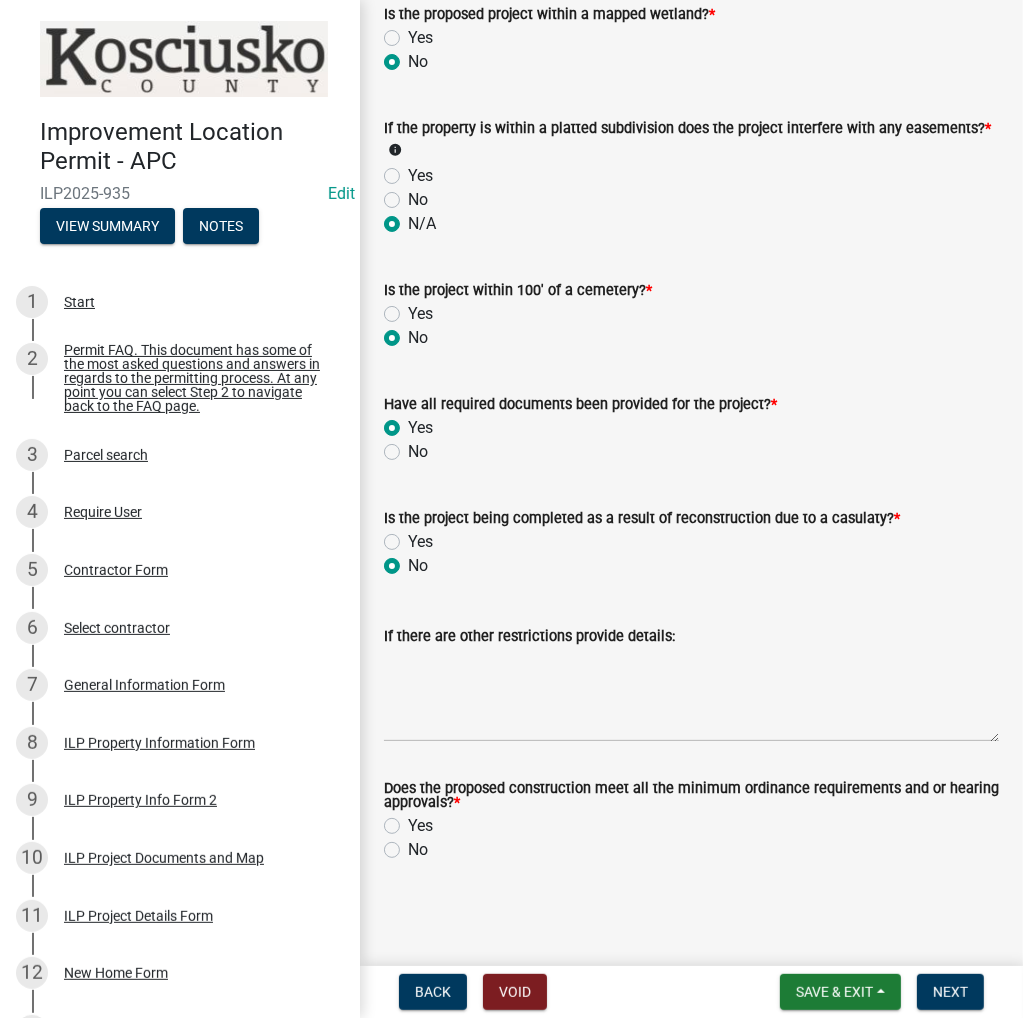 click on "Yes" 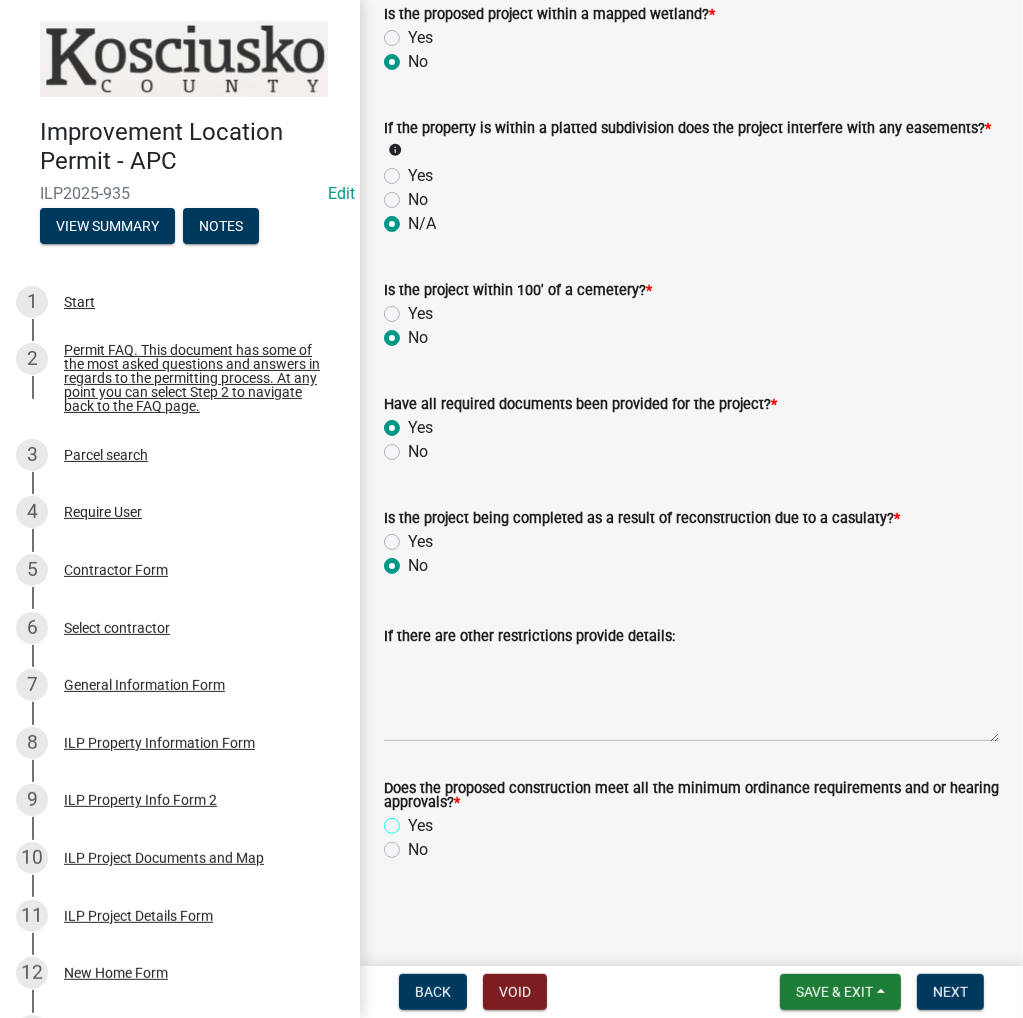 click on "Yes" at bounding box center (414, 820) 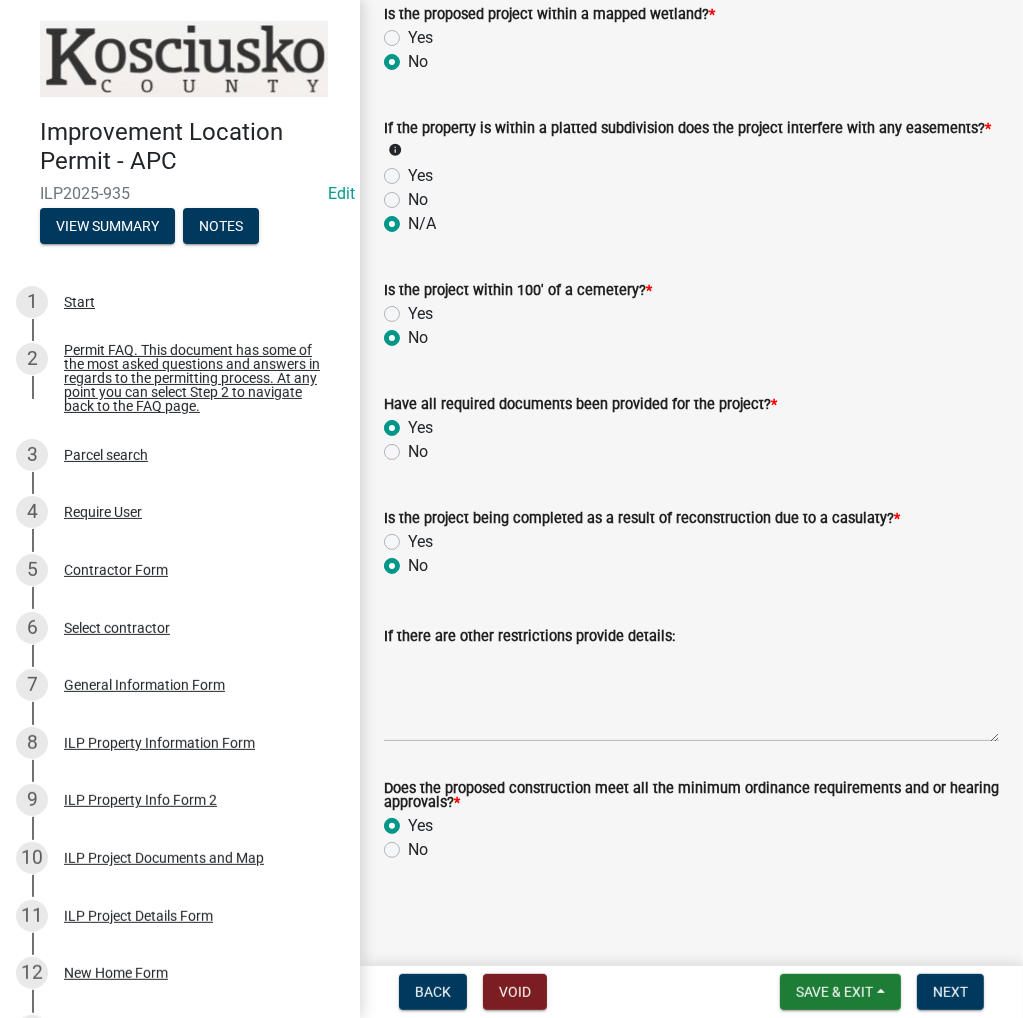 radio on "true" 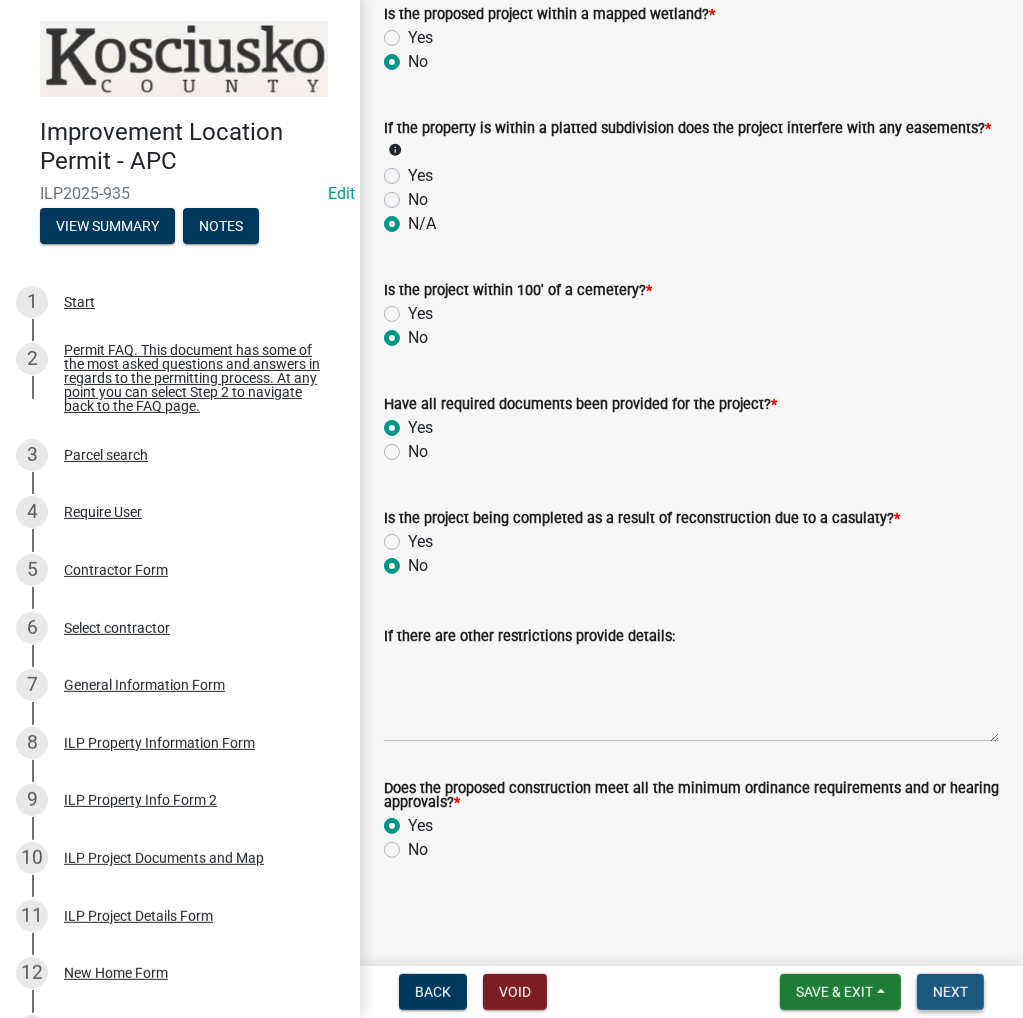 click on "Next" at bounding box center [950, 992] 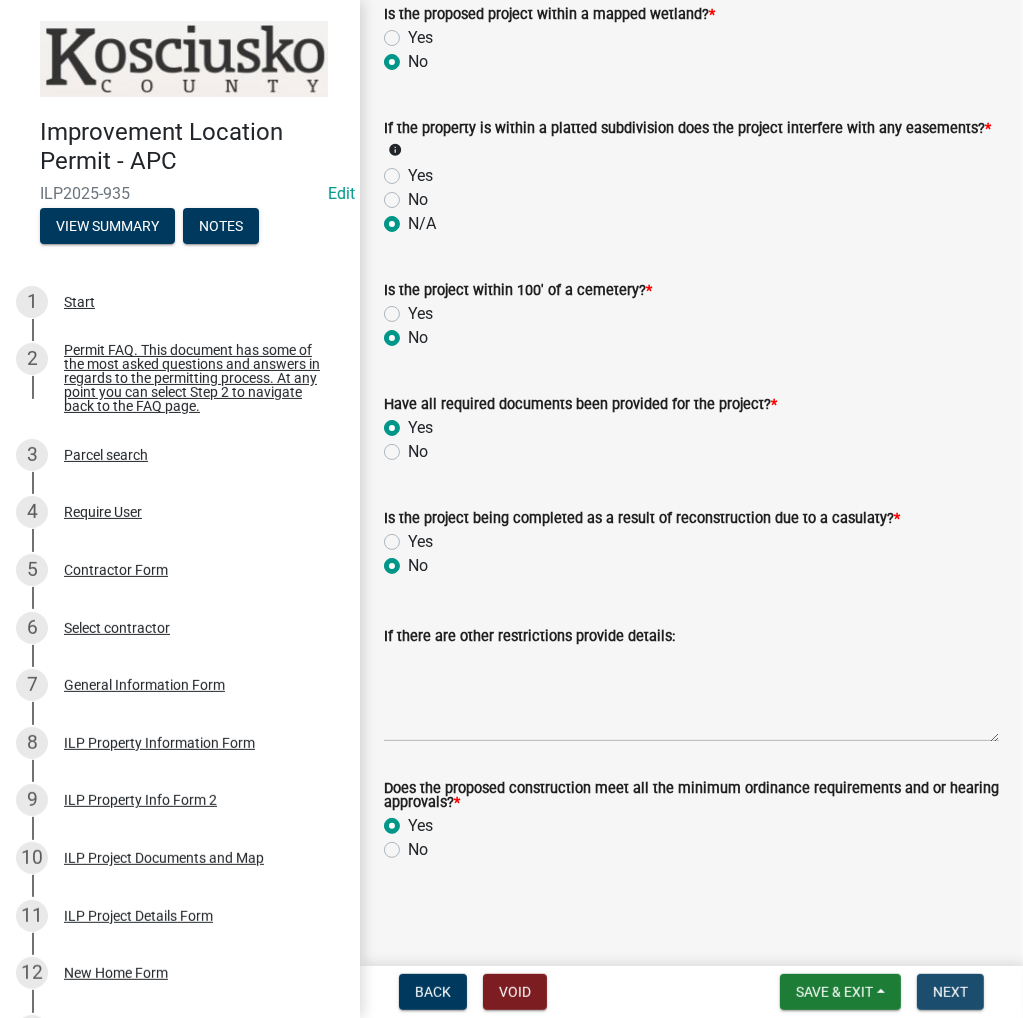 scroll, scrollTop: 0, scrollLeft: 0, axis: both 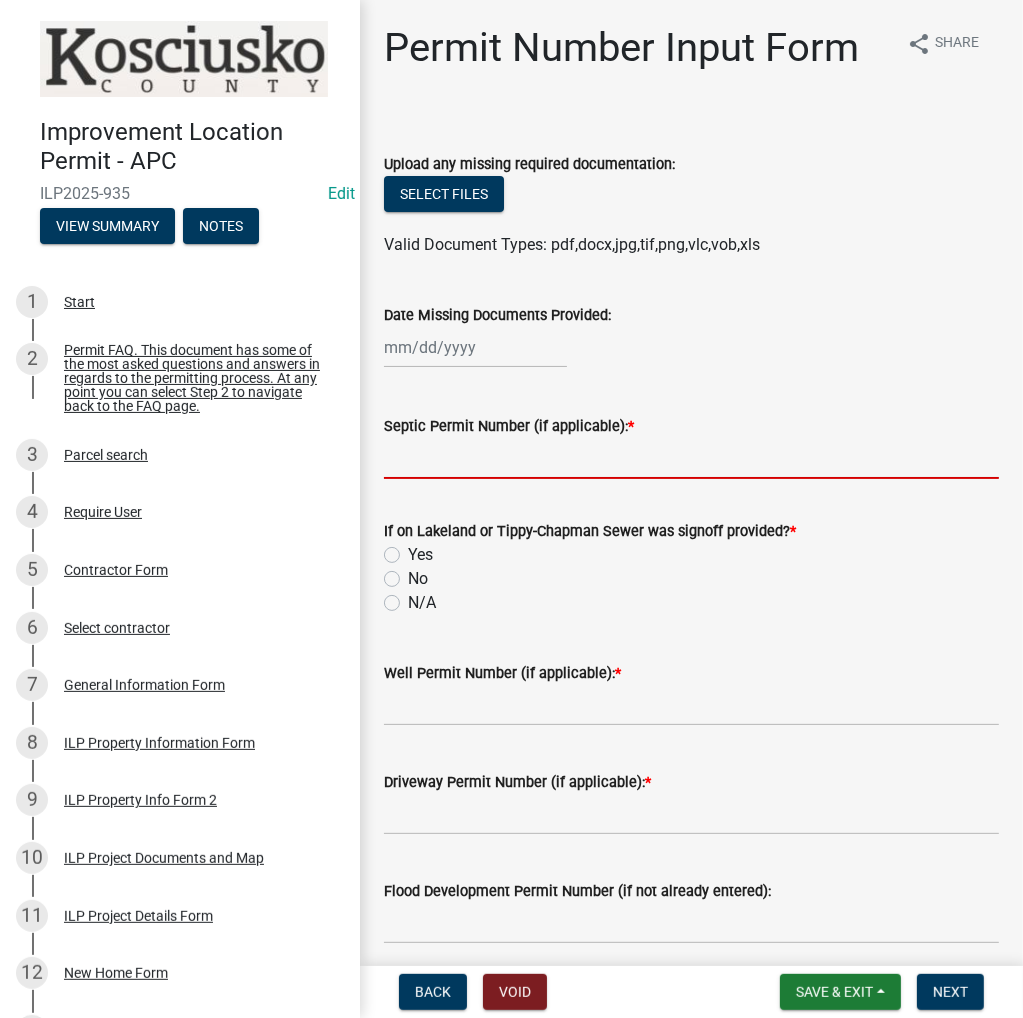 click on "Septic Permit Number (if applicable):  *" at bounding box center [691, 458] 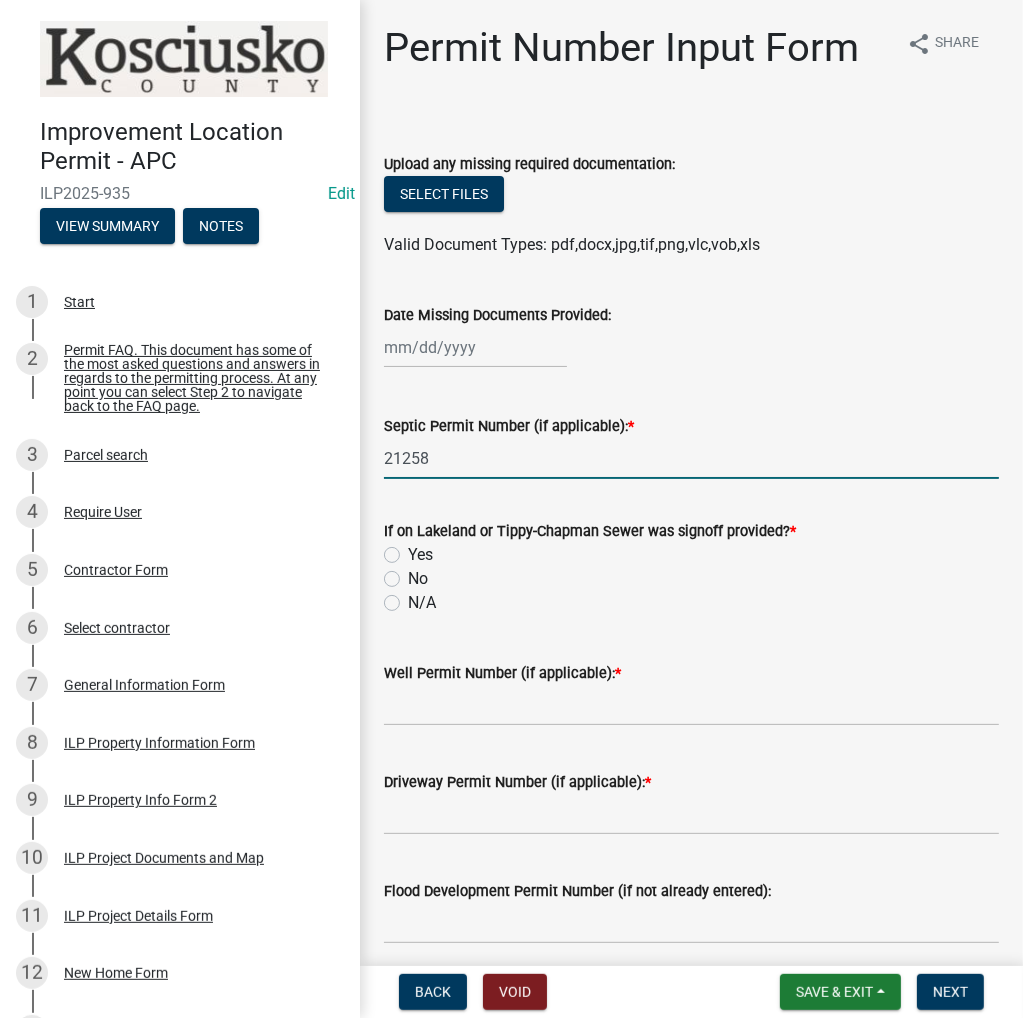 type on "21258" 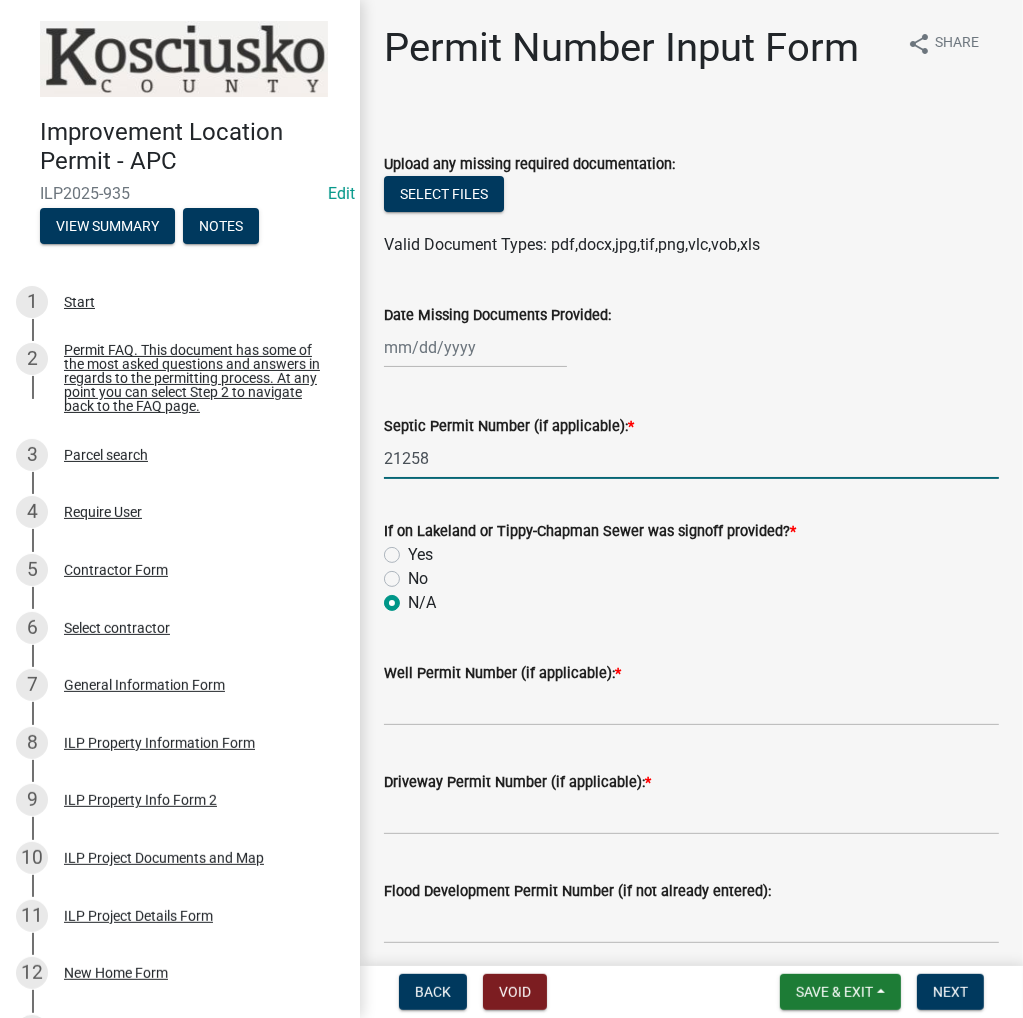 radio on "true" 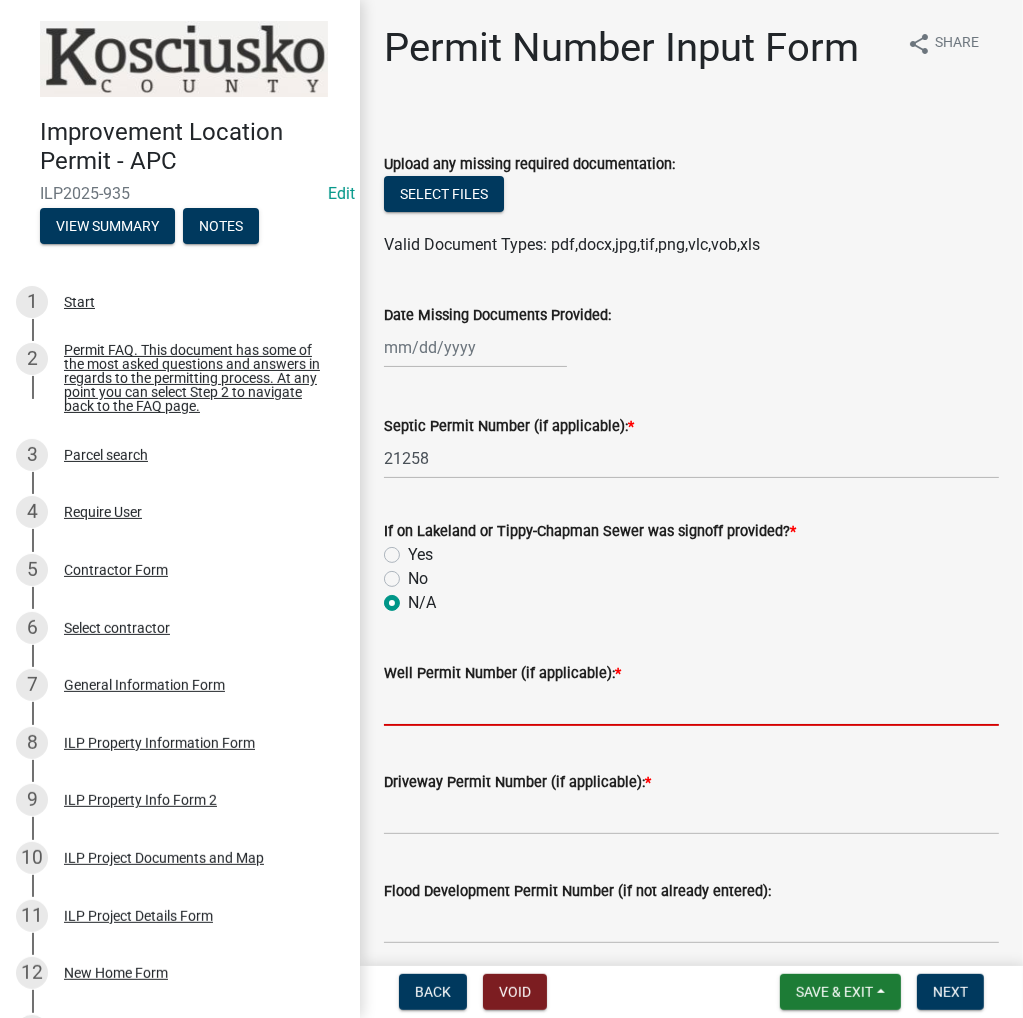 click on "Well Permit Number (if applicable):  *" at bounding box center (691, 705) 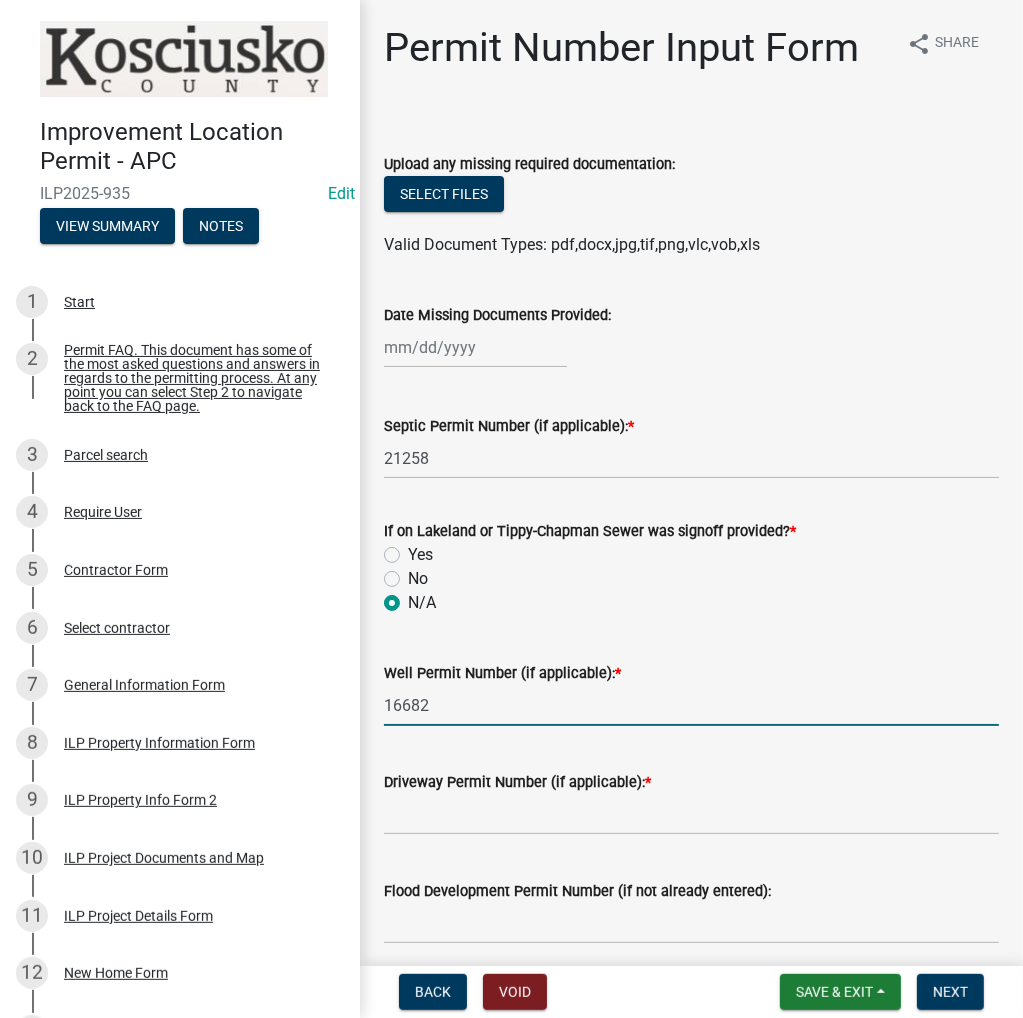 type on "16682" 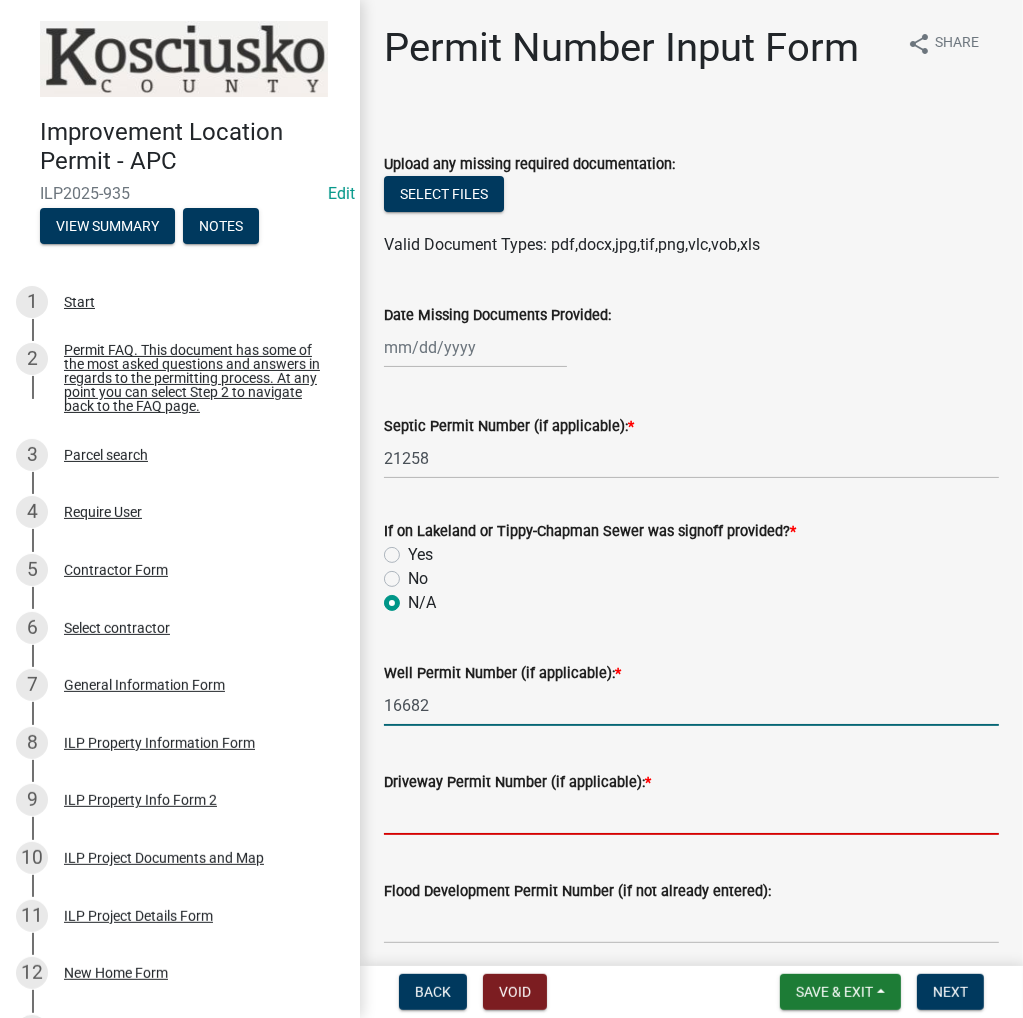 click on "Driveway Permit Number (if applicable):  *" at bounding box center [691, 814] 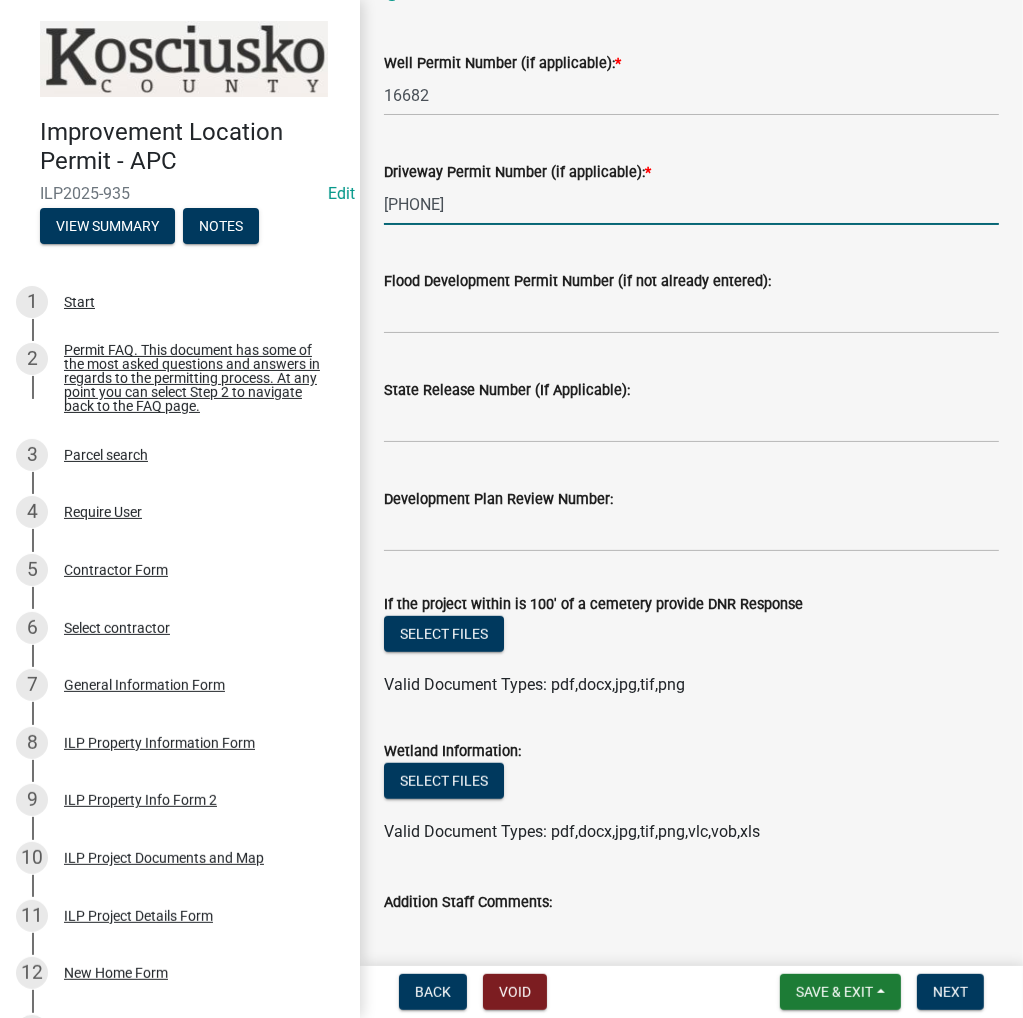 scroll, scrollTop: 700, scrollLeft: 0, axis: vertical 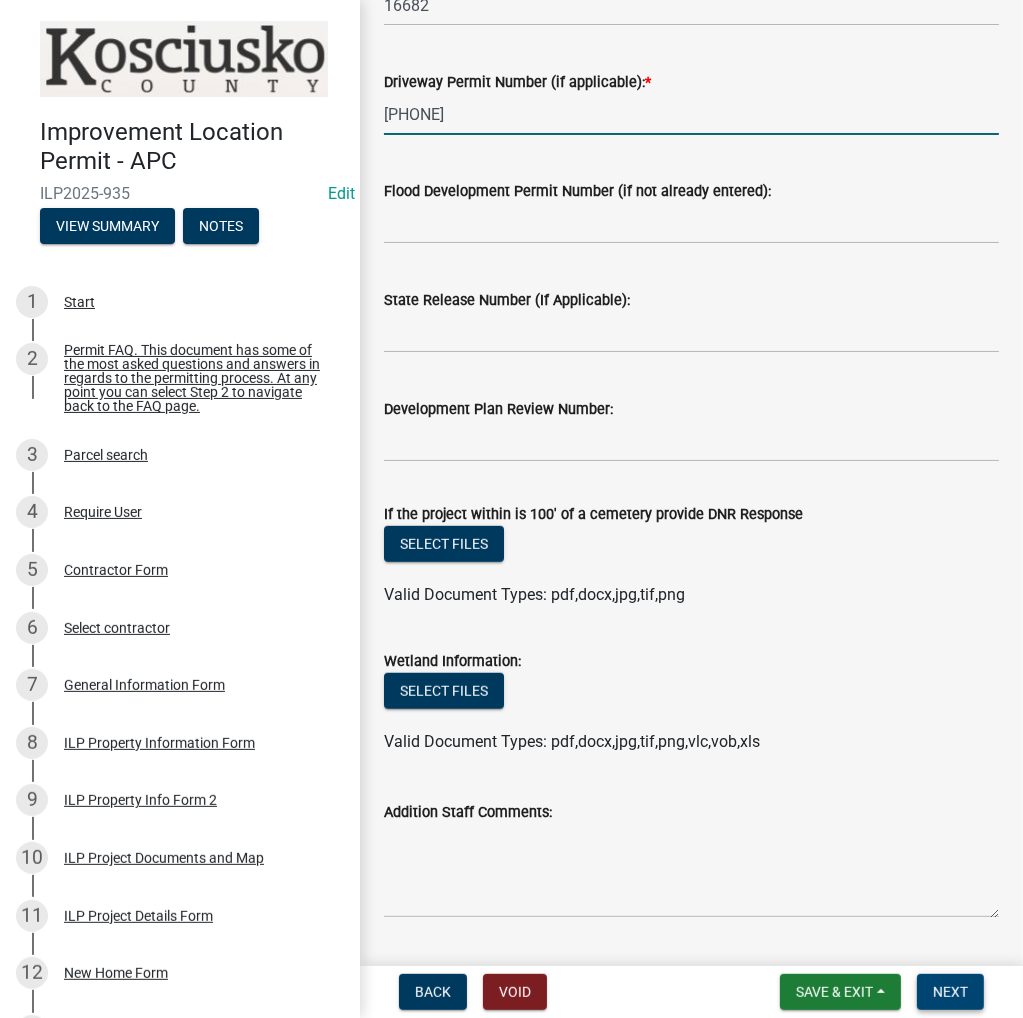 type on "[PHONE]" 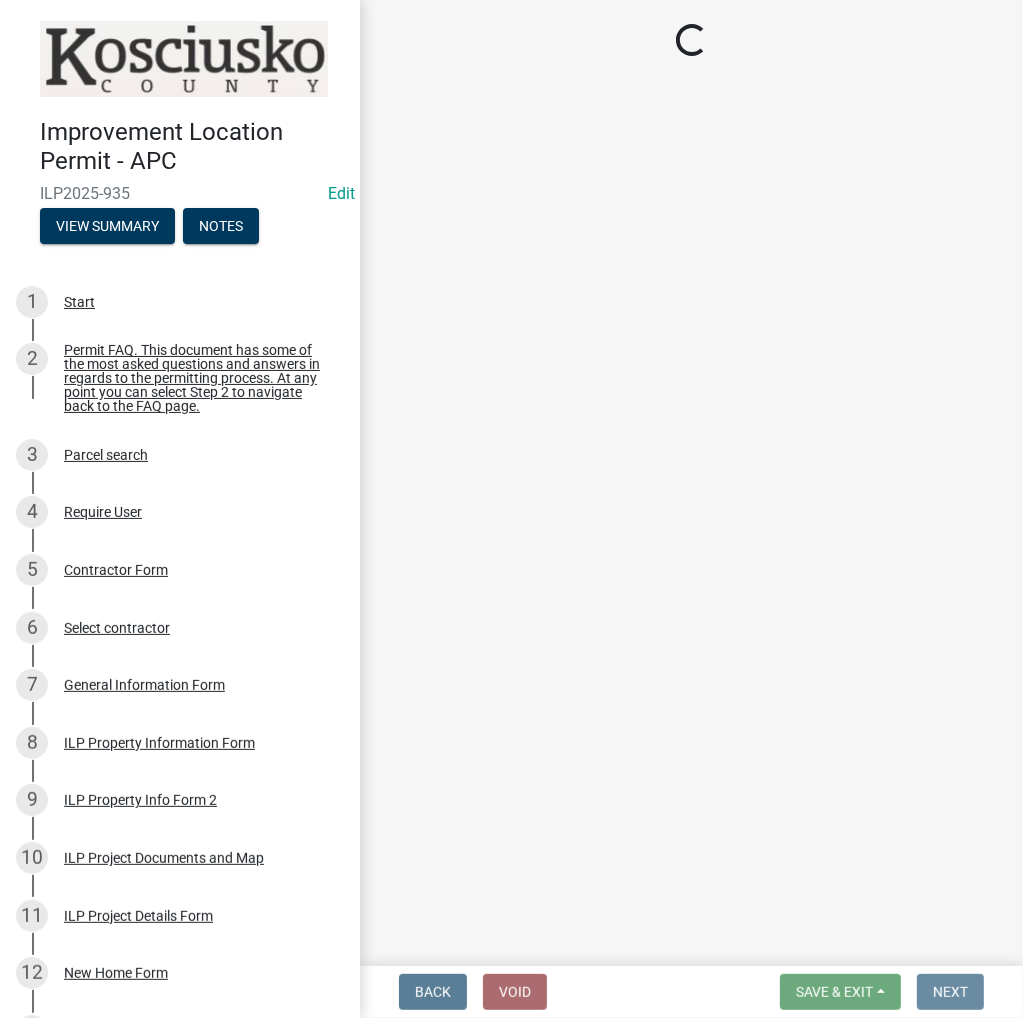 scroll, scrollTop: 0, scrollLeft: 0, axis: both 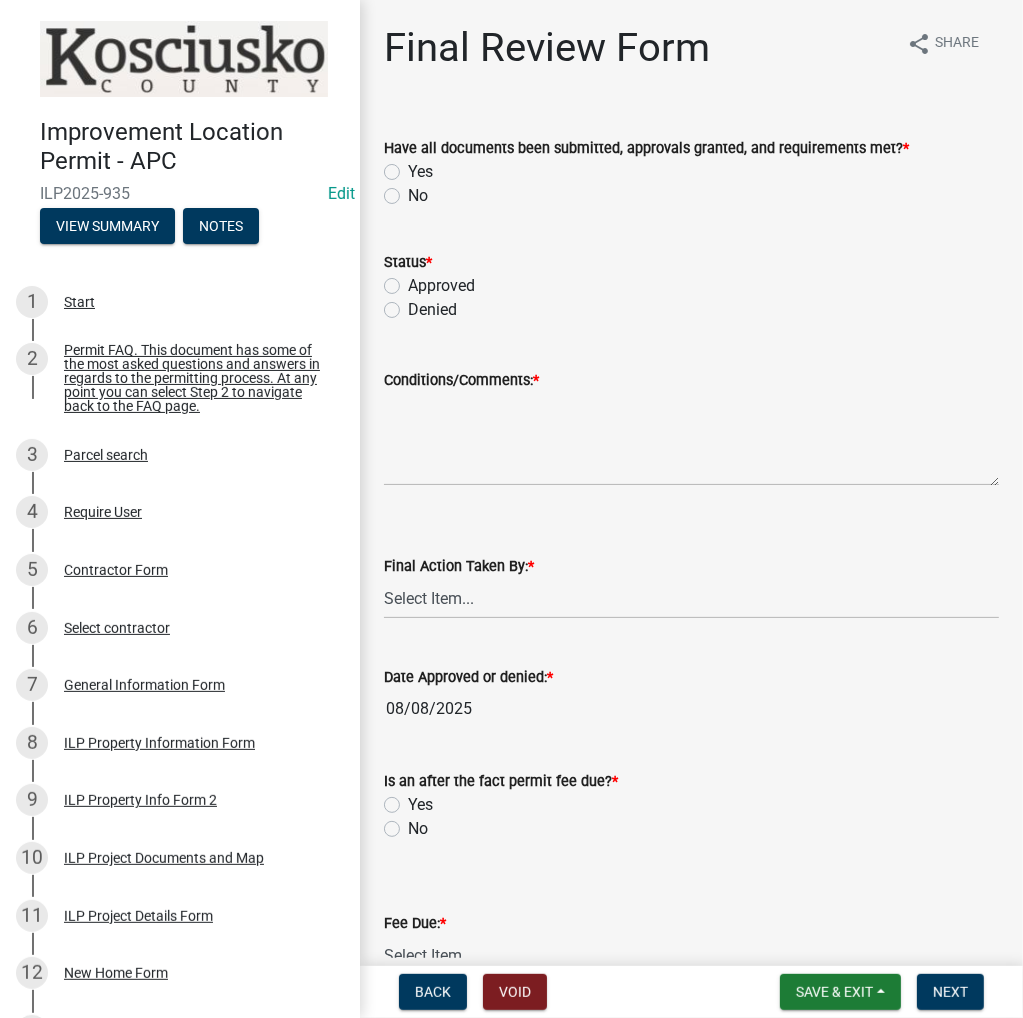 click on "No" 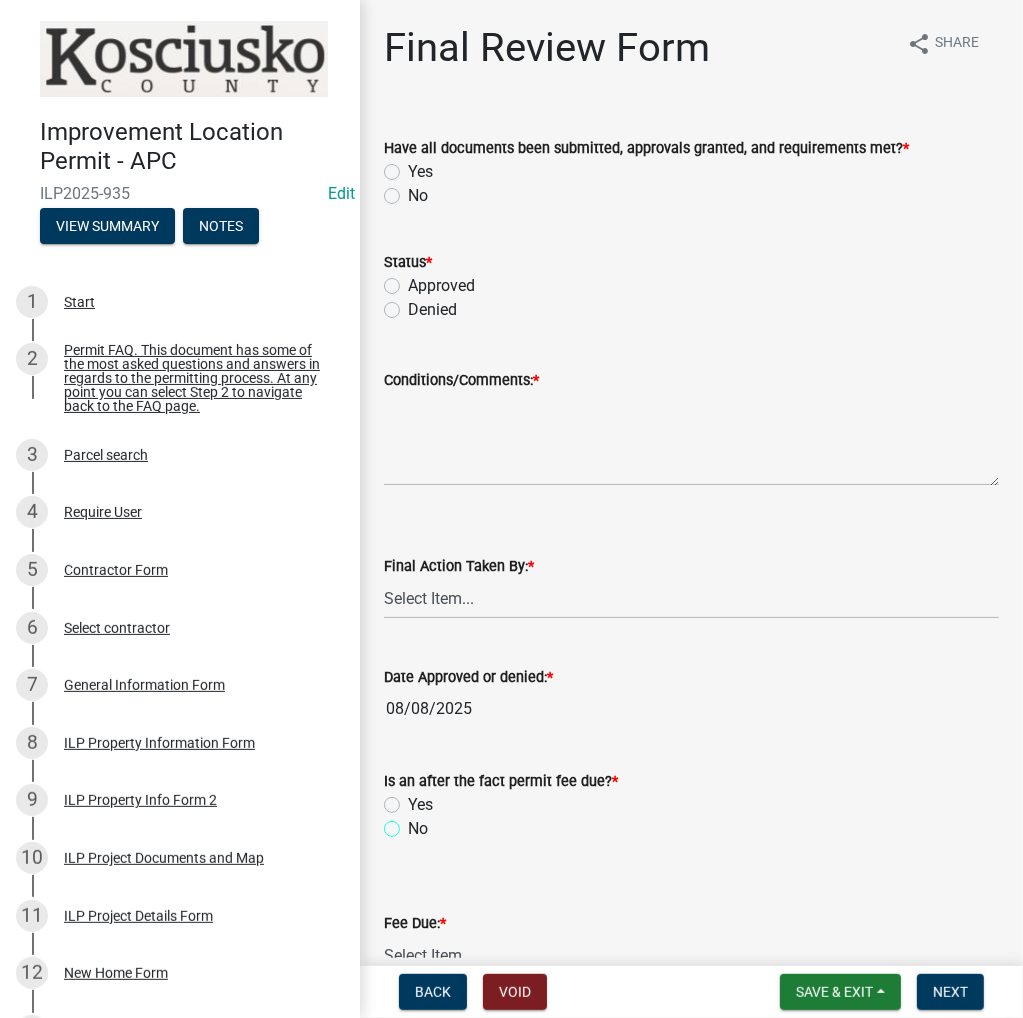 click on "No" at bounding box center [414, 823] 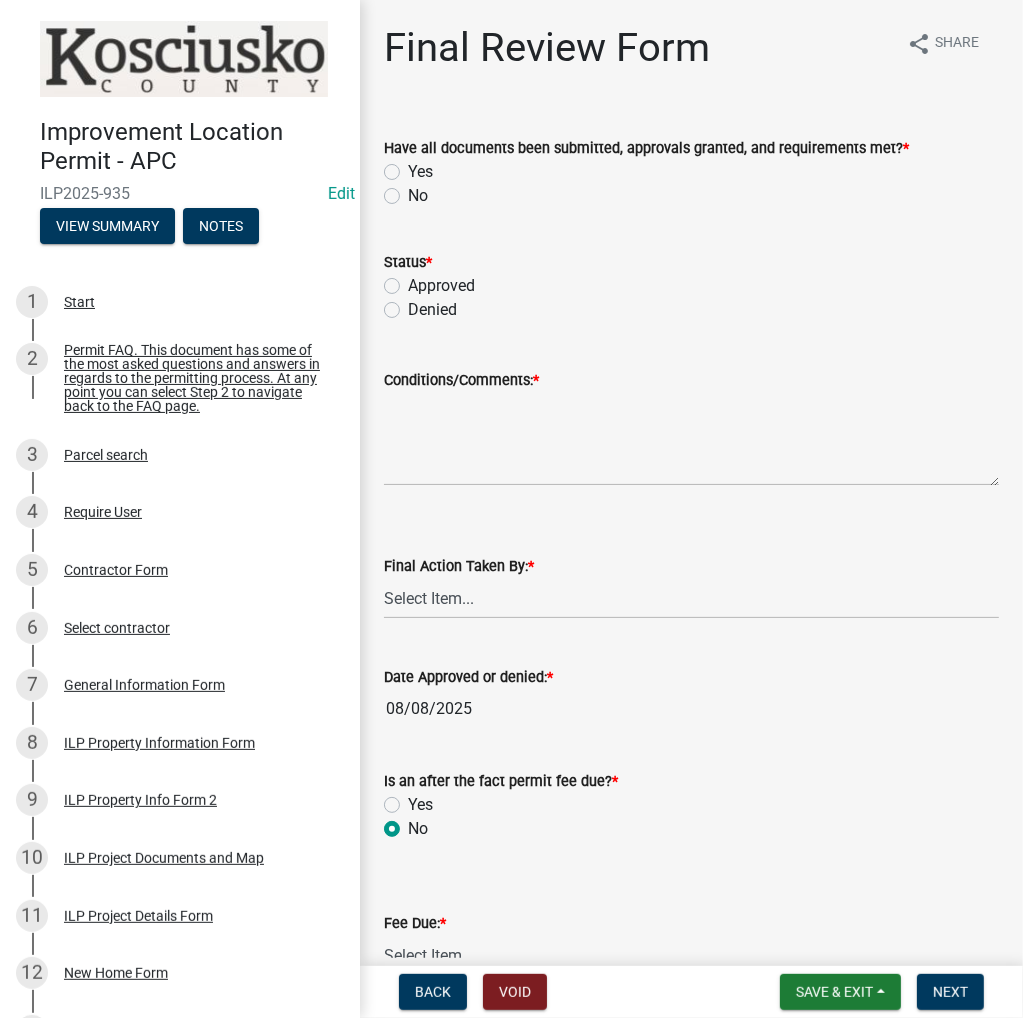 radio on "true" 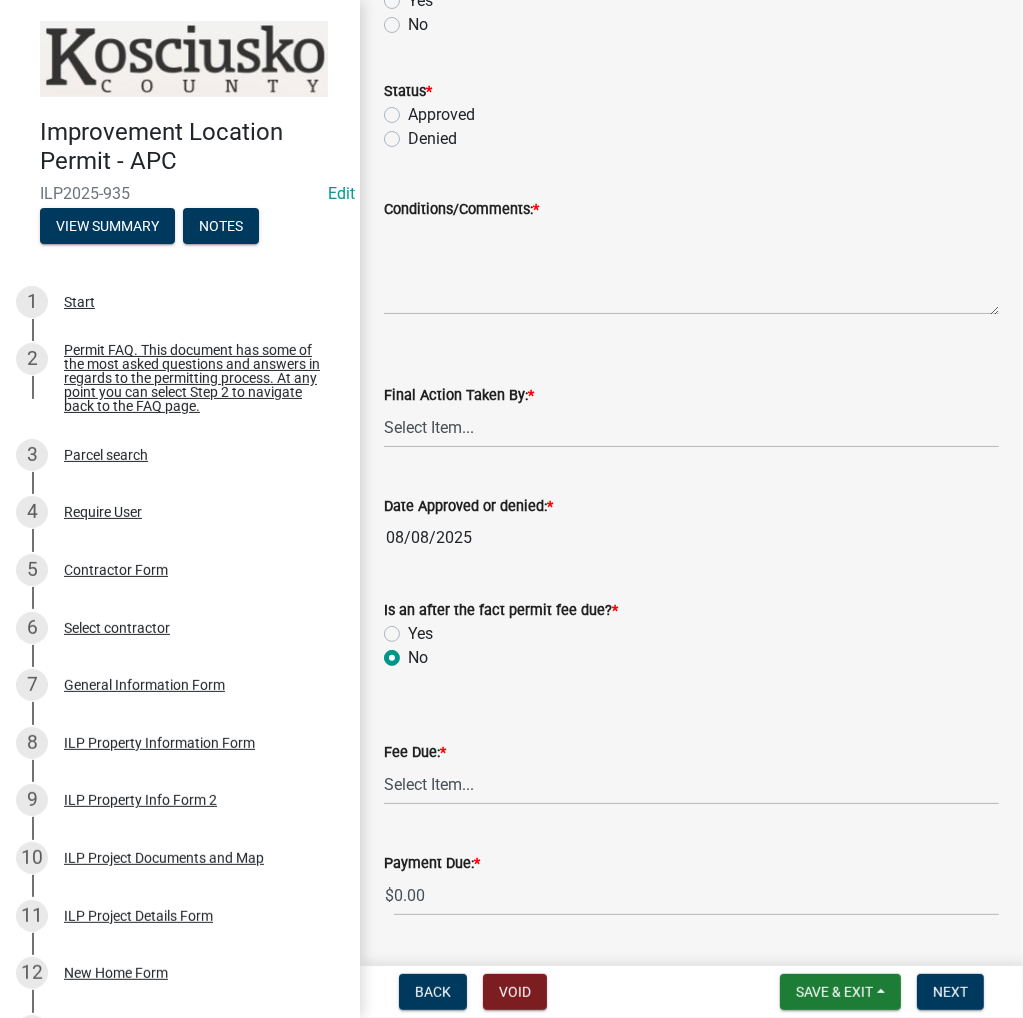 scroll, scrollTop: 300, scrollLeft: 0, axis: vertical 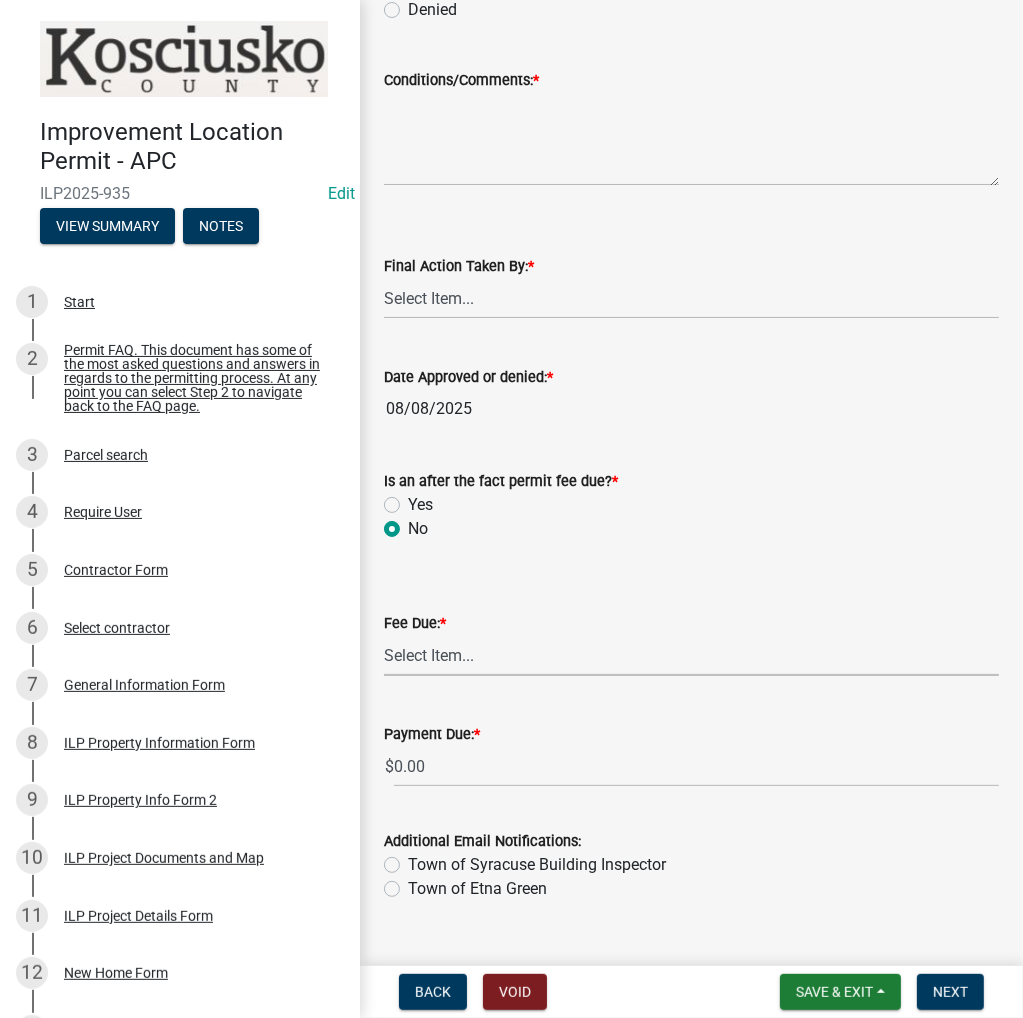 click on "Select Item...   N/A   $10.00   $25.00   $125.00   $250   $500   $500 + $10.00 for every 10 sq. ft. over 5000   $1000" at bounding box center (691, 655) 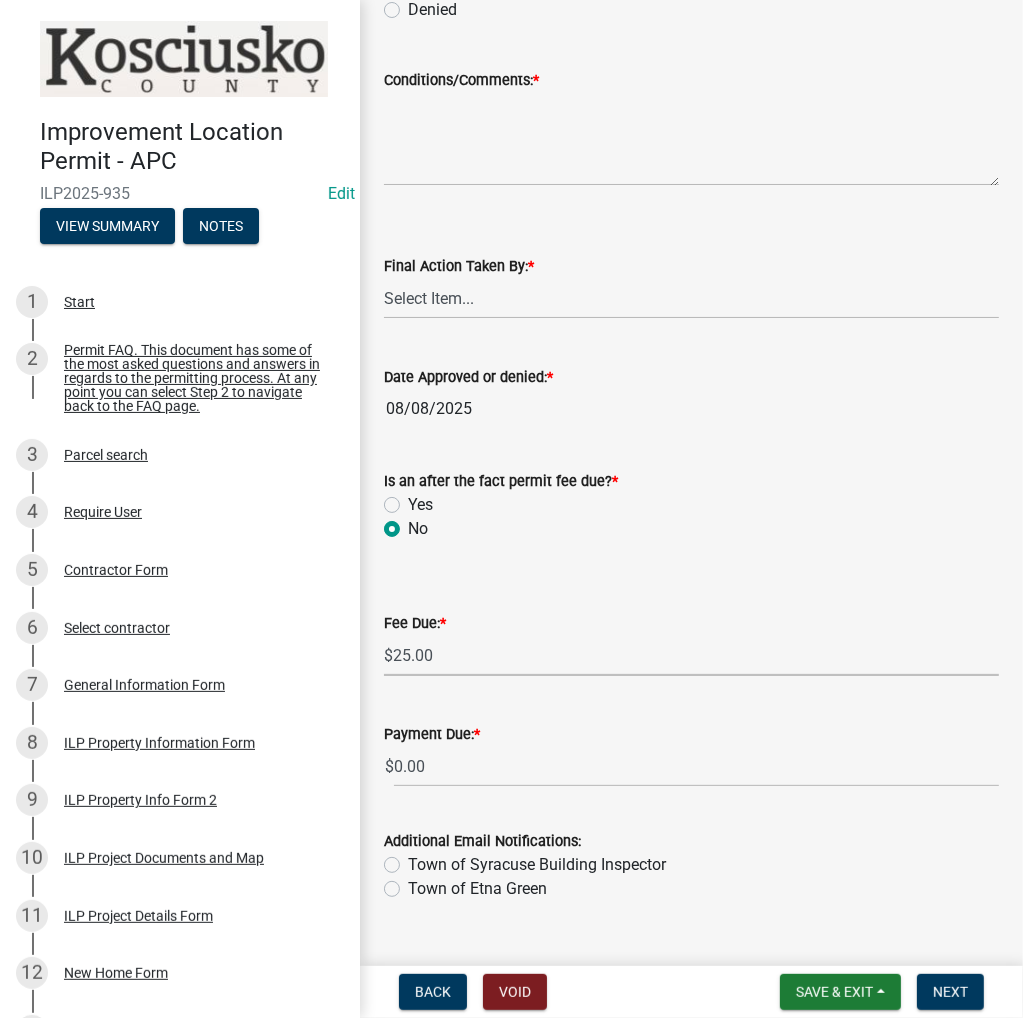 click on "Select Item...   N/A   $10.00   $25.00   $125.00   $250   $500   $500 + $10.00 for every 10 sq. ft. over 5000   $1000" at bounding box center [691, 655] 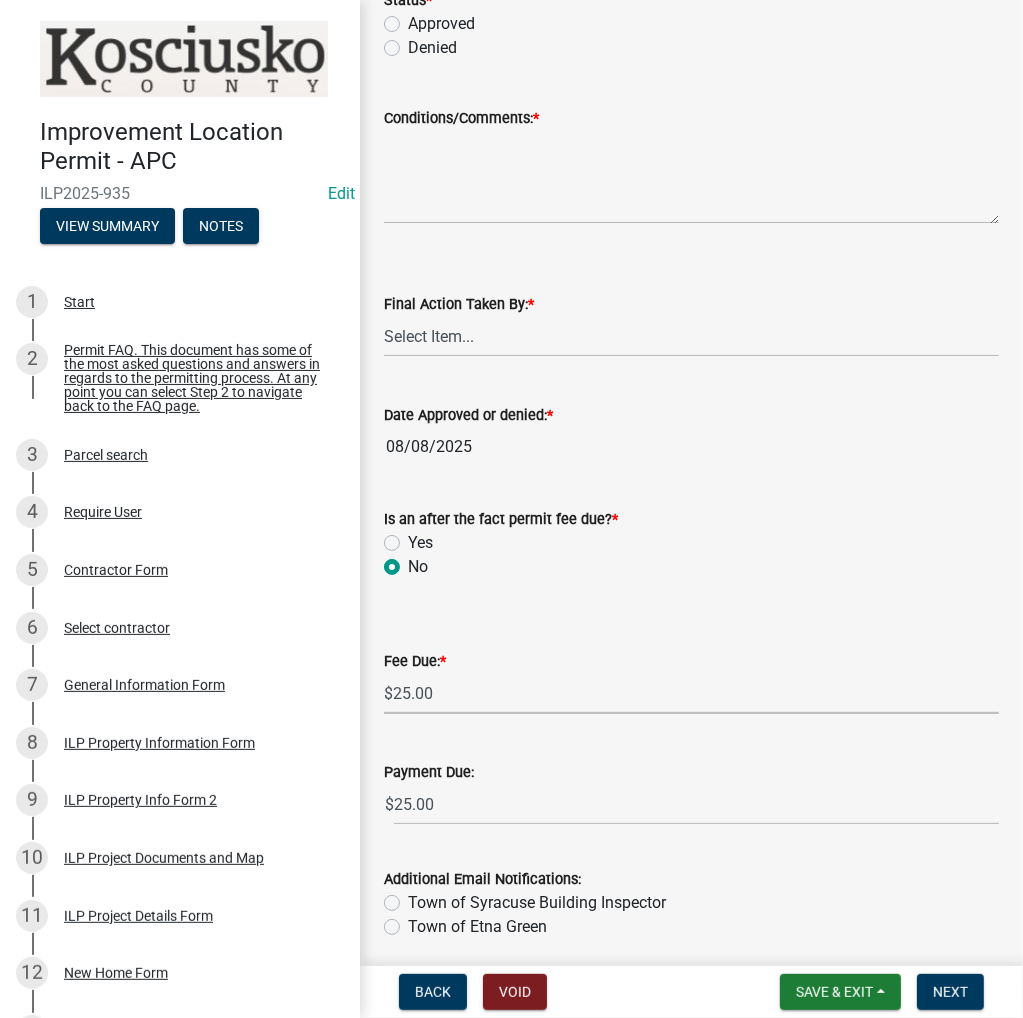 scroll, scrollTop: 300, scrollLeft: 0, axis: vertical 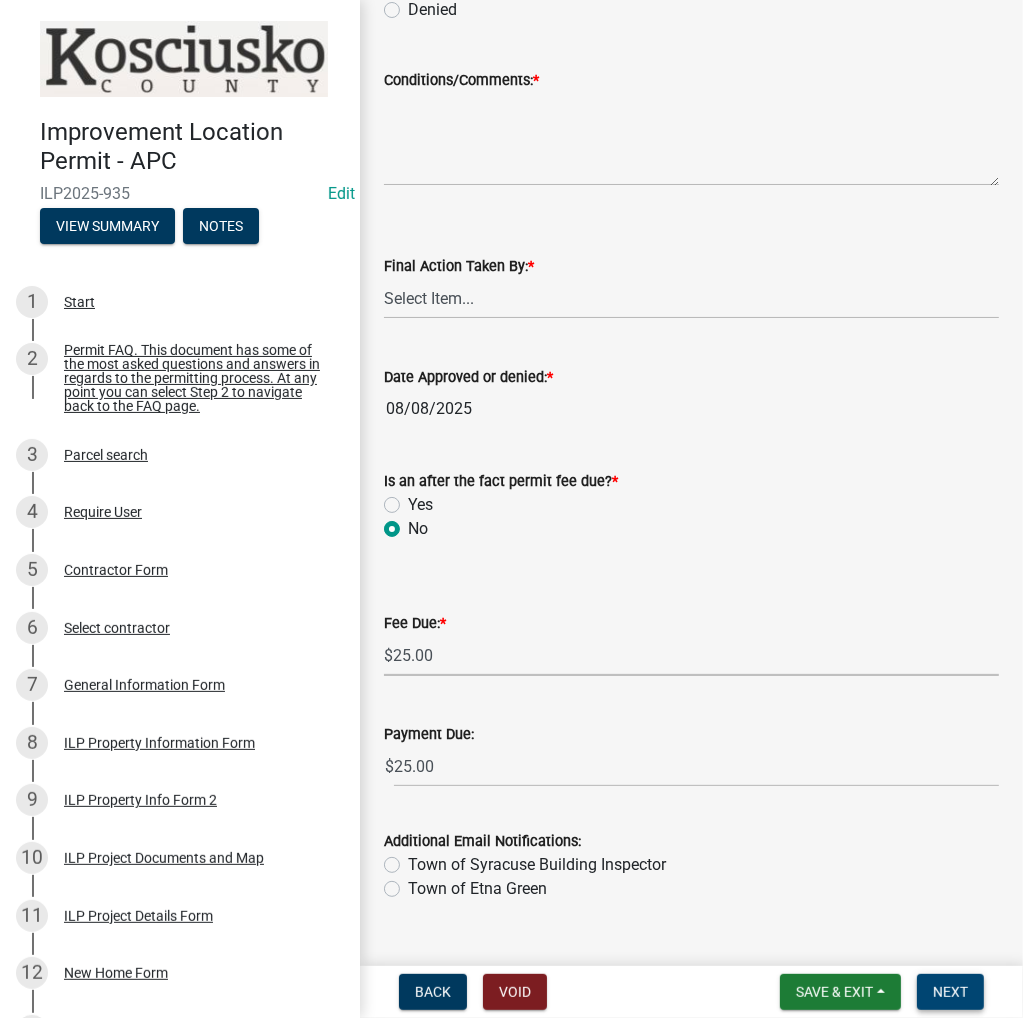 click on "Next" at bounding box center [950, 992] 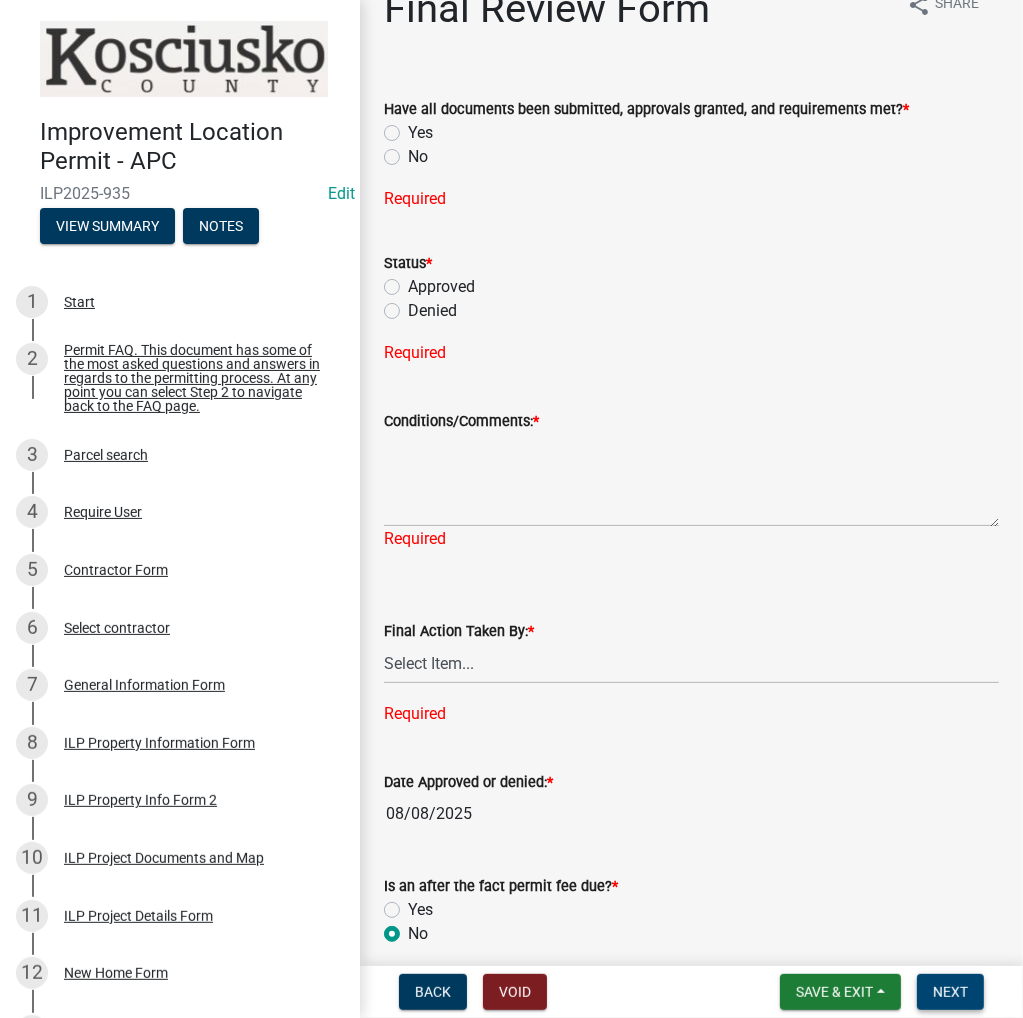 scroll, scrollTop: 0, scrollLeft: 0, axis: both 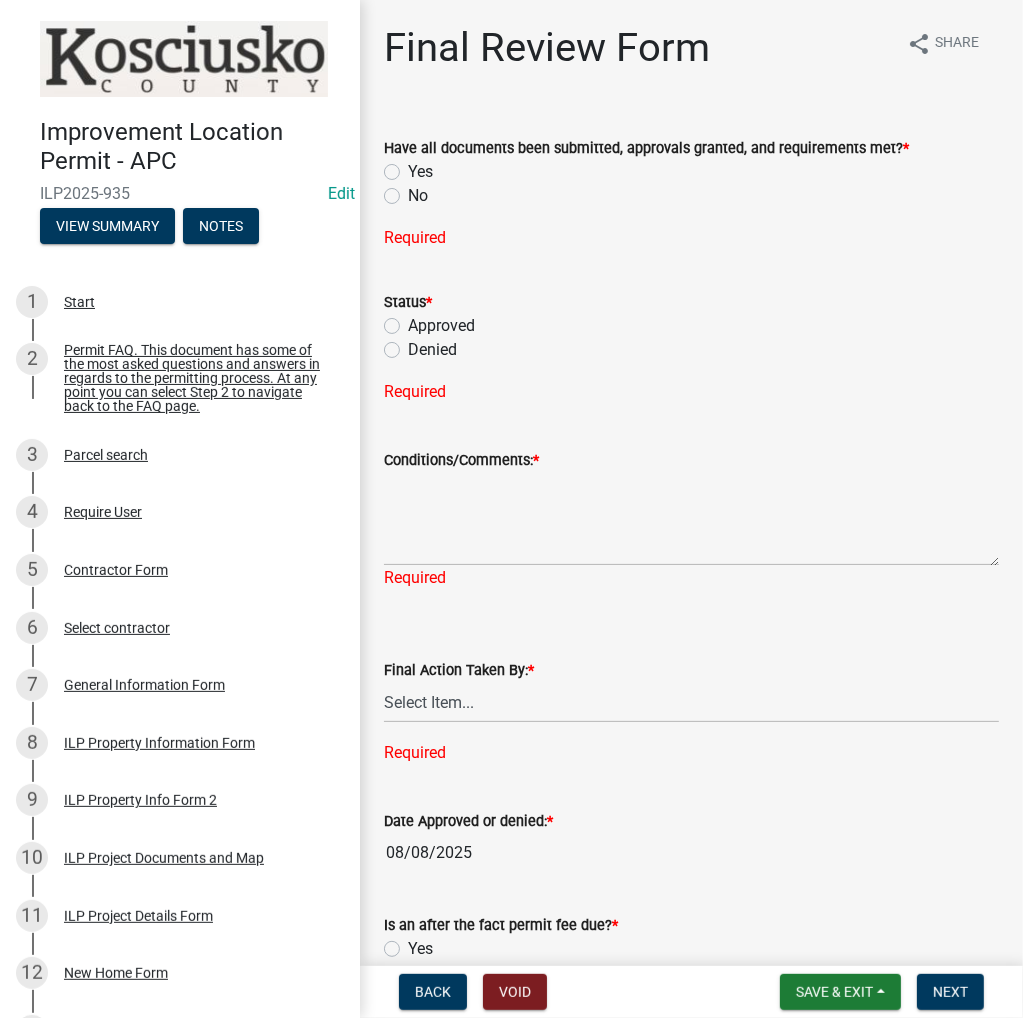 click on "Yes" 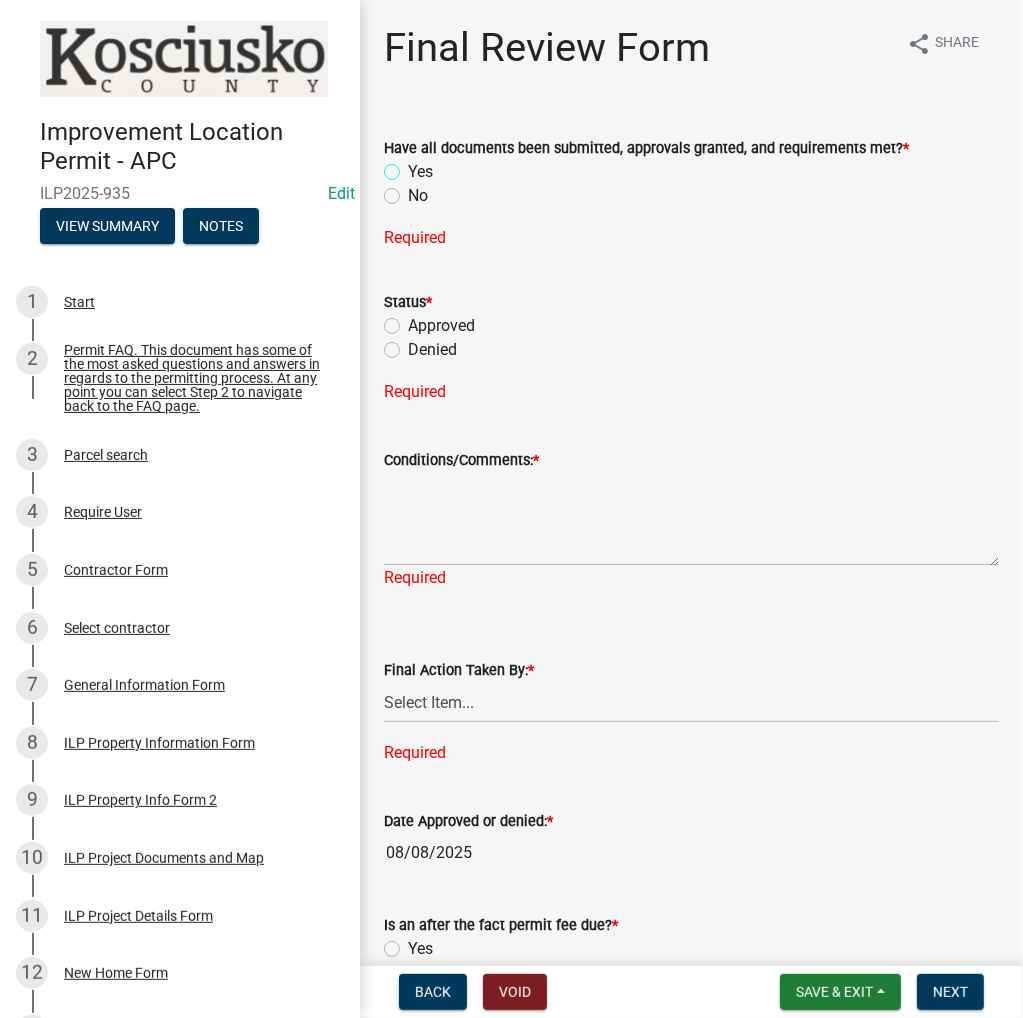 click on "Yes" at bounding box center (414, 166) 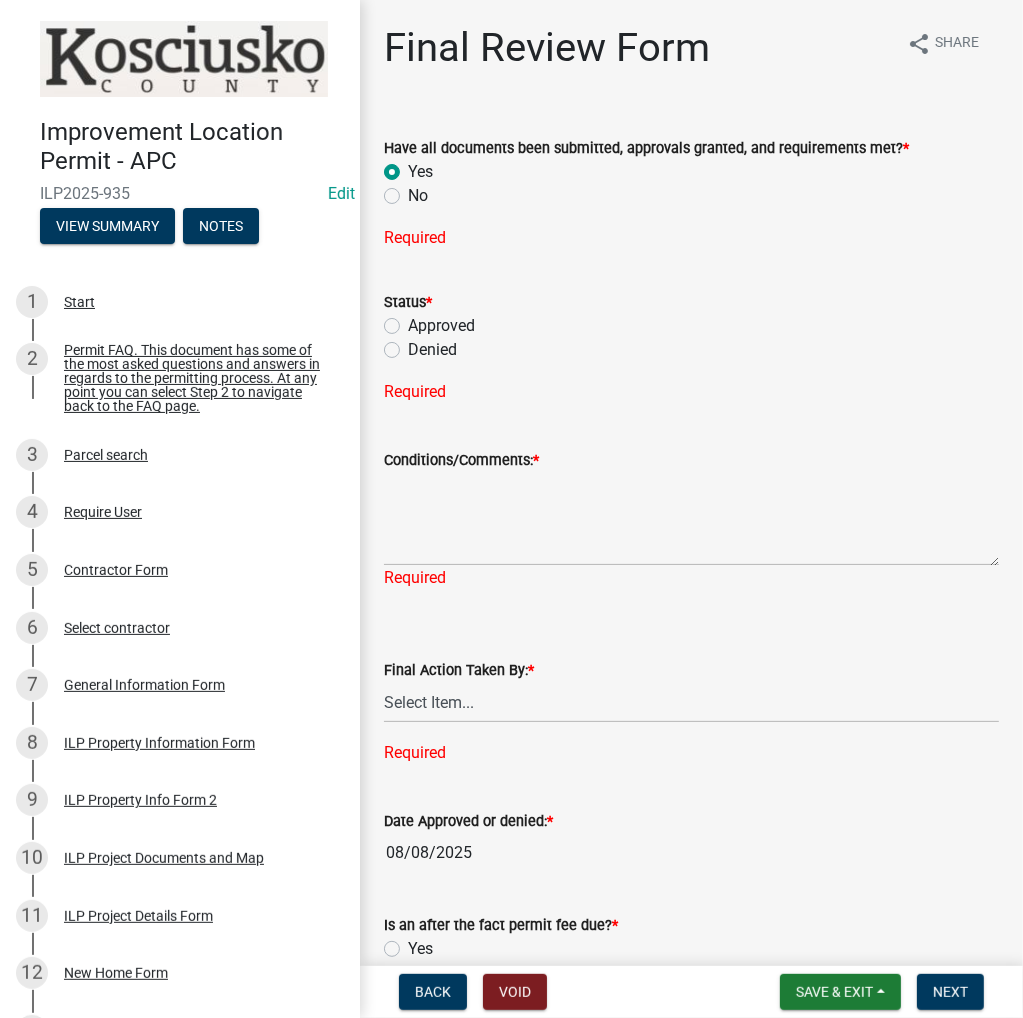 radio on "true" 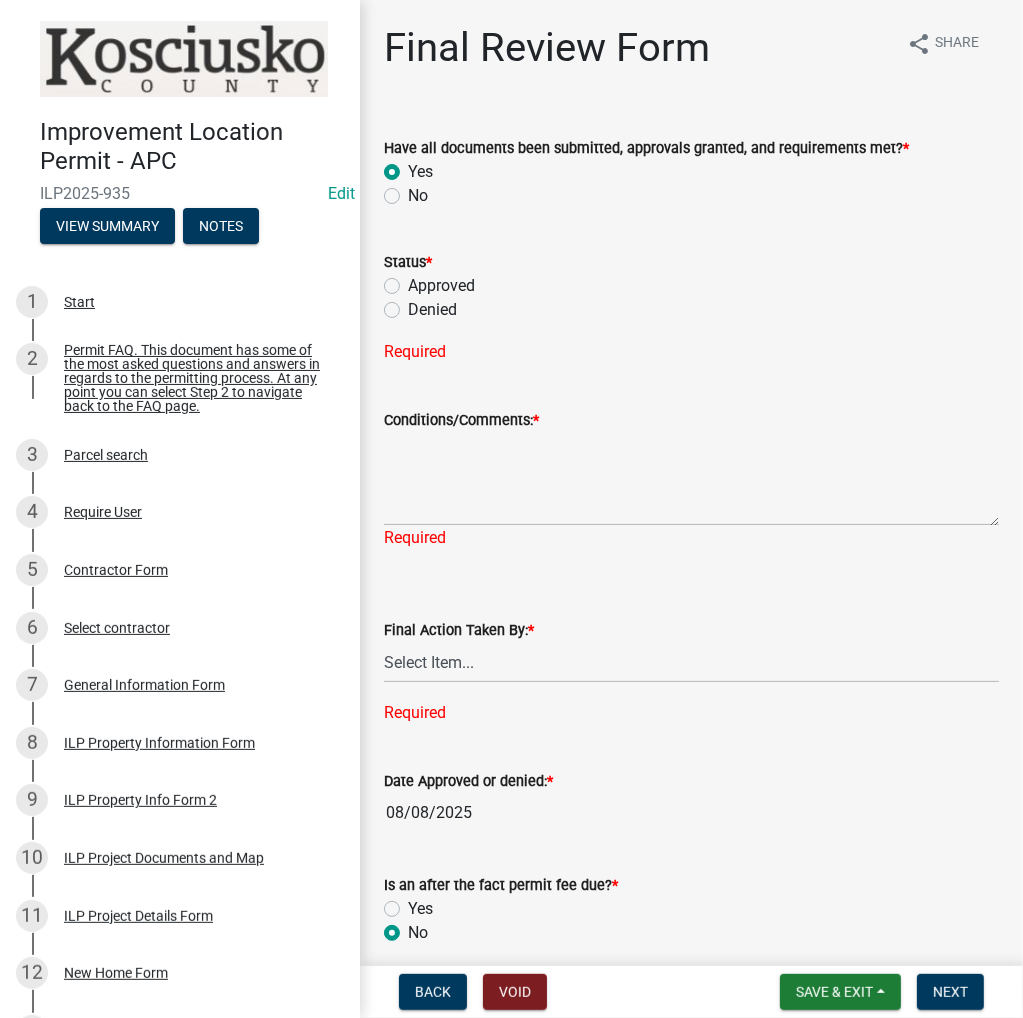 click on "Approved" 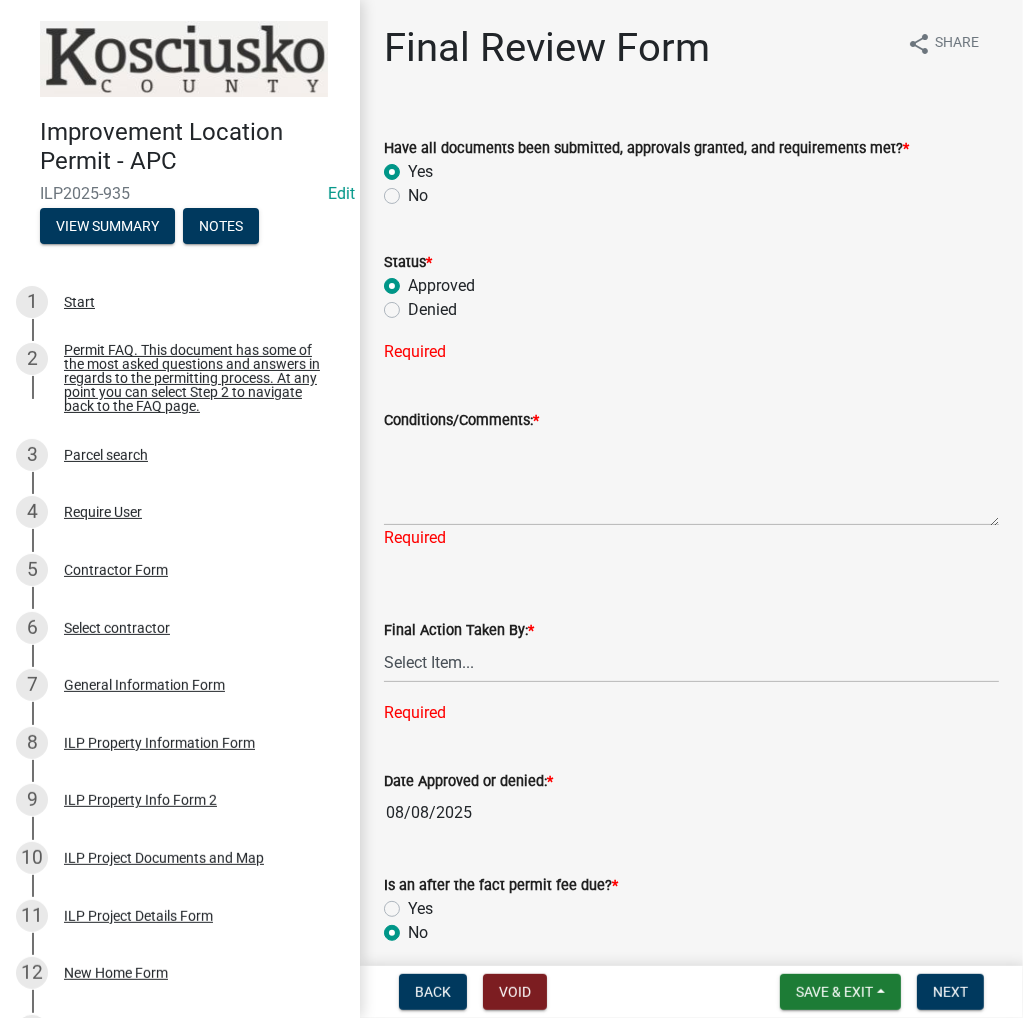 radio on "true" 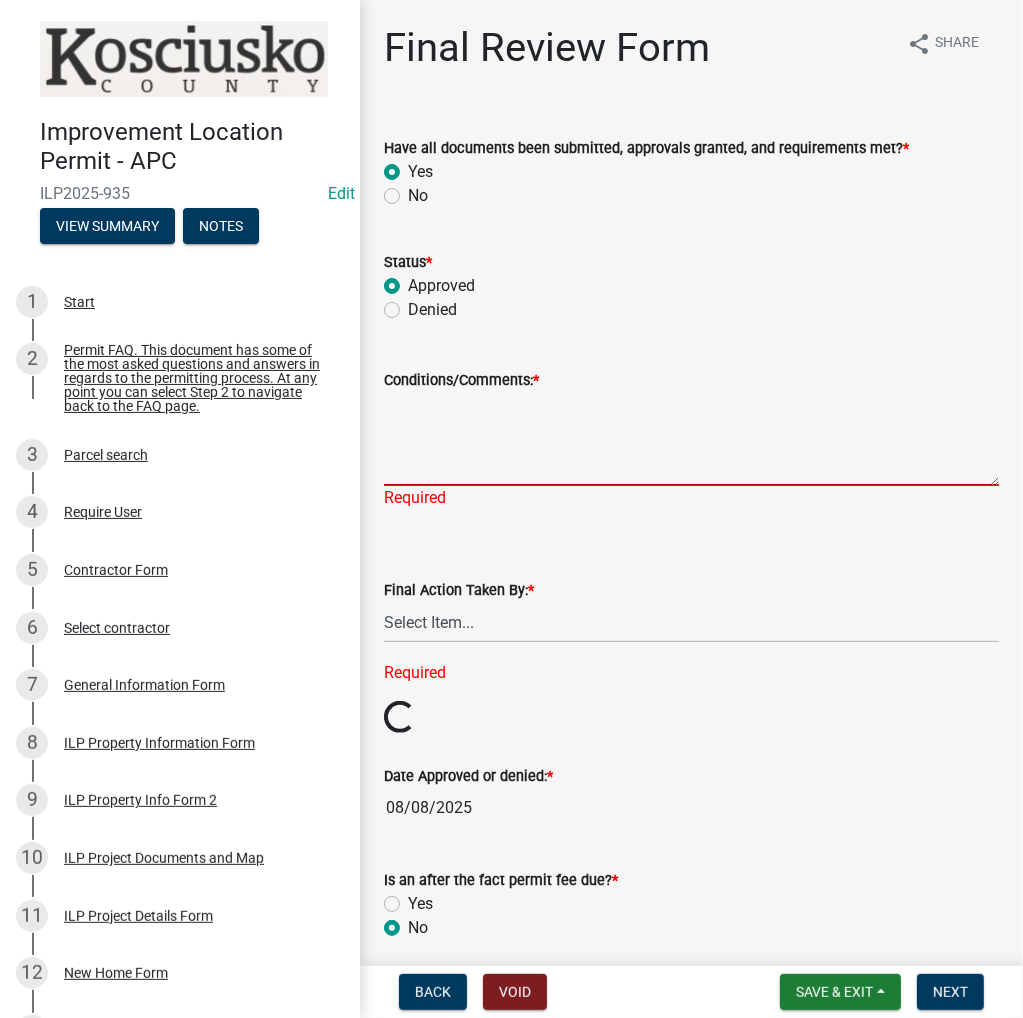 click on "Conditions/Comments:  *" at bounding box center [691, 439] 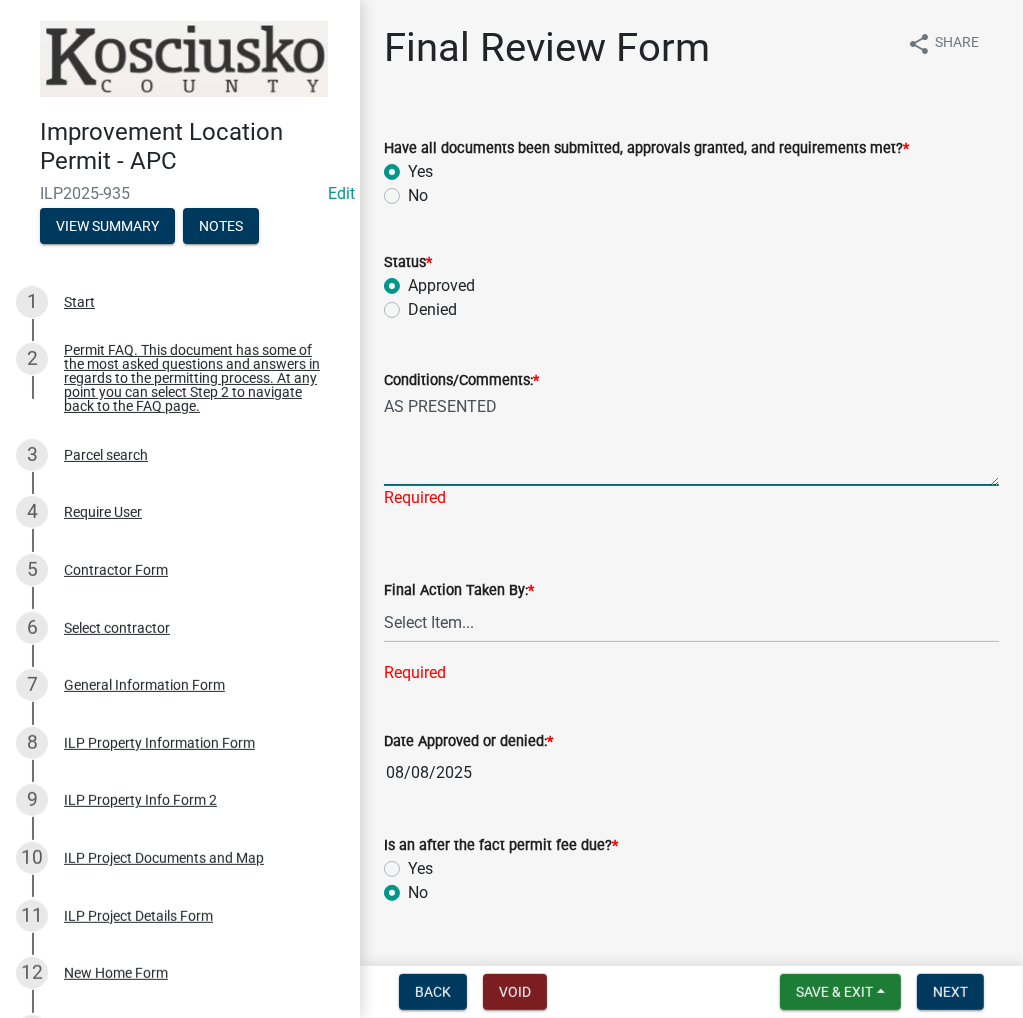 type on "AS PRESENTED" 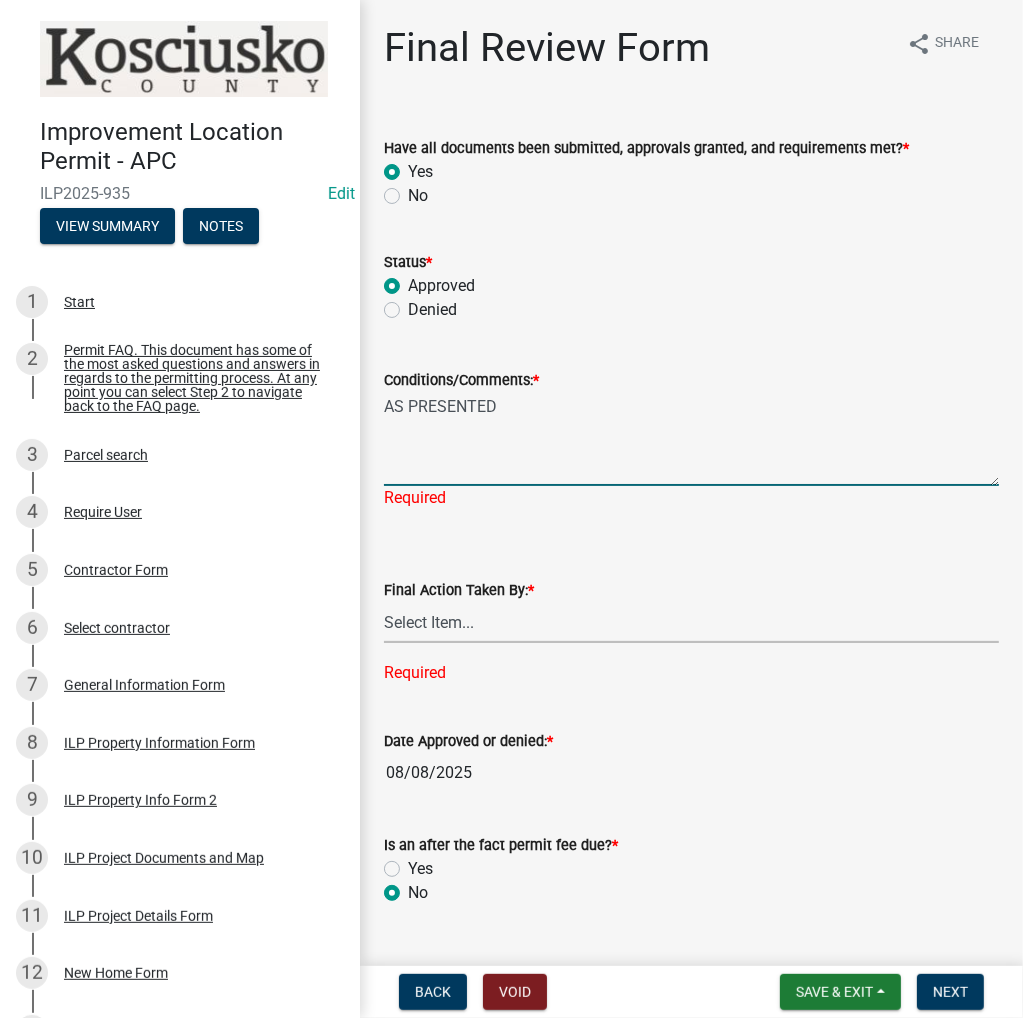 click on "Final Action Taken By:  *  Select Item...   [INITIAL]   [INITIAL]   [INITIAL]   [INITIAL]   Vacant   Vacant  Required" 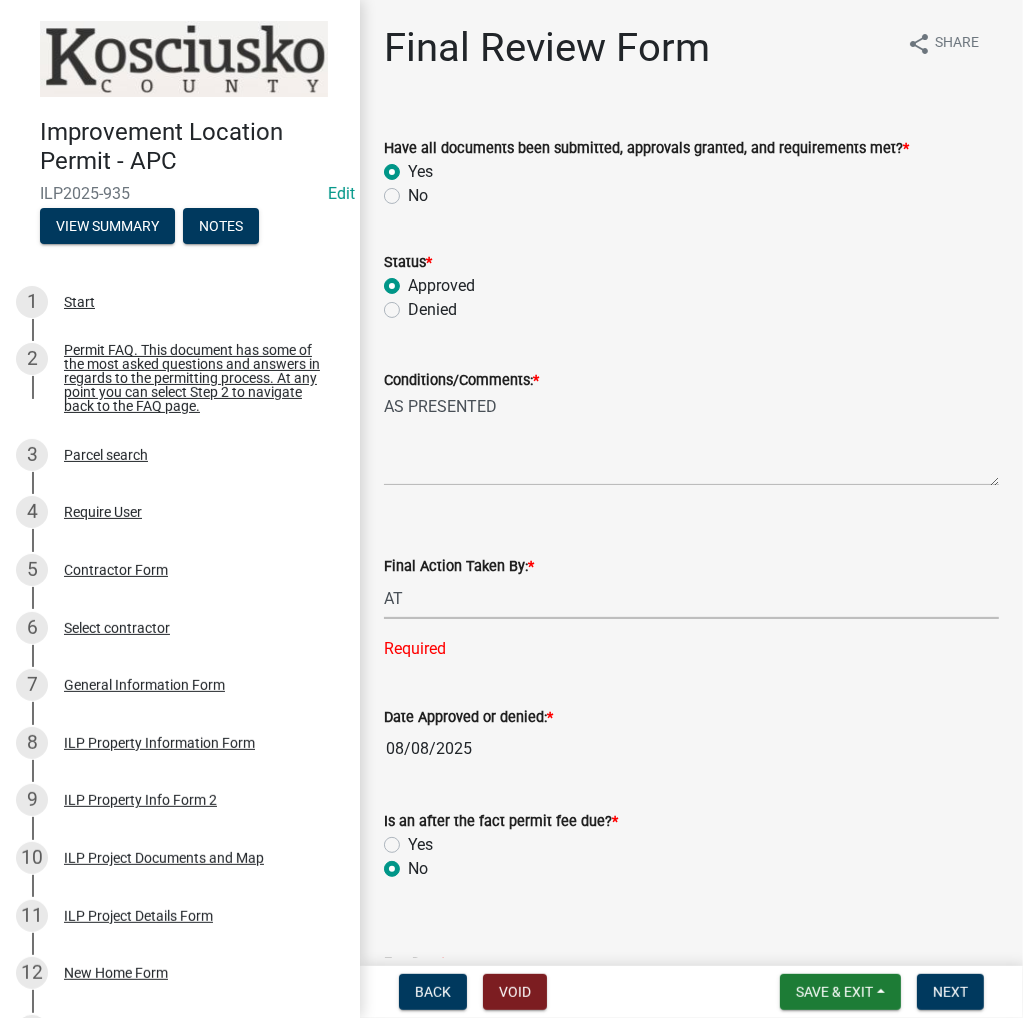 click on "Select Item...   MMS   LT   AT   CS   Vacant   Vacant" at bounding box center [691, 598] 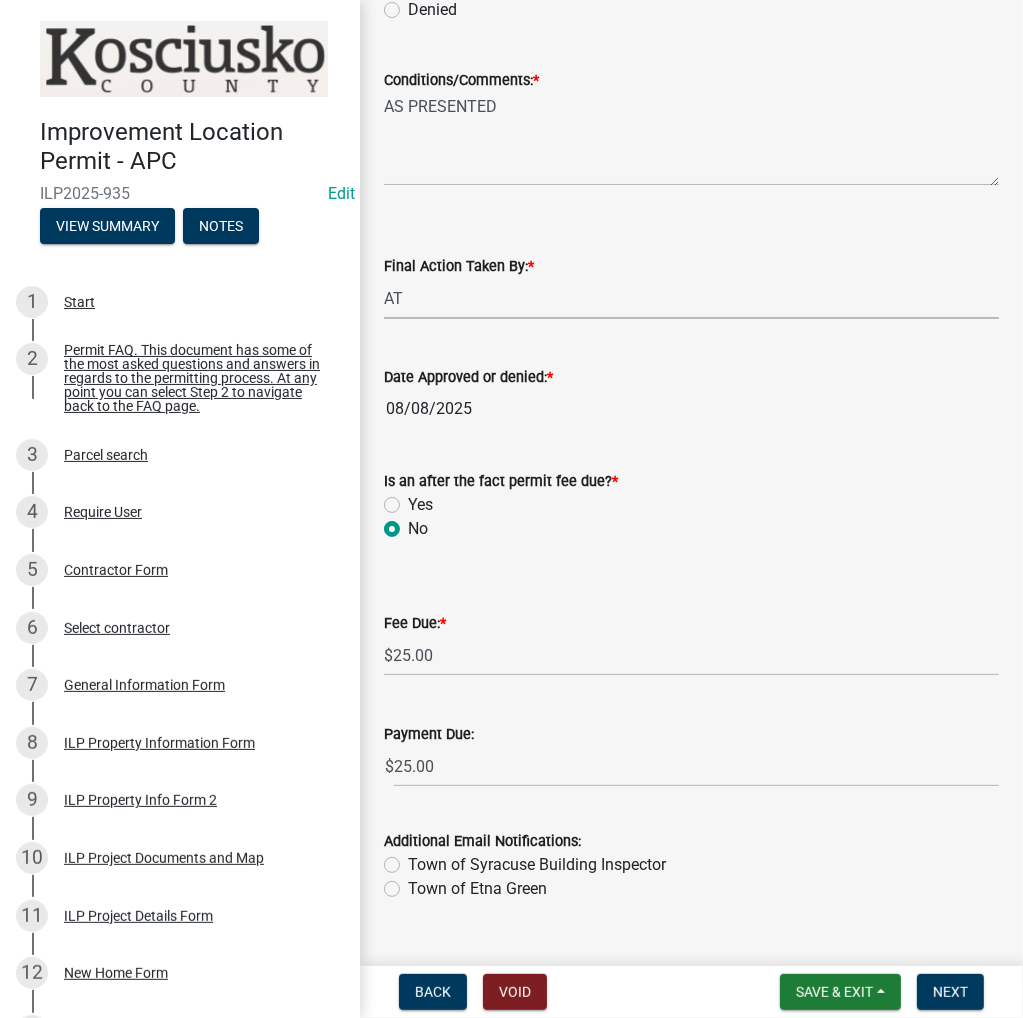 scroll, scrollTop: 339, scrollLeft: 0, axis: vertical 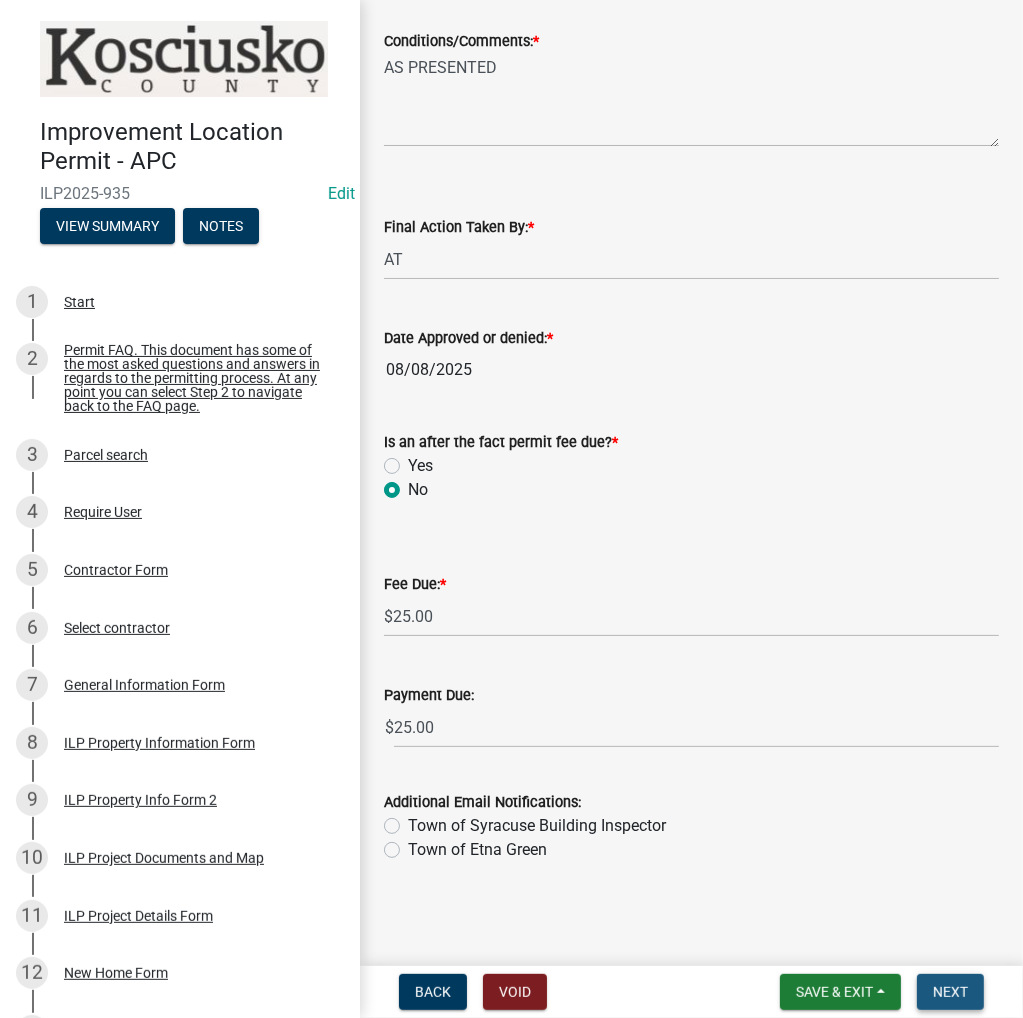 click on "Next" at bounding box center [950, 992] 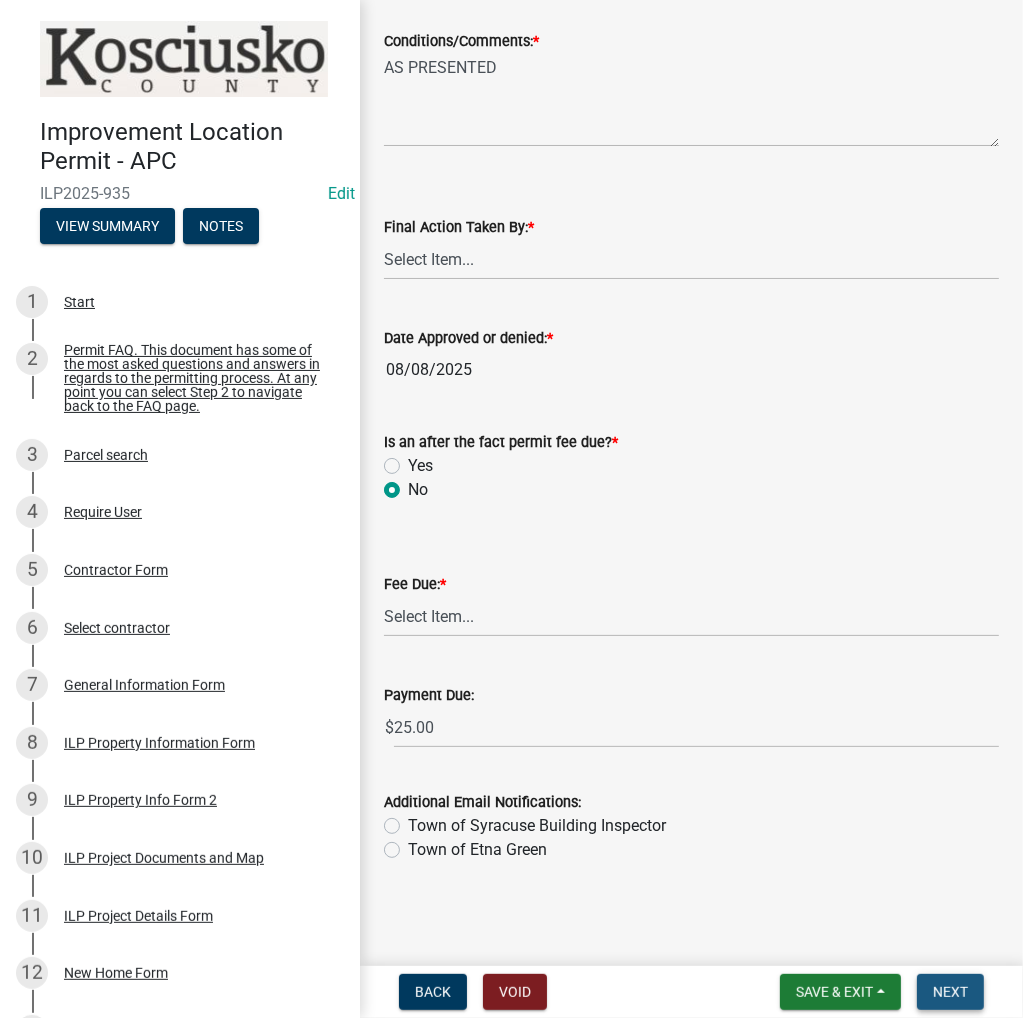 scroll, scrollTop: 0, scrollLeft: 0, axis: both 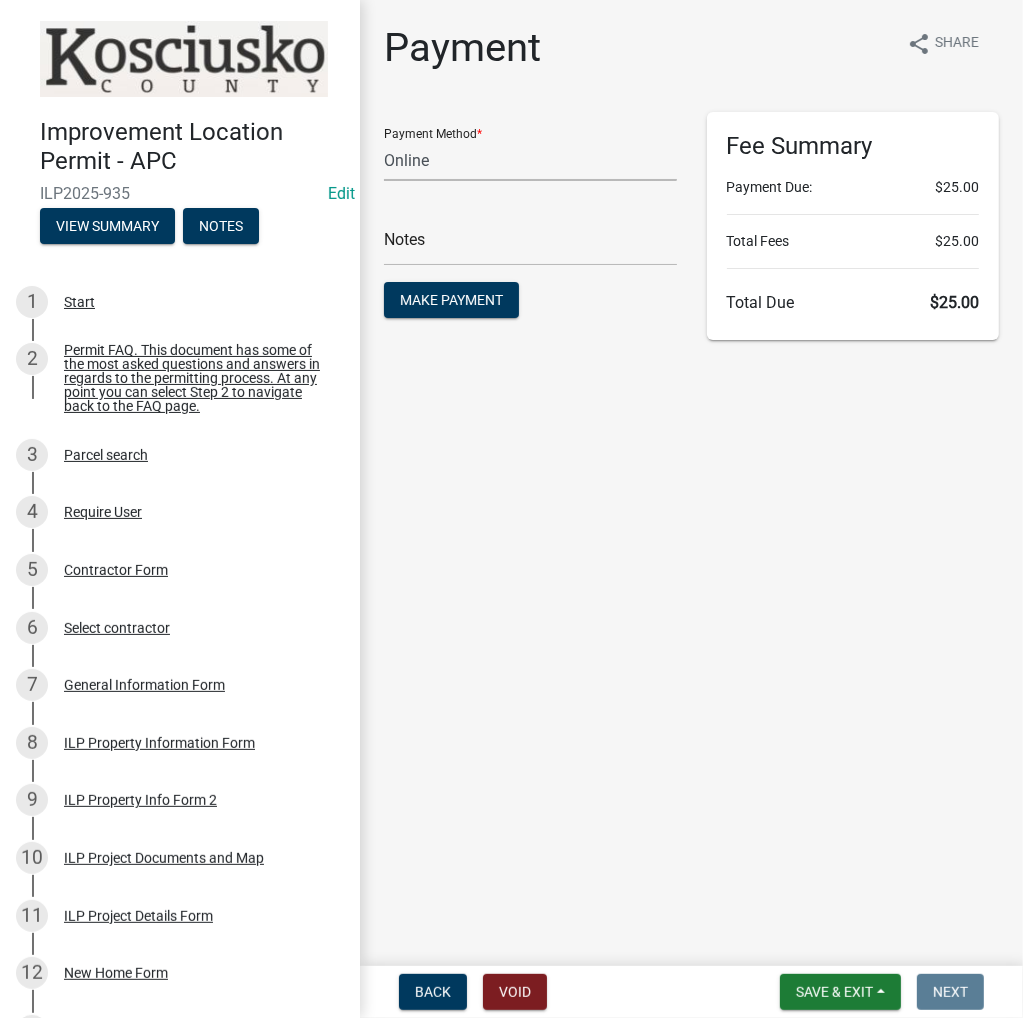 click on "Credit Card POS Check Cash Online" 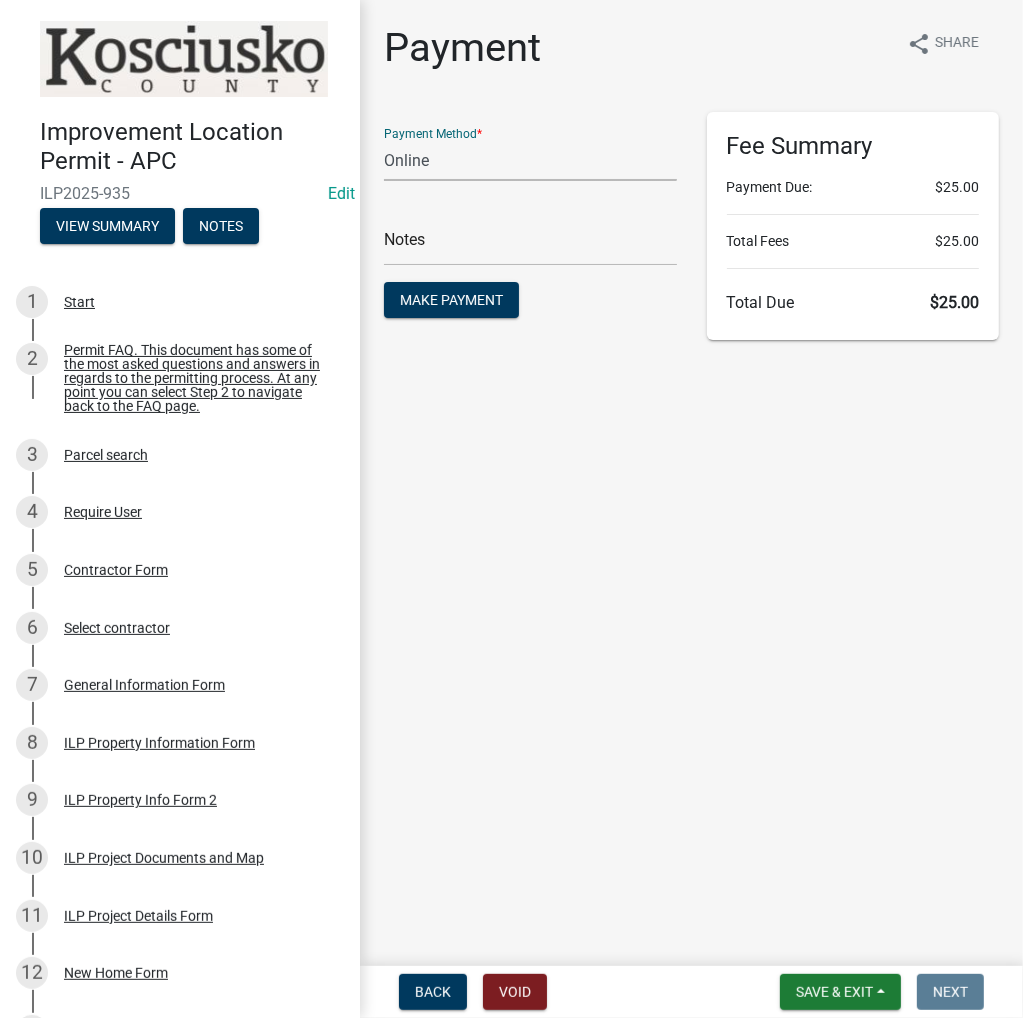 select on "2: 1" 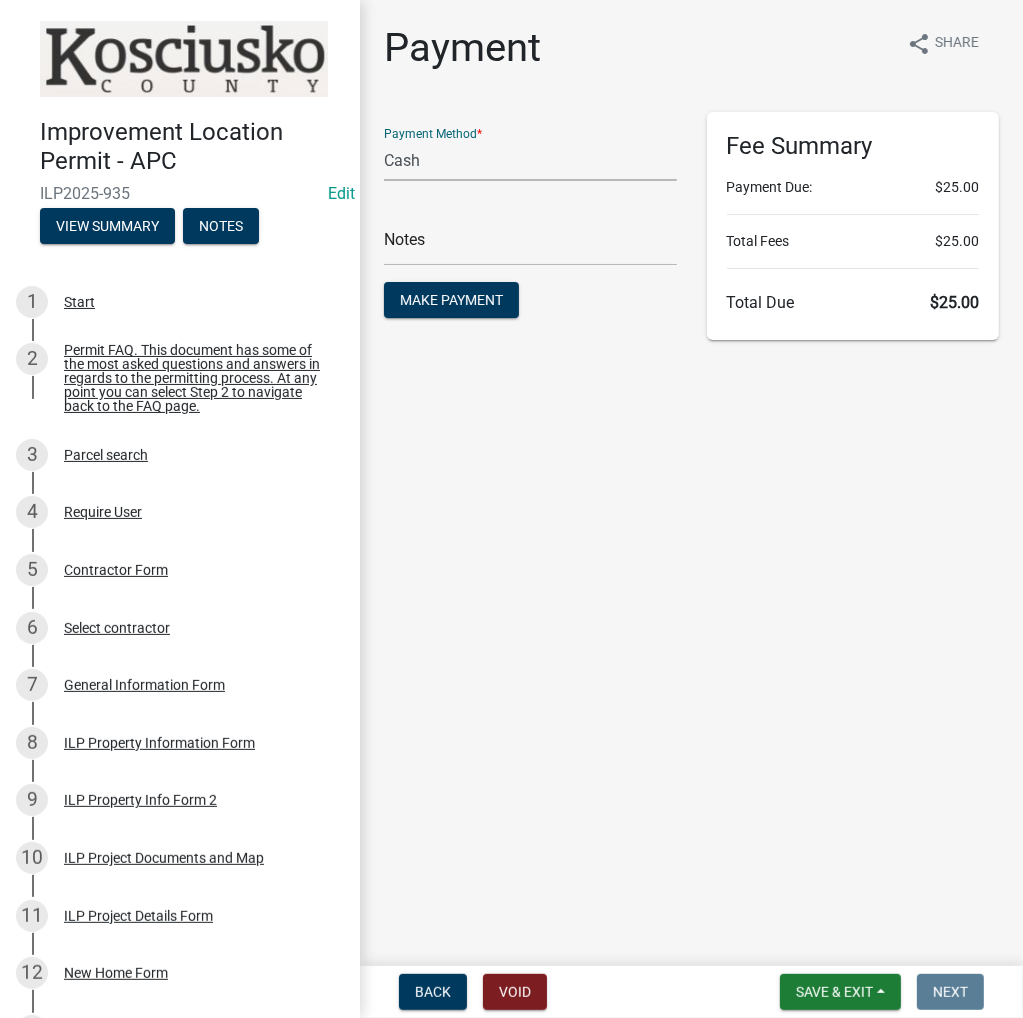 click on "Credit Card POS Check Cash Online" 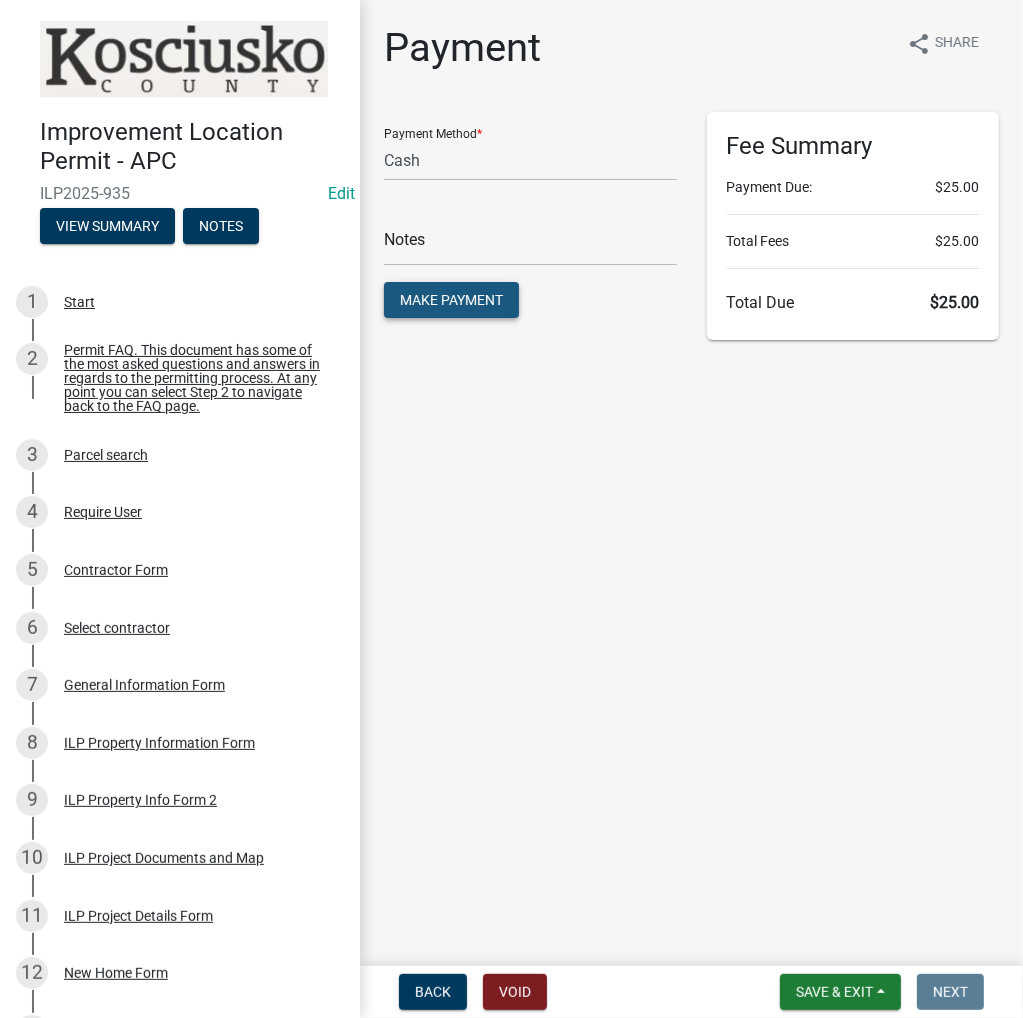 click on "Make Payment" 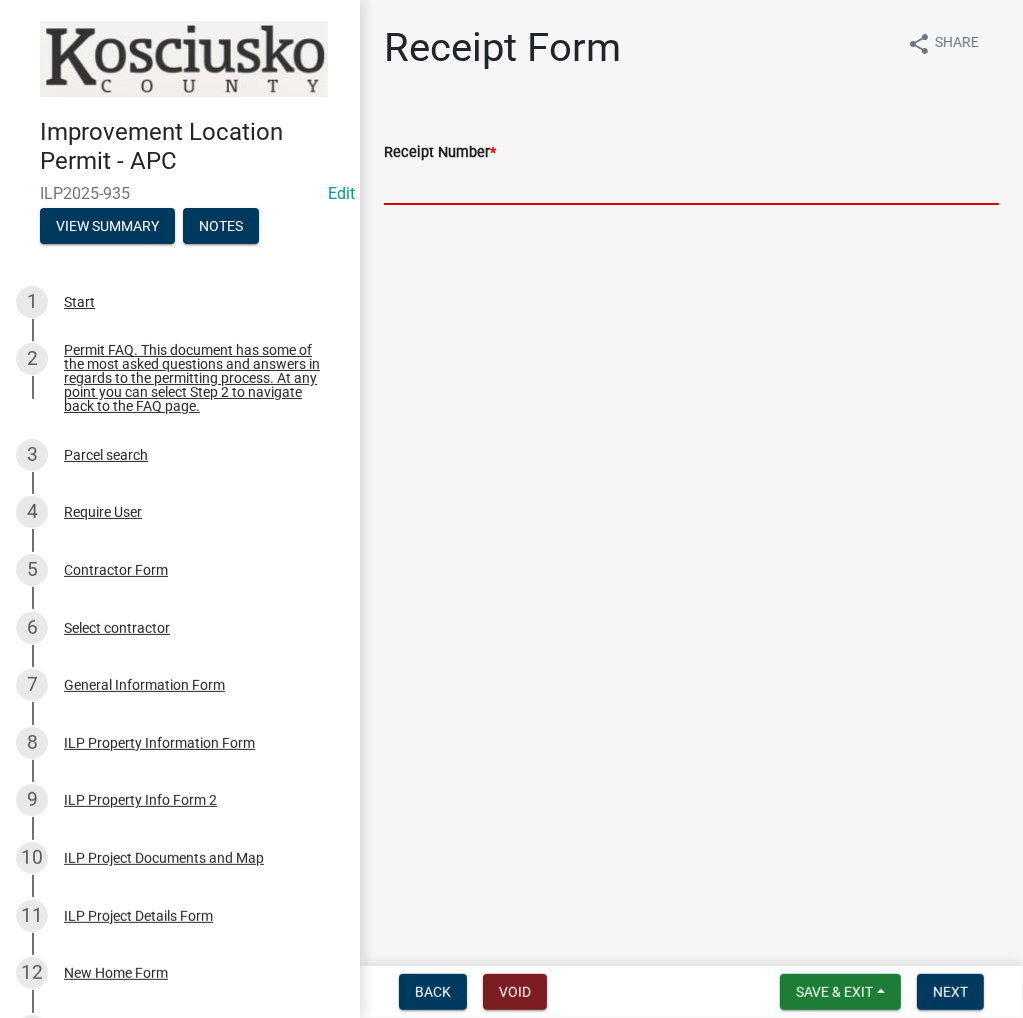 click on "Receipt Number  *" at bounding box center [691, 184] 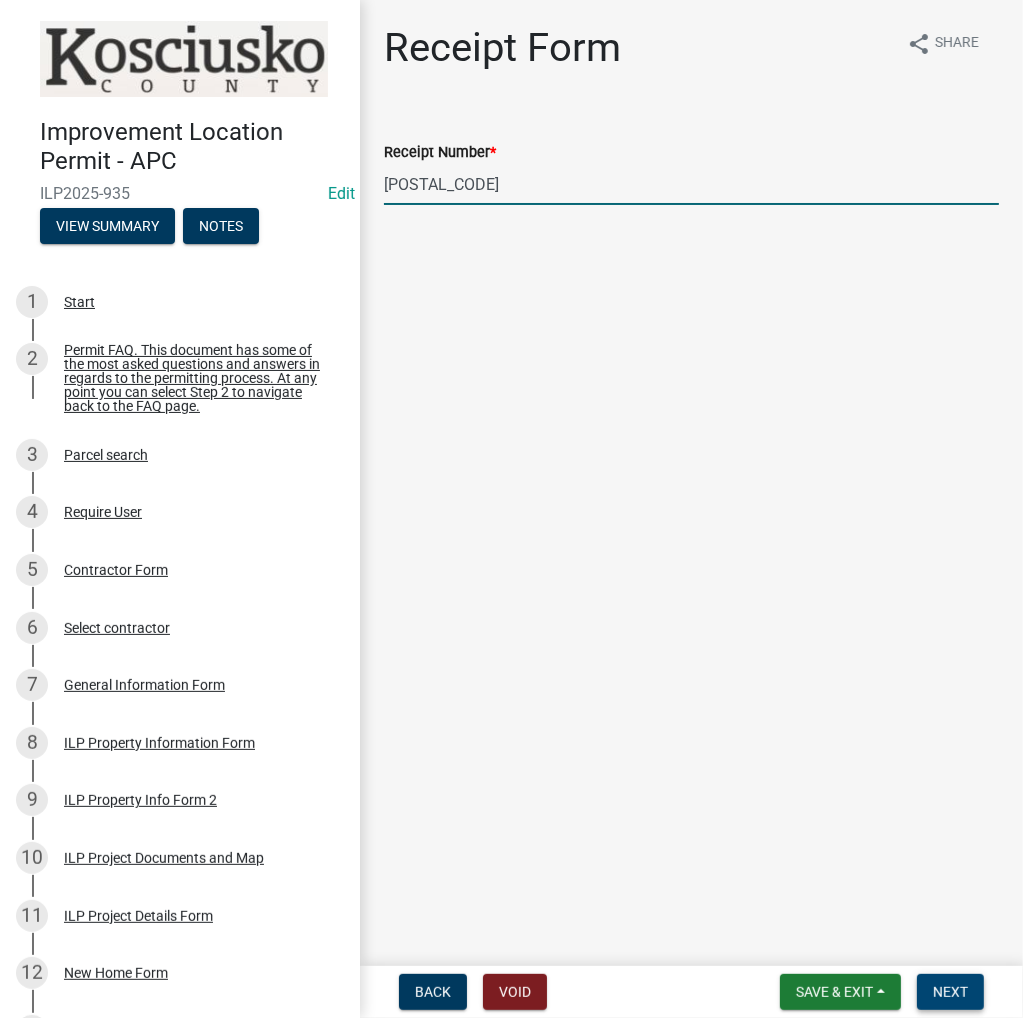 type on "[POSTAL_CODE]" 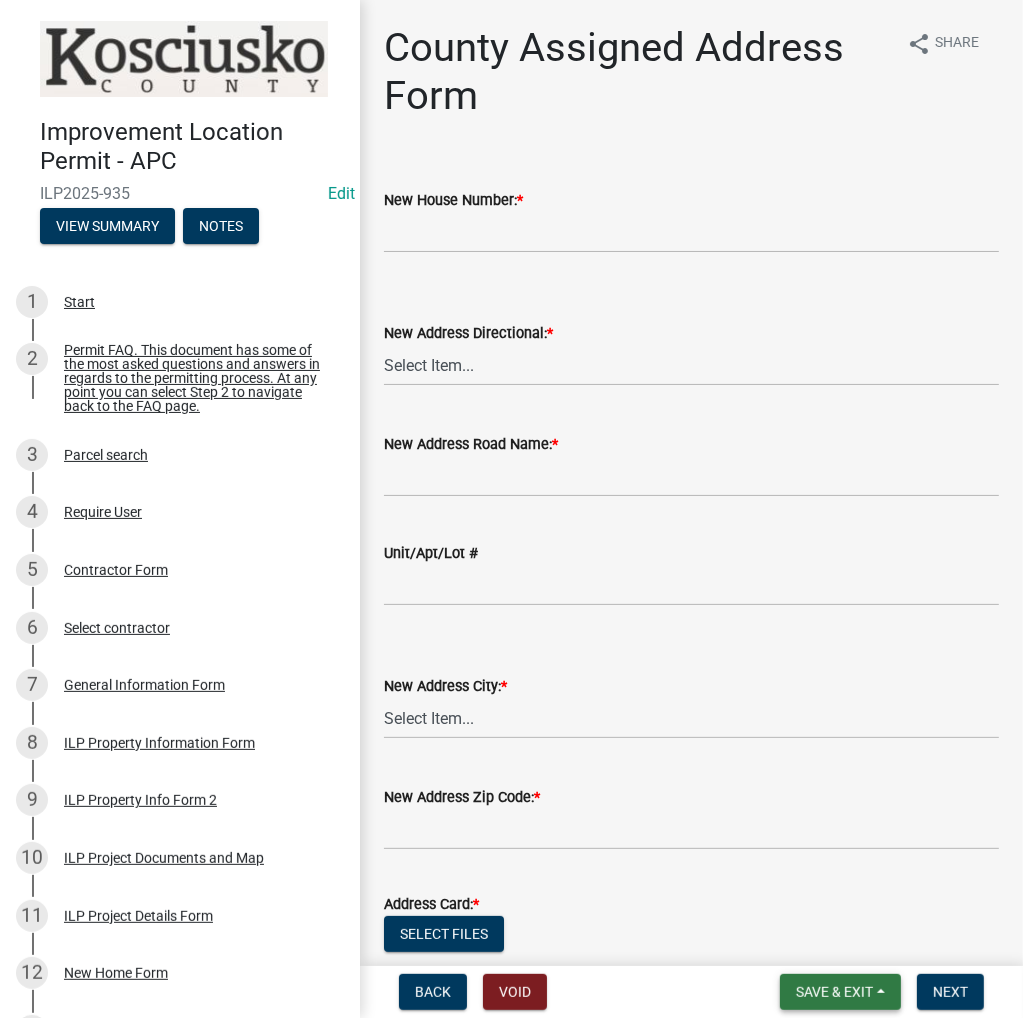 click on "Save & Exit" at bounding box center [834, 992] 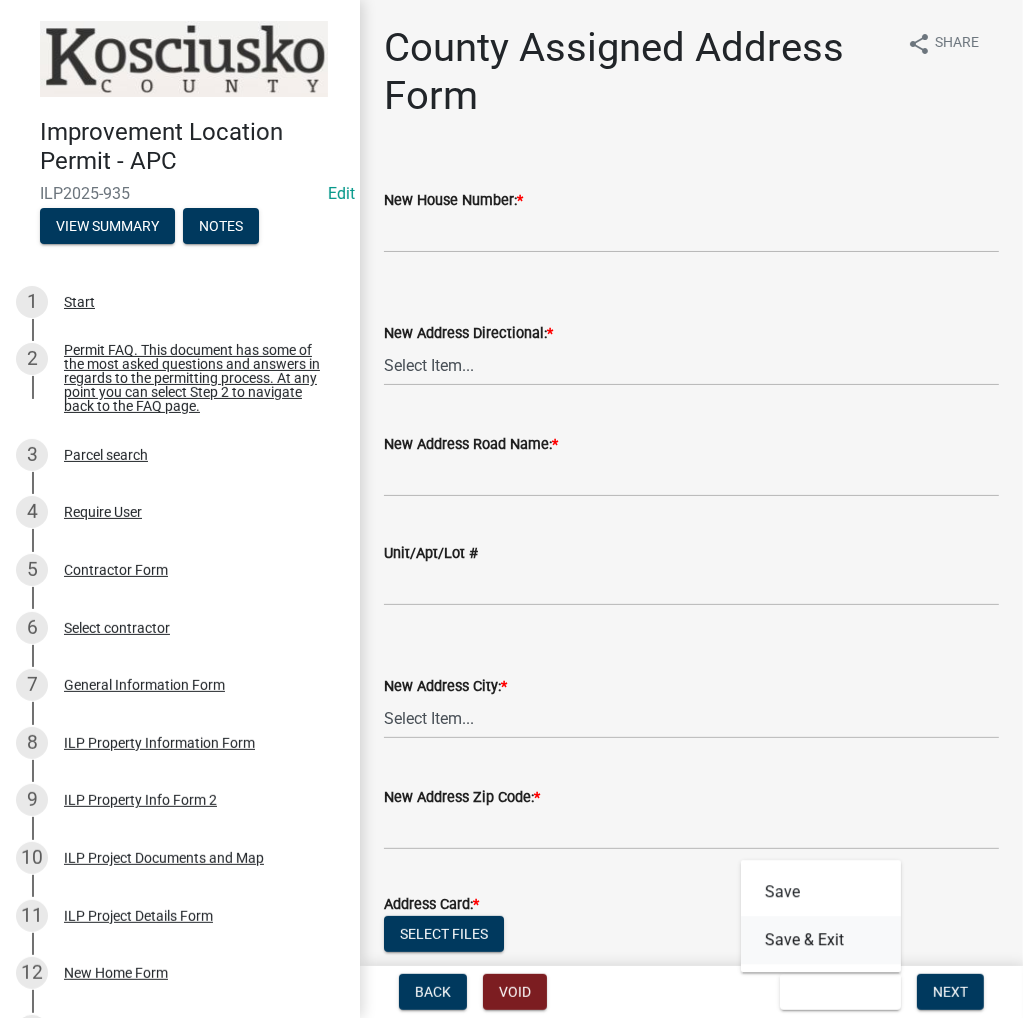 click on "Save & Exit" at bounding box center (821, 940) 